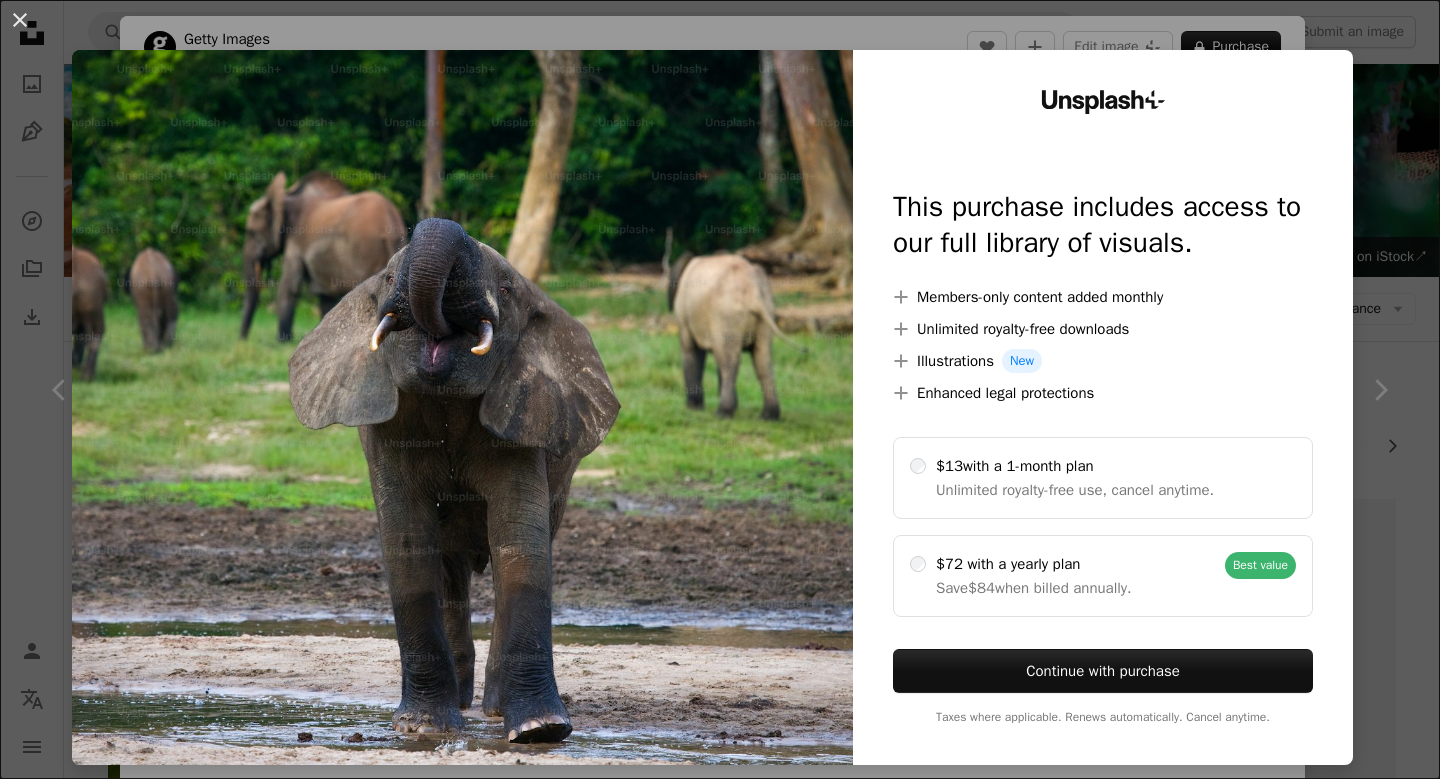 scroll, scrollTop: 8815, scrollLeft: 0, axis: vertical 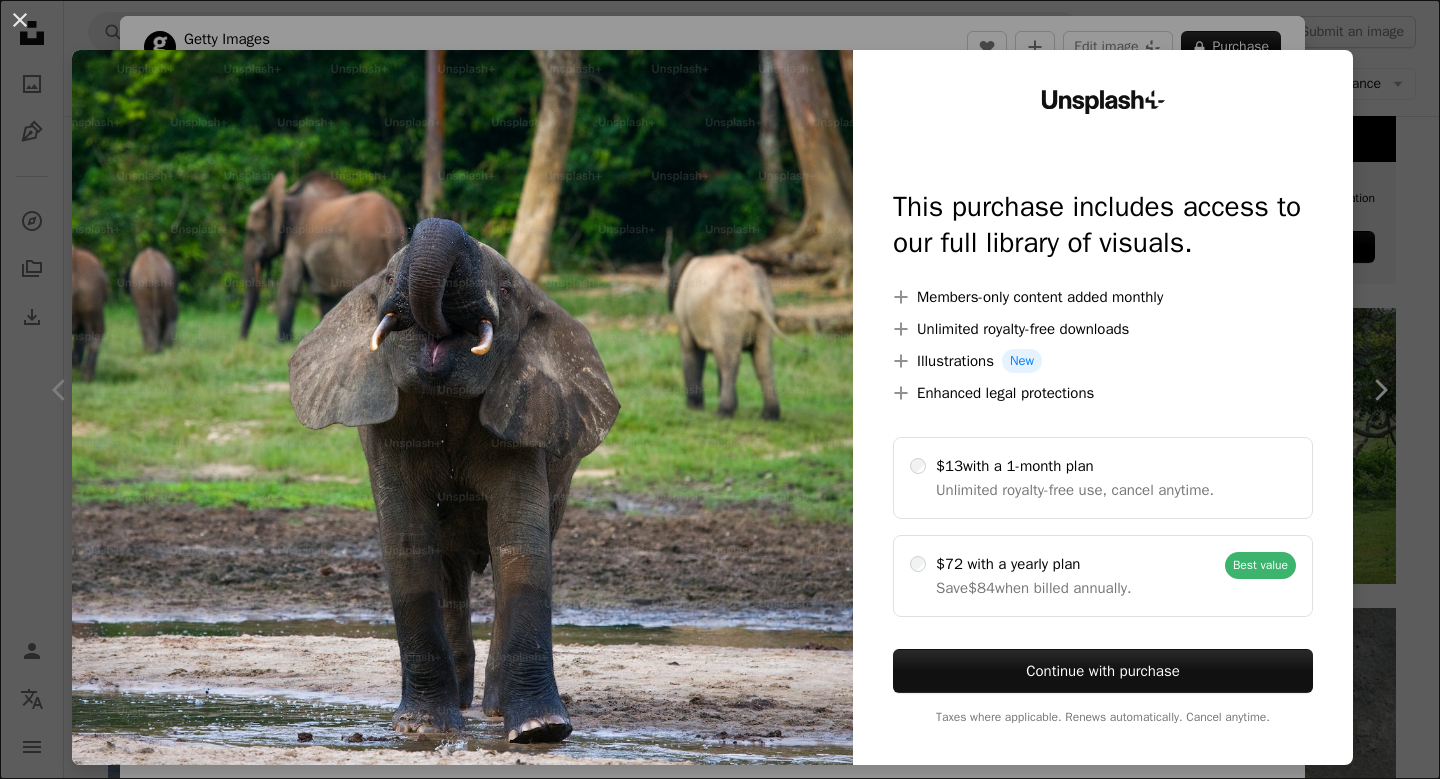 click on "An X shape Unsplash+ This purchase includes access to our full library of visuals. A plus sign Members-only content added monthly A plus sign Unlimited royalty-free downloads A plus sign Illustrations  New A plus sign Enhanced legal protections $13  with a 1-month plan Unlimited royalty-free use, cancel anytime. $72   with a yearly plan Save  $84  when billed annually. Best value Continue with purchase Taxes where applicable. Renews automatically. Cancel anytime." at bounding box center [720, 389] 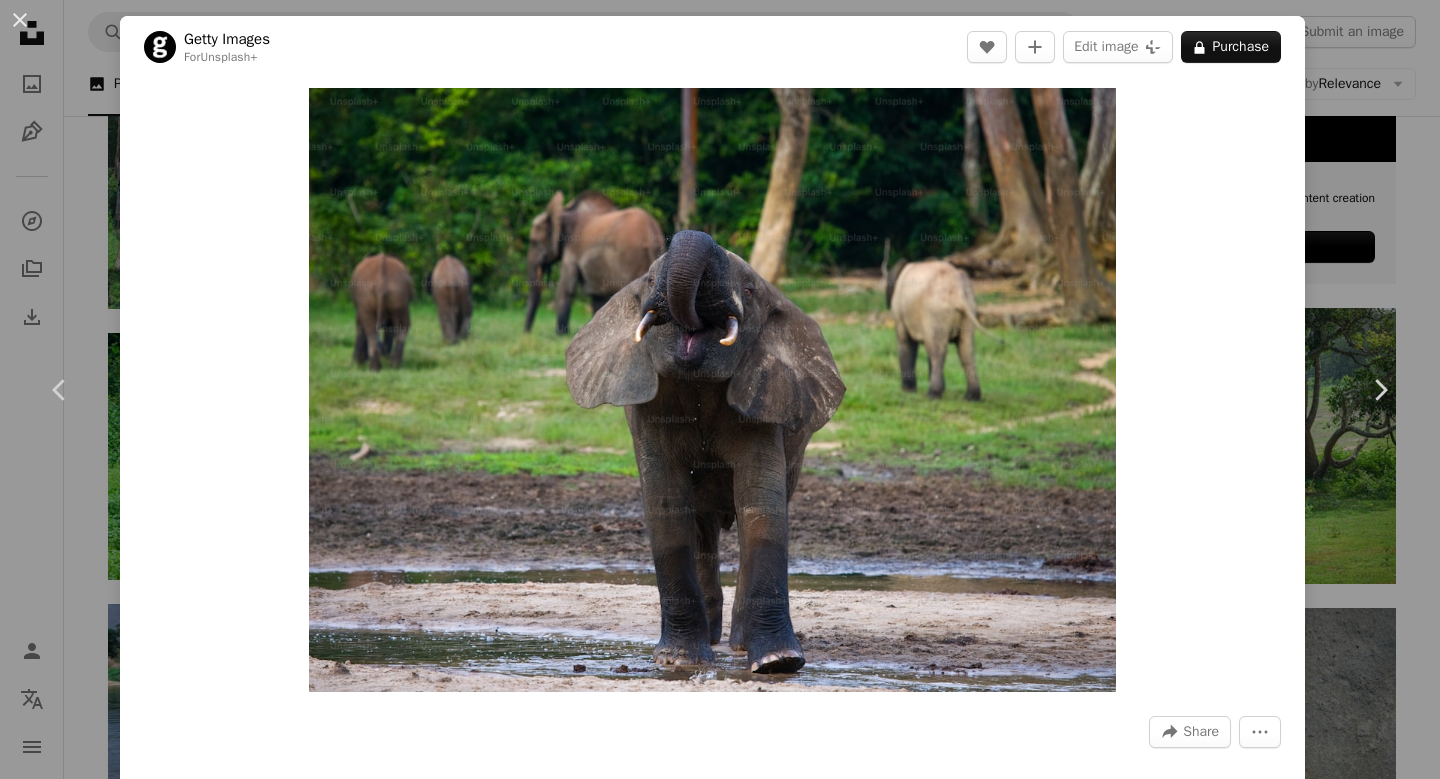 click on "An X shape Chevron left Chevron right Getty Images For  Unsplash+ A heart A plus sign Edit image   Plus sign for Unsplash+ A lock   Purchase Zoom in A forward-right arrow Share More Actions Calendar outlined Published on  August 30, 2022 Safety Licensed under the  Unsplash+ License animal africa elephant rainforest mammal no people travel destinations zoology animal wildlife animals in the wild central african republic tusk forest elephant Free stock photos From this series Chevron right Plus sign for Unsplash+ Plus sign for Unsplash+ Plus sign for Unsplash+ Plus sign for Unsplash+ Related images Plus sign for Unsplash+ A heart A plus sign Getty Images For  Unsplash+ A lock   Purchase Plus sign for Unsplash+ A heart A plus sign Getty Images For  Unsplash+ A lock   Purchase Plus sign for Unsplash+ A heart A plus sign Getty Images For  Unsplash+ A lock   Purchase Plus sign for Unsplash+ A heart A plus sign Getty Images For  Unsplash+ A lock   Purchase Plus sign for Unsplash+ A heart A plus sign Getty Images" at bounding box center [720, 389] 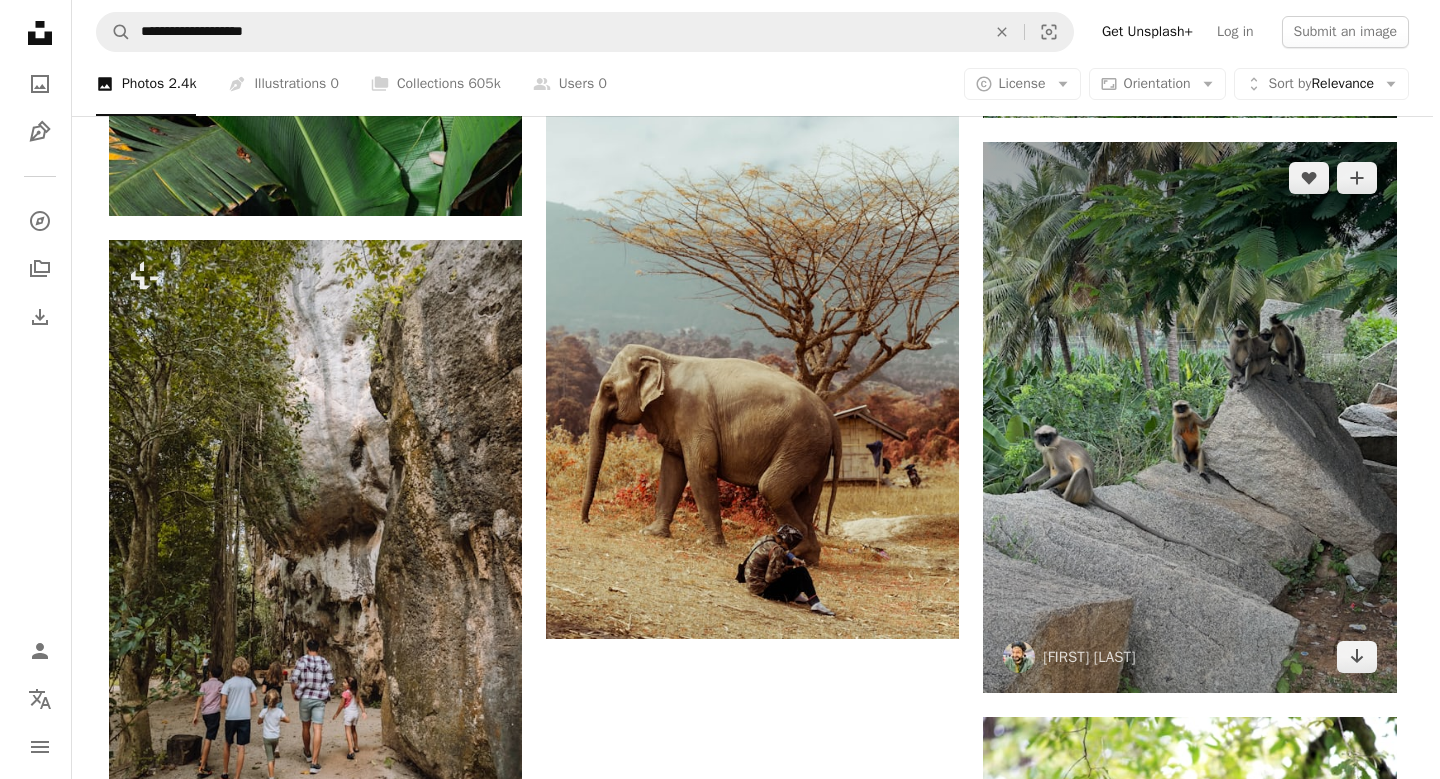 scroll, scrollTop: 11198, scrollLeft: 0, axis: vertical 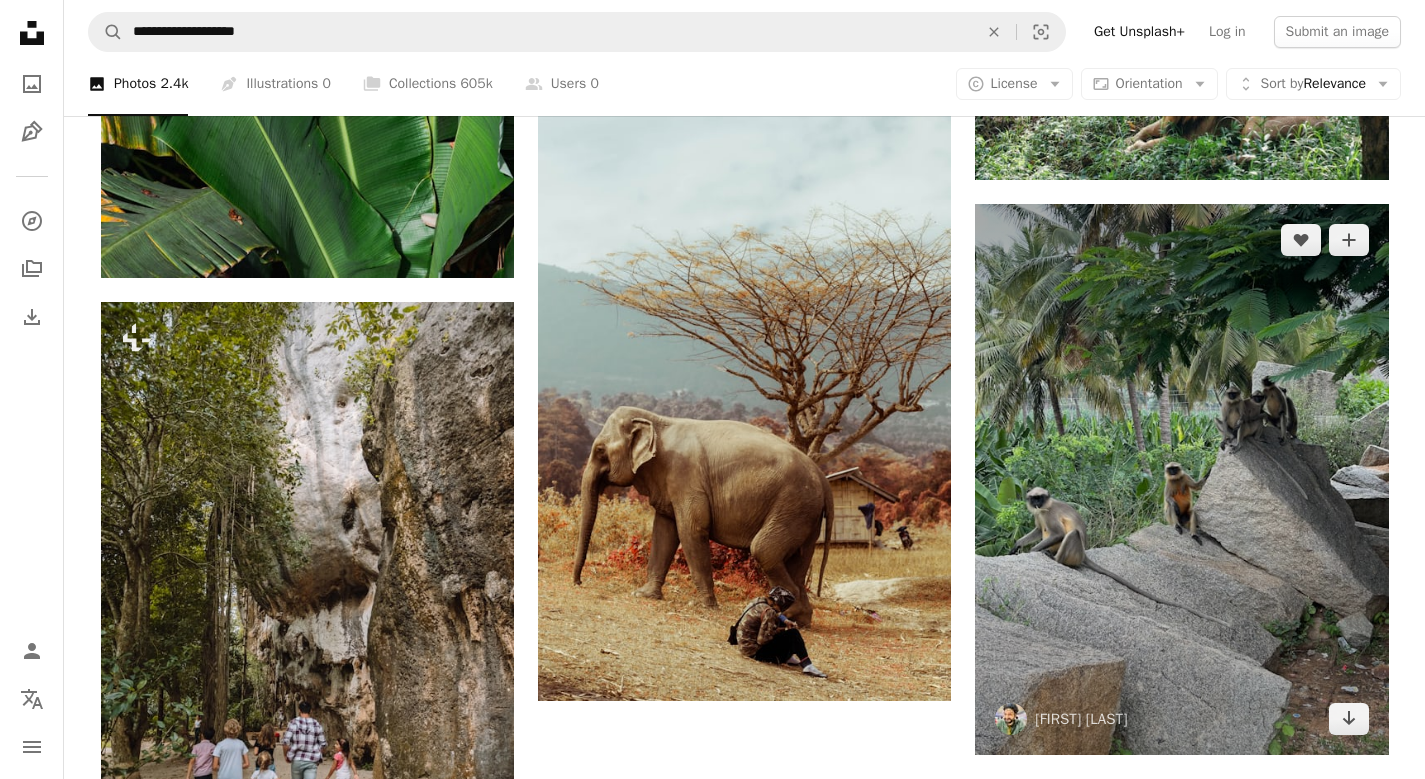click at bounding box center (1181, 479) 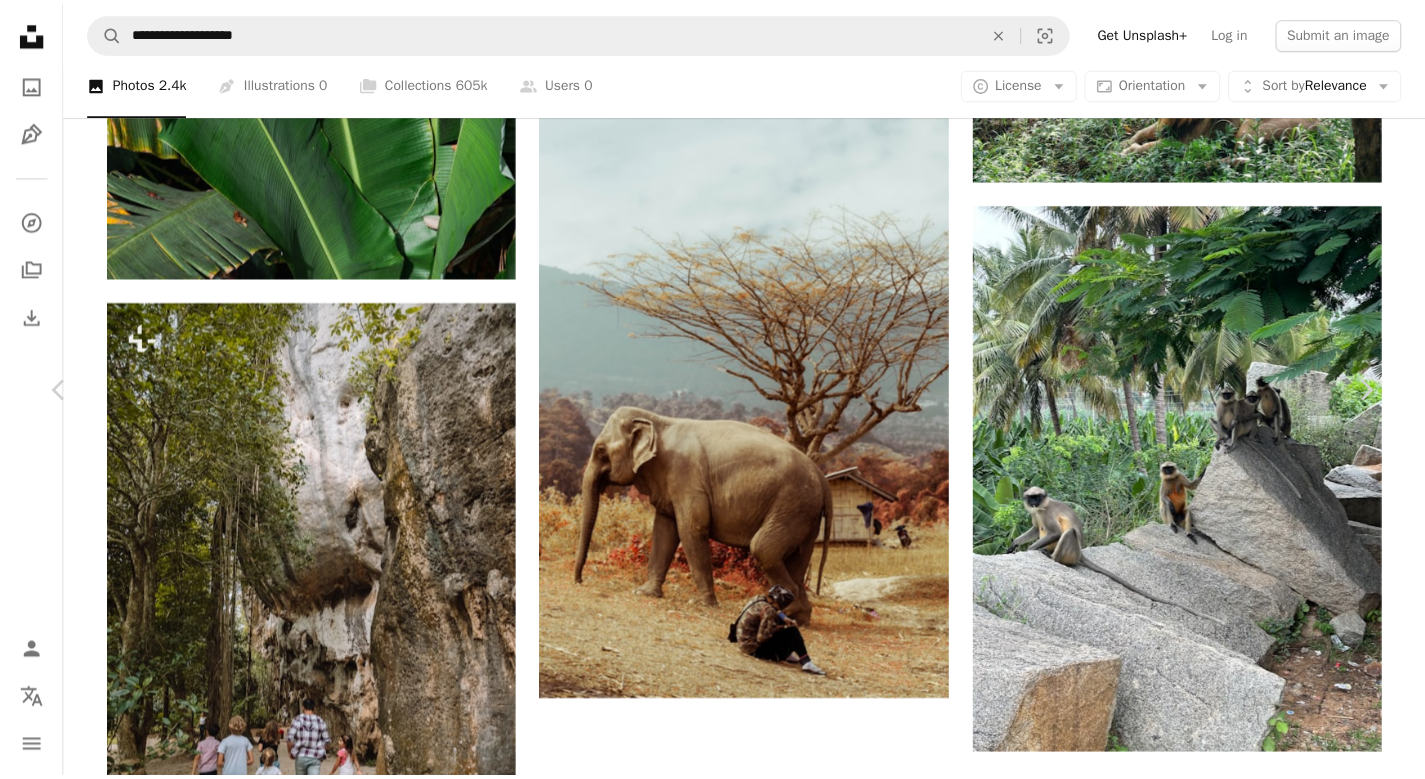 scroll, scrollTop: 12, scrollLeft: 0, axis: vertical 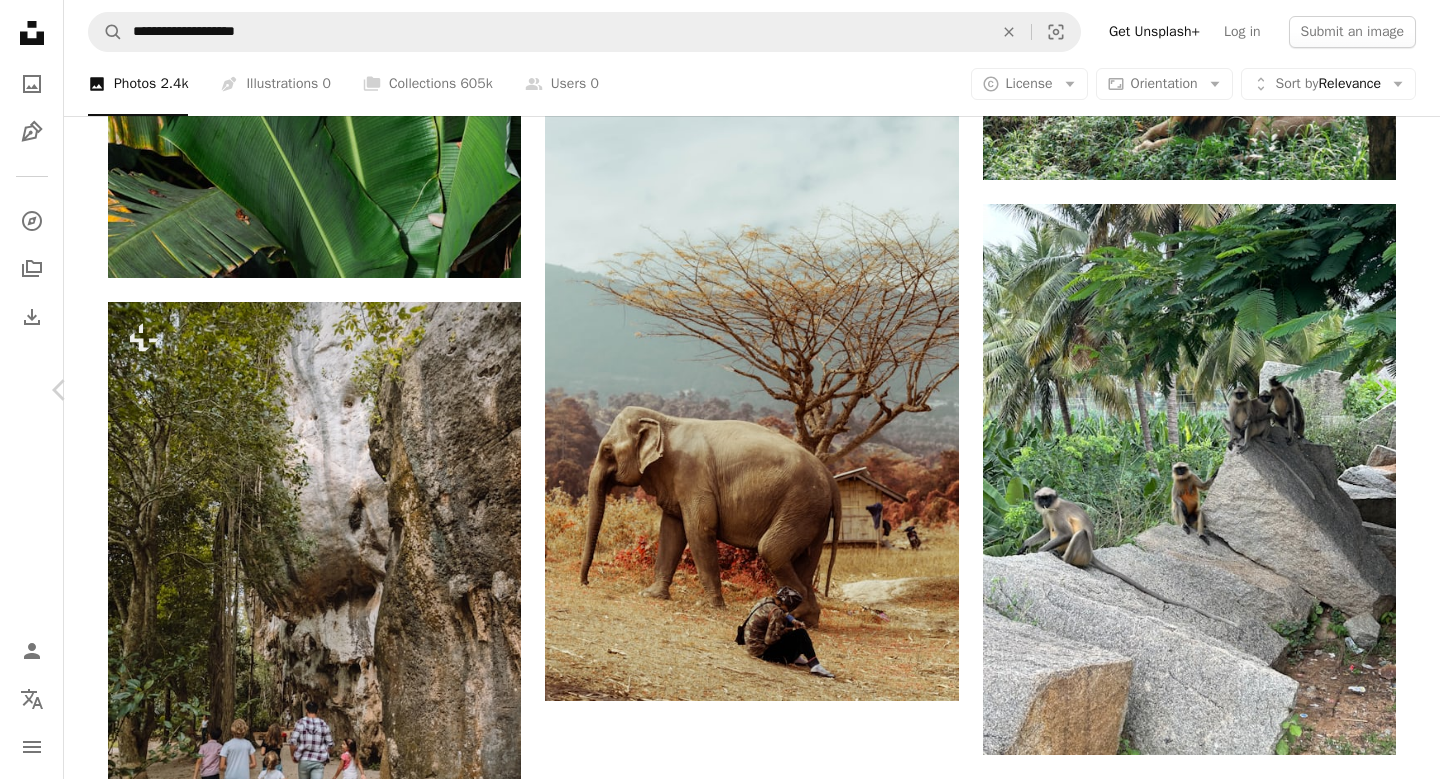 click on "A forward-right arrow Share Info icon Info More Actions Langurs A map marker [LOCATION], [COUNTRY] Calendar outlined Published on  August 20, 2024 Camera Apple, iPhone 14 Safety Free to use under the  Unsplash License land animal plant india wildlife monkey jungle rock rainforest outdoors zoo mammal vegetation hampi baboon Free stock photos Browse premium related images on iStock  |  Save 20% with code UNSPLASH20 View more on iStock  ↗ Related images A heart A plus sign [FIRST] [LAST] Arrow pointing down A heart A plus sign [FIRST] [LAST] Available for hire A checkmark inside of a circle Arrow pointing down A heart A plus sign [FIRST] [LAST] Available for hire A checkmark inside of a circle Arrow pointing down A heart A plus sign [FIRST] [LAST] Arrow pointing down Plus sign for Unsplash+ A heart A plus sign Getty Images For  Unsplash+ A lock" at bounding box center (720, 2935) 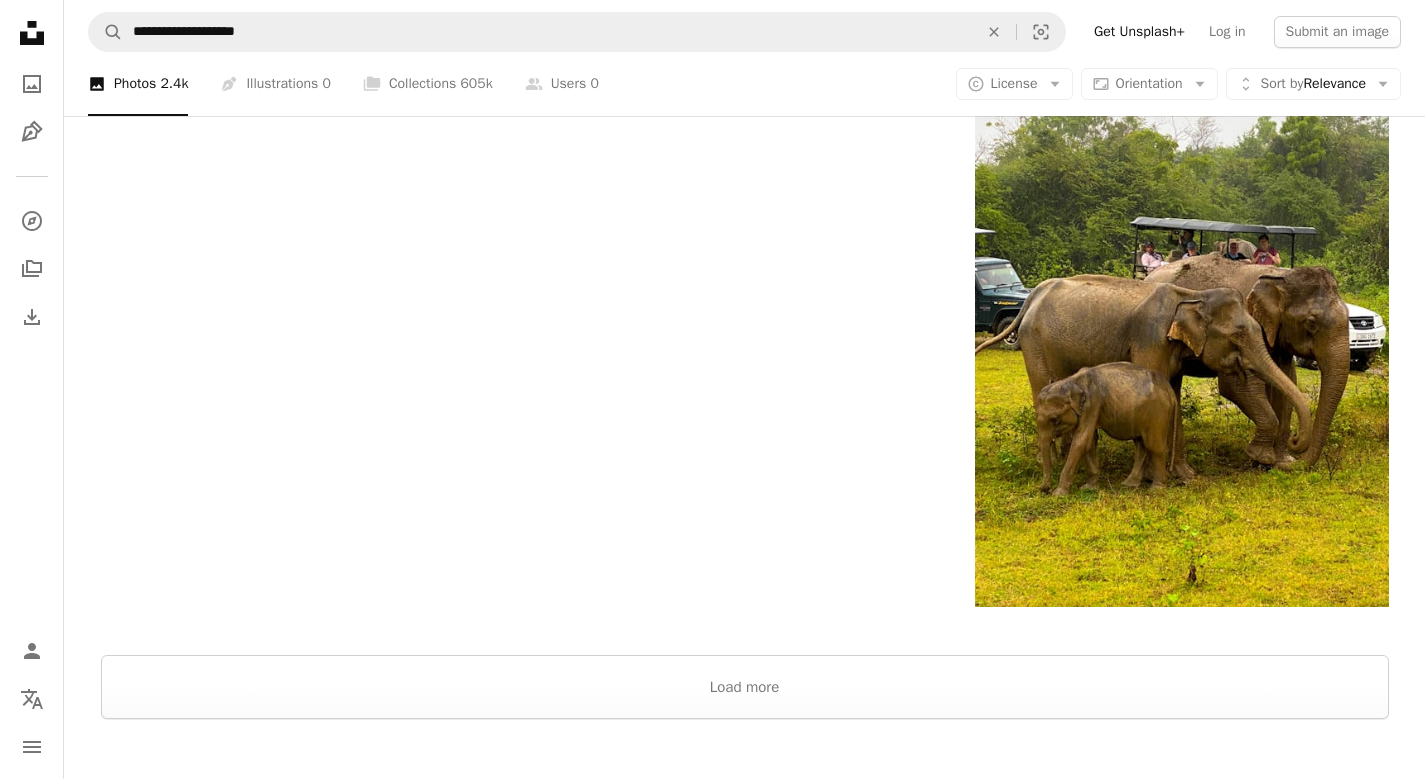 scroll, scrollTop: 12551, scrollLeft: 0, axis: vertical 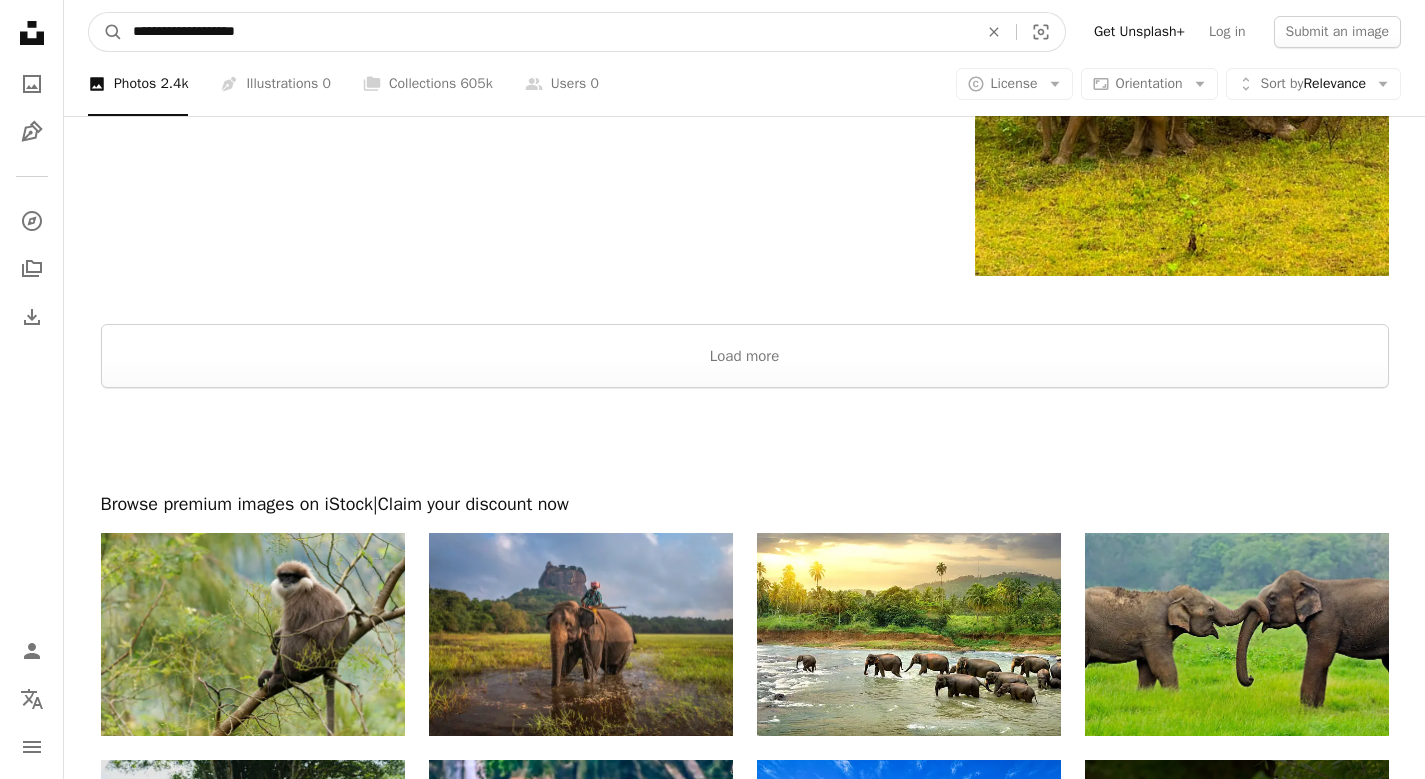 click on "**********" at bounding box center [547, 32] 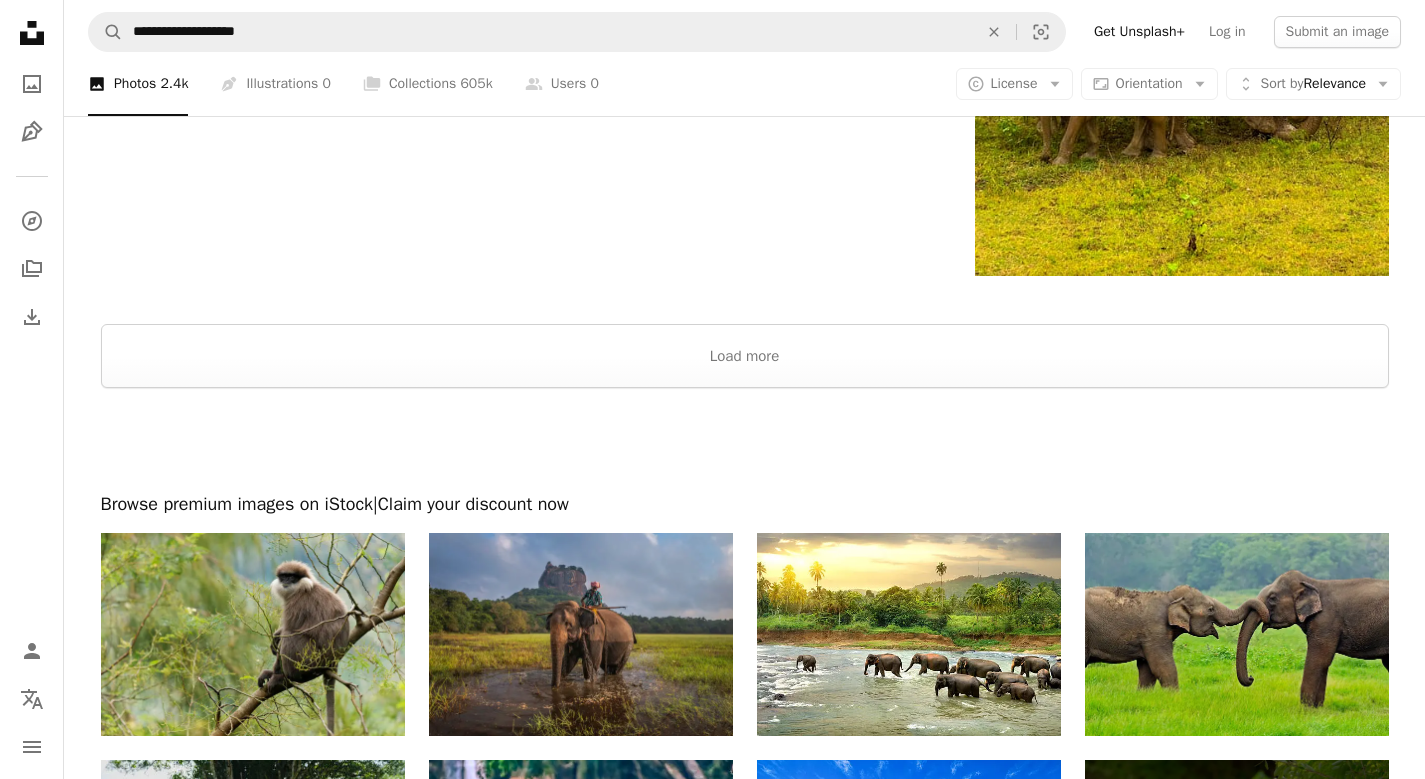 click at bounding box center [581, 634] 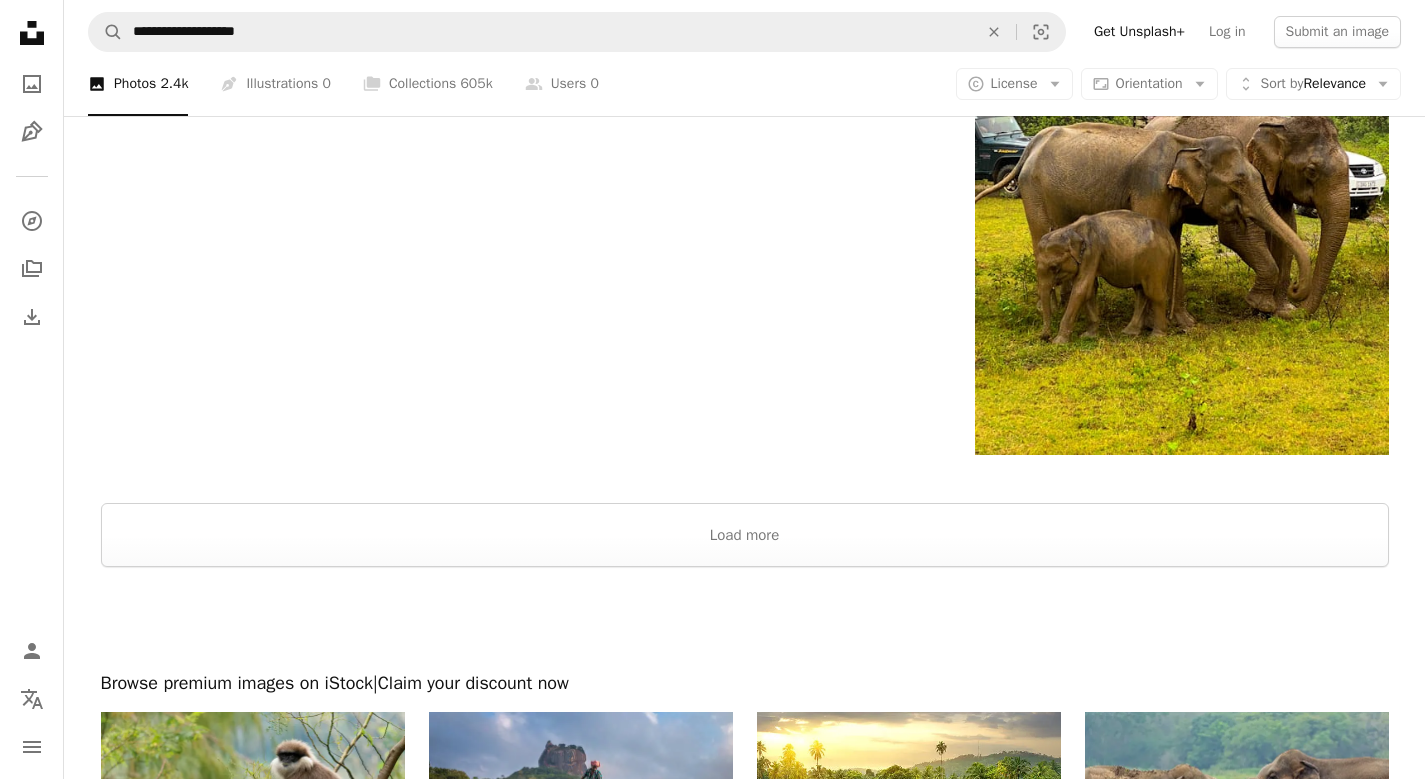 scroll, scrollTop: 11877, scrollLeft: 0, axis: vertical 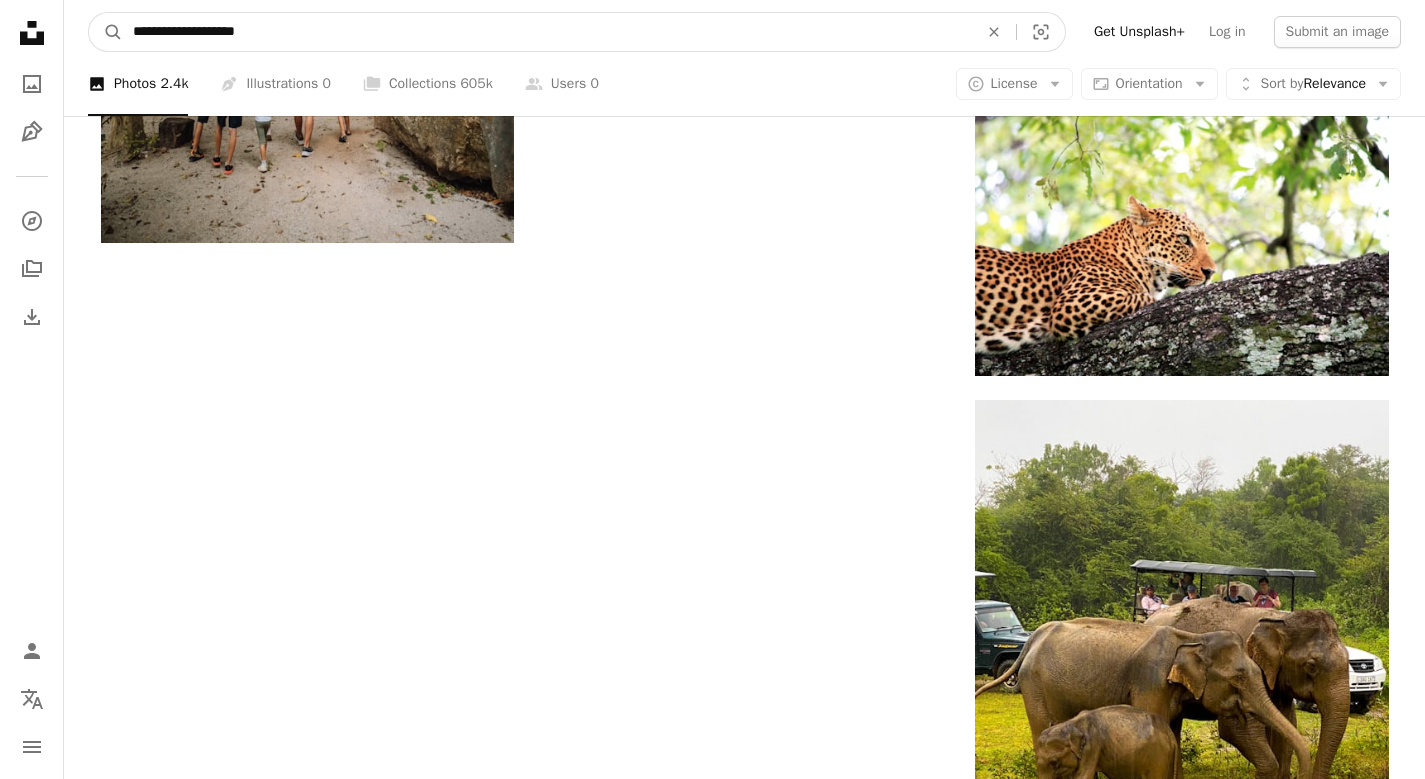 click on "**********" at bounding box center (547, 32) 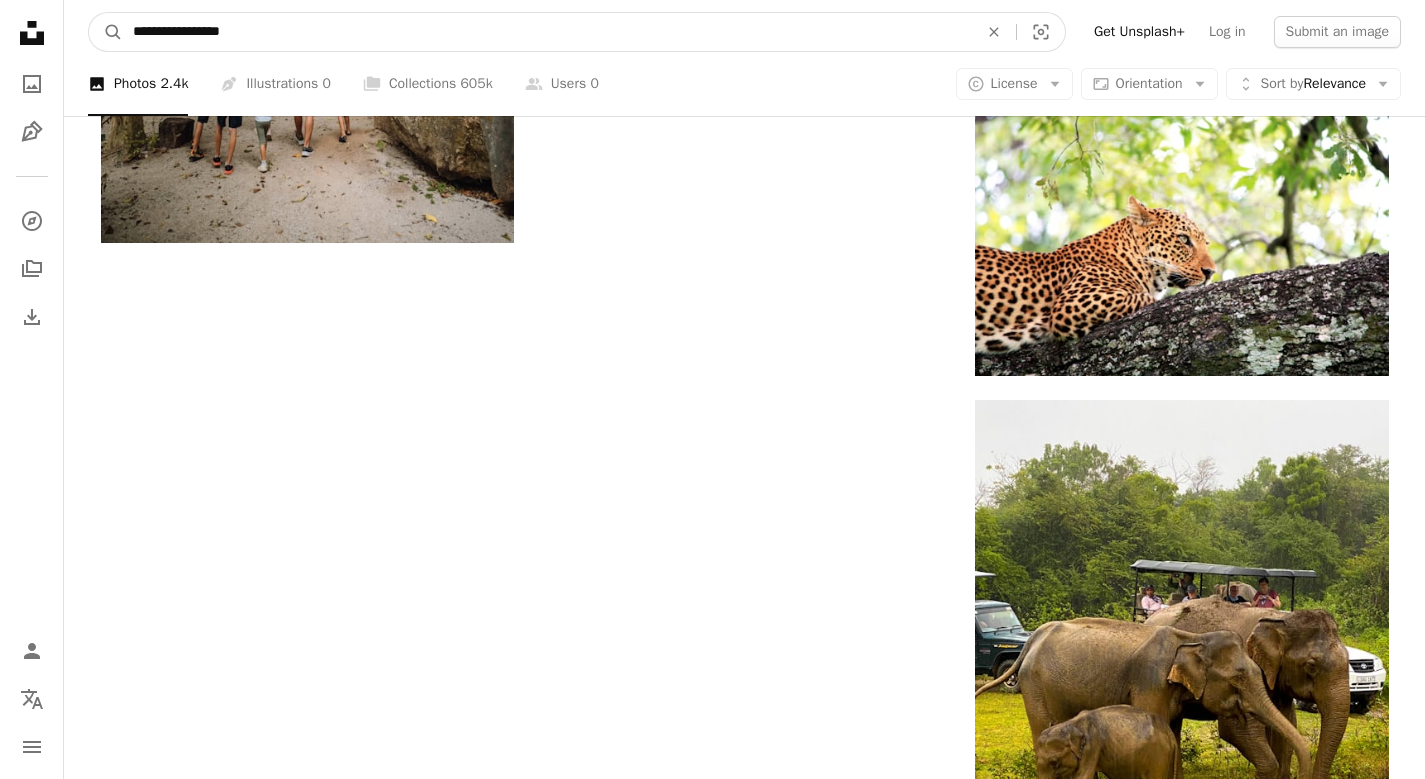 type on "**********" 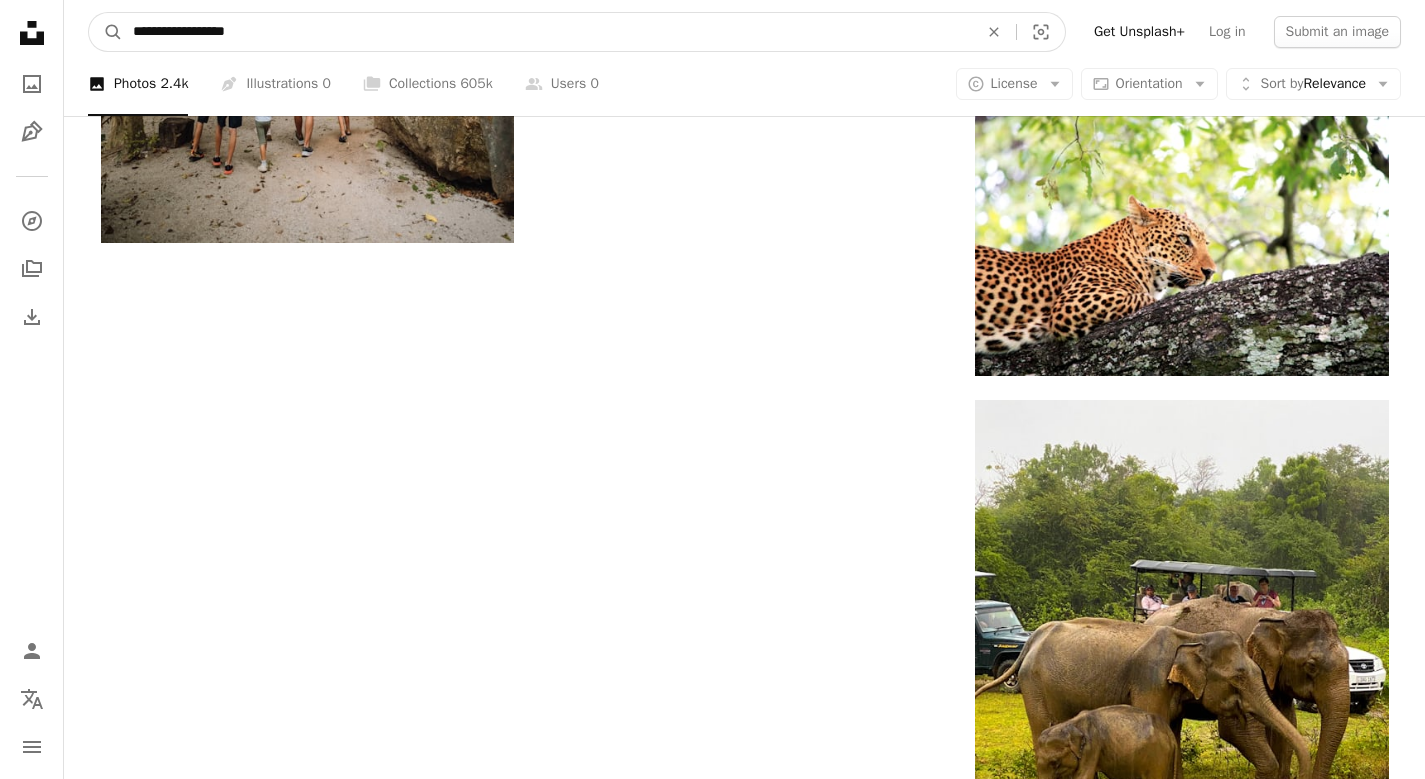 click on "A magnifying glass" at bounding box center (106, 32) 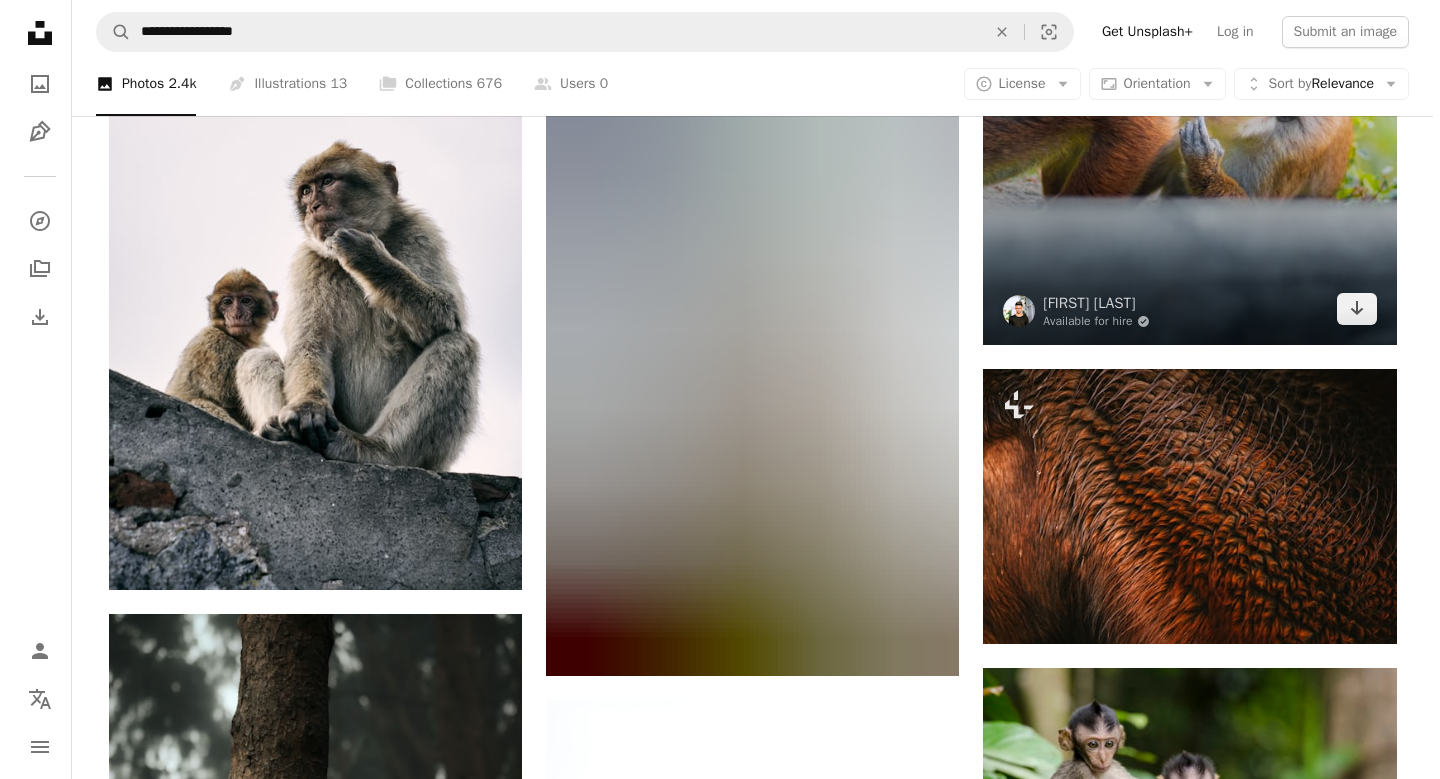 scroll, scrollTop: 3133, scrollLeft: 0, axis: vertical 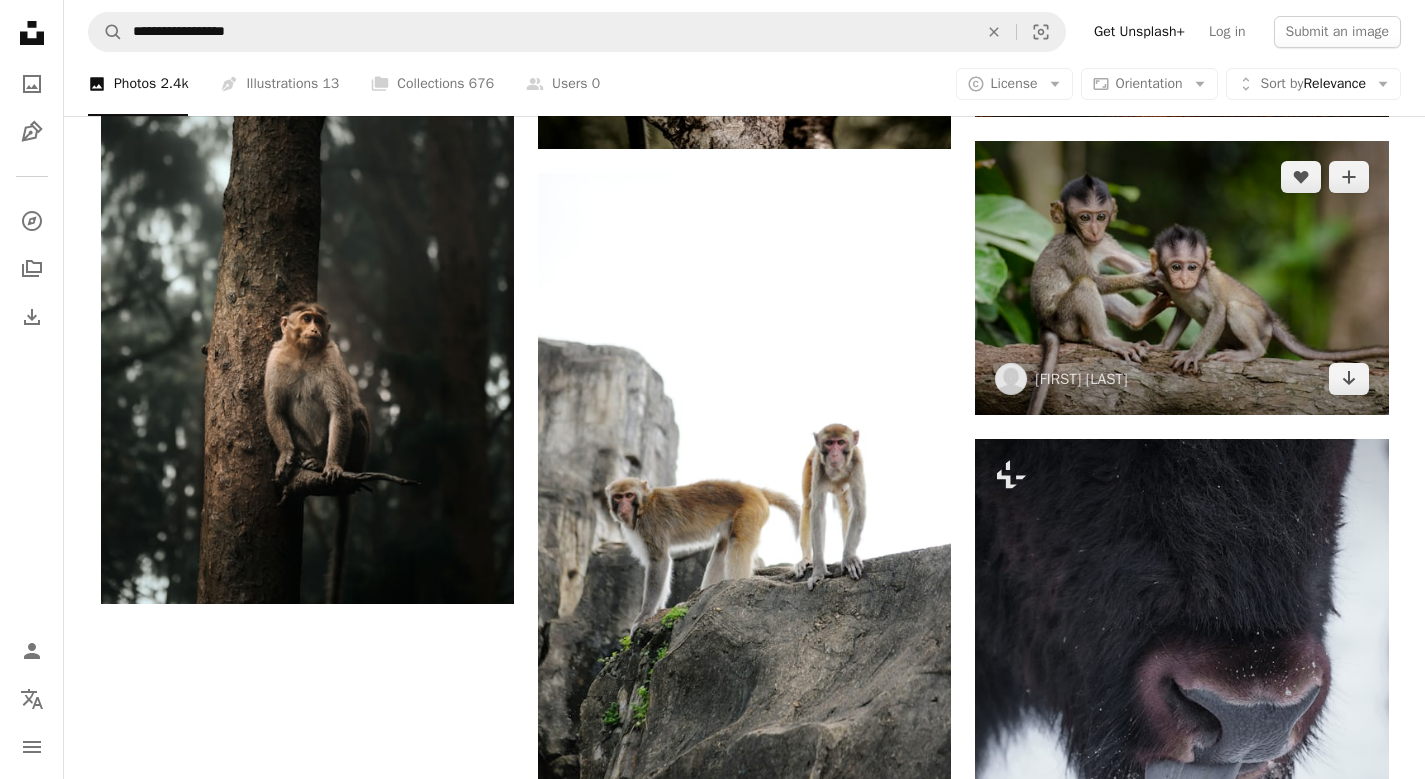 click at bounding box center (1181, 278) 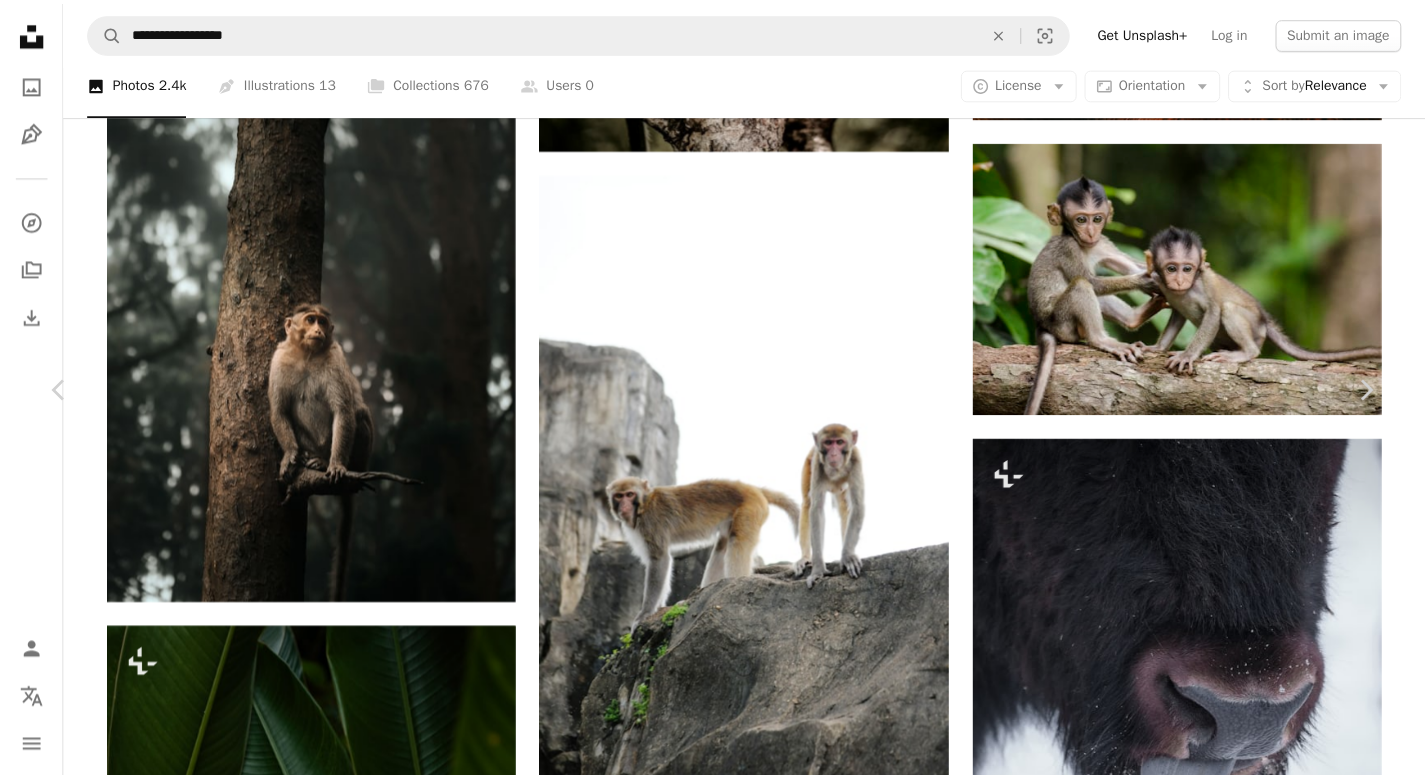 scroll, scrollTop: 635, scrollLeft: 0, axis: vertical 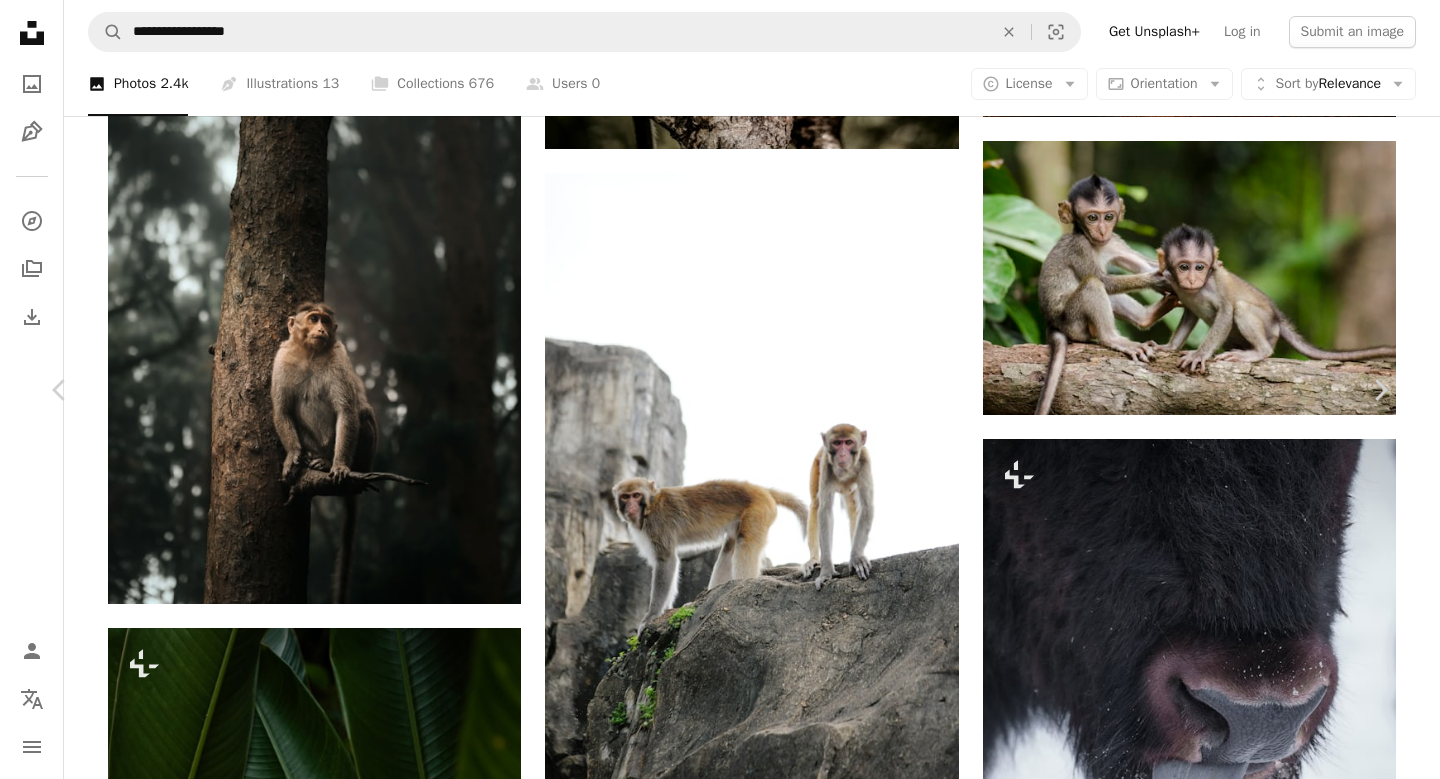 click on "An X shape Chevron left Chevron right Brian Mann bmann A heart A plus sign Edit image   Plus sign for Unsplash+ Download free Chevron down Zoom in Views 5,331,998 Downloads 38,189 Featured in Photos A forward-right arrow Share Info icon Info More Actions Calendar outlined Published on  May 1, 2015 Camera NIKON CORPORATION, NIKON D7000 Safety Free to use under the  Unsplash License animal leaves leaf monkey jungle mammal monkeys ape primate wildlife baboon Public domain images Browse premium related images on iStock  |  Save 20% with code UNSPLASH20 View more on iStock  ↗ Related images A heart A plus sign Dibakar Roy Available for hire A checkmark inside of a circle Arrow pointing down Plus sign for Unsplash+ A heart A plus sign Marc Serota For  Unsplash+ A lock   Purchase A heart A plus sign Zoshua Colah Available for hire A checkmark inside of a circle Arrow pointing down Plus sign for Unsplash+ A heart A plus sign Getty Images For  Unsplash+ A lock   Purchase A heart A plus sign Chromatograph A heart" at bounding box center [720, 5863] 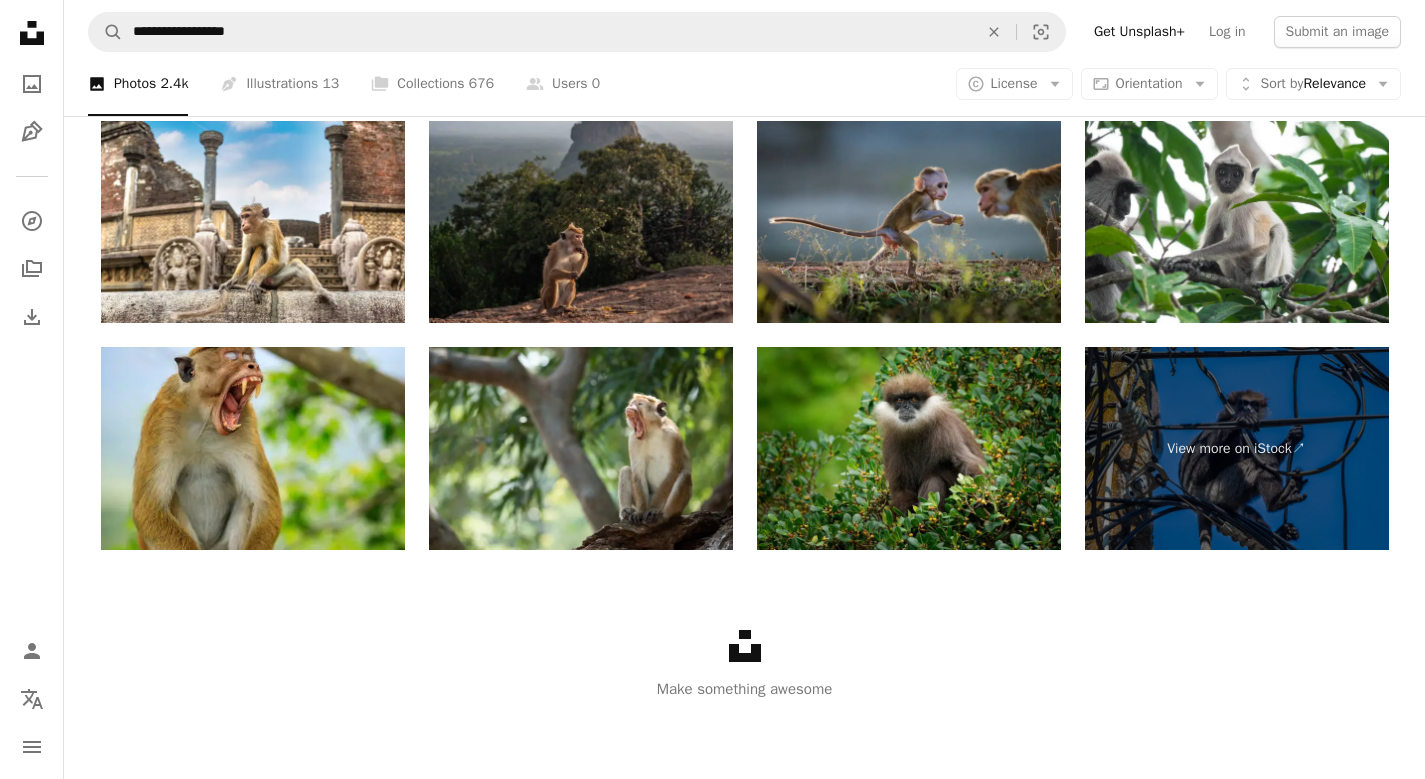 scroll, scrollTop: 7389, scrollLeft: 0, axis: vertical 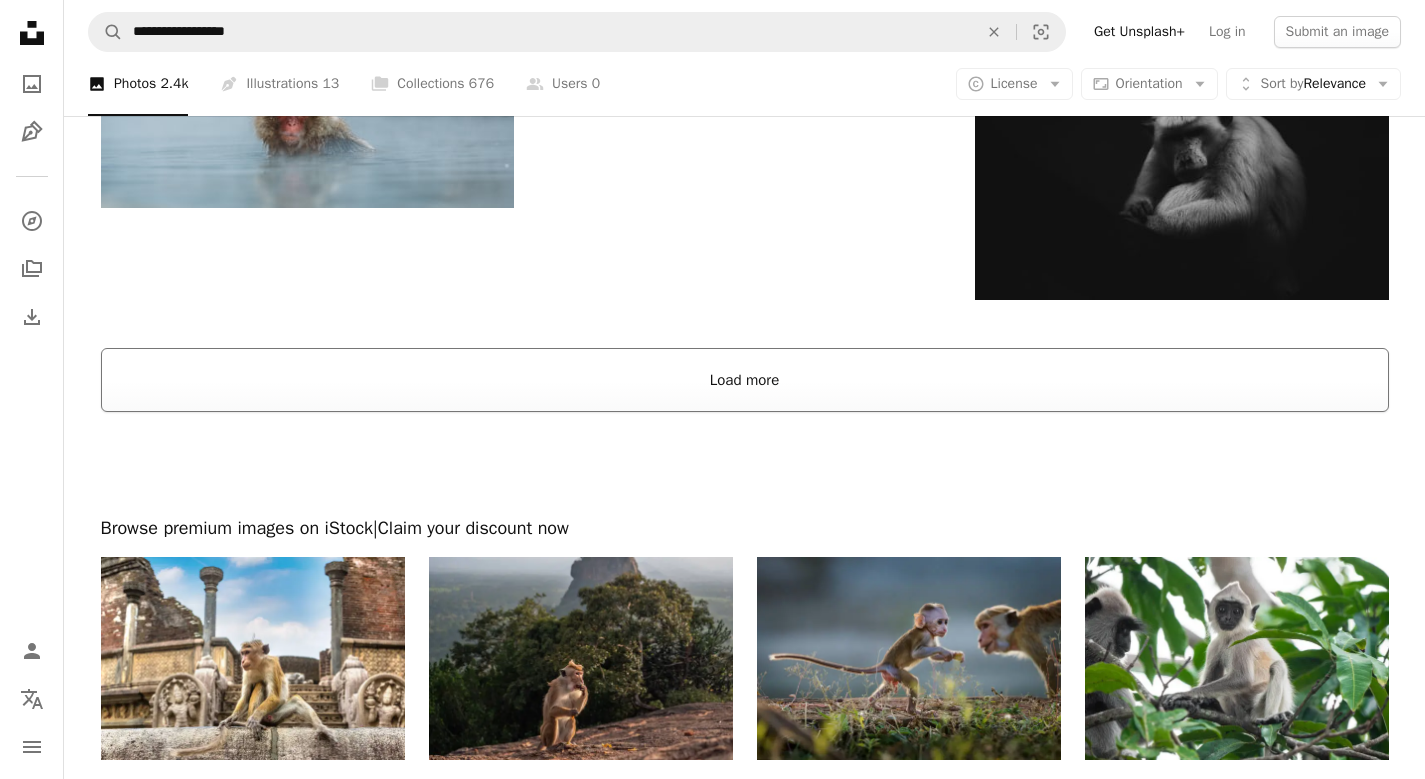click on "Load more" at bounding box center [745, 380] 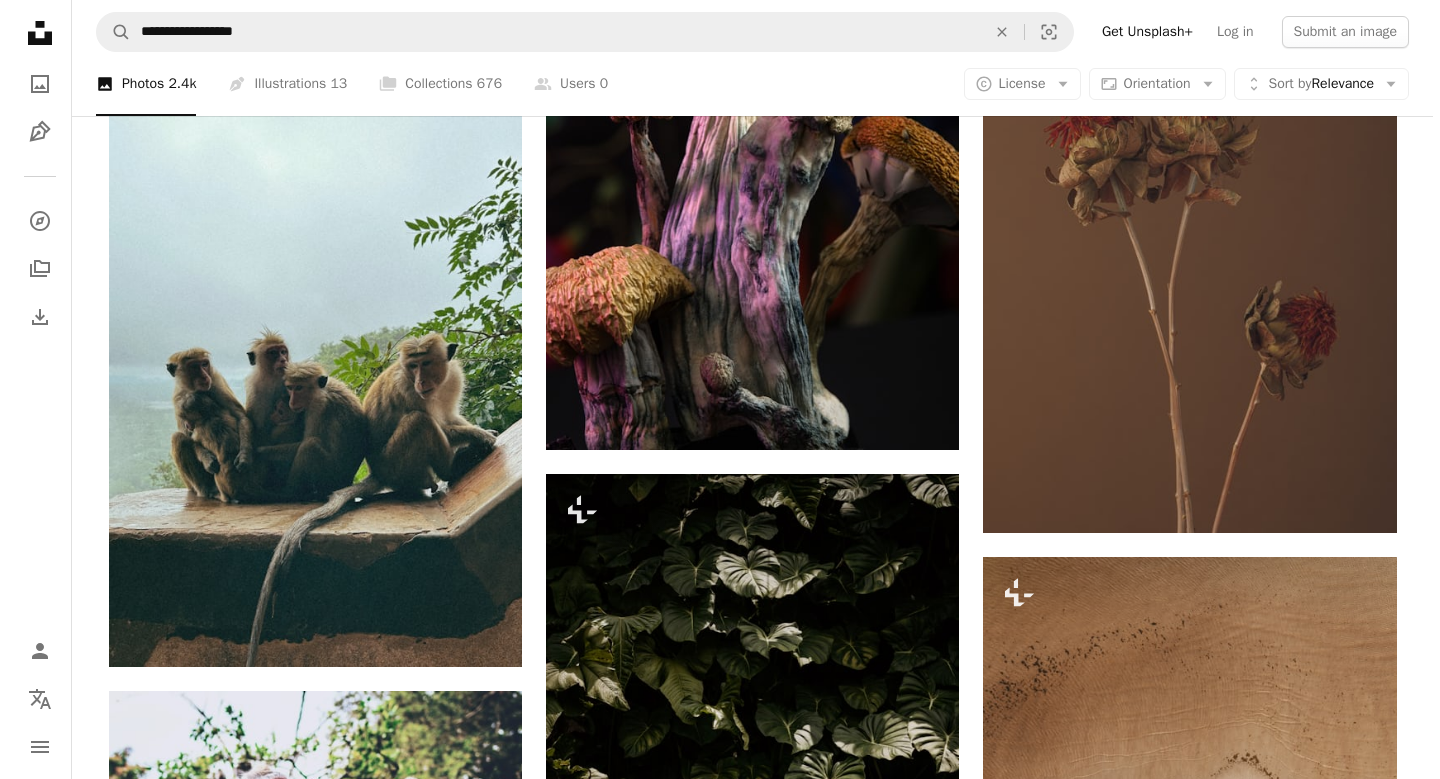 scroll, scrollTop: 13846, scrollLeft: 0, axis: vertical 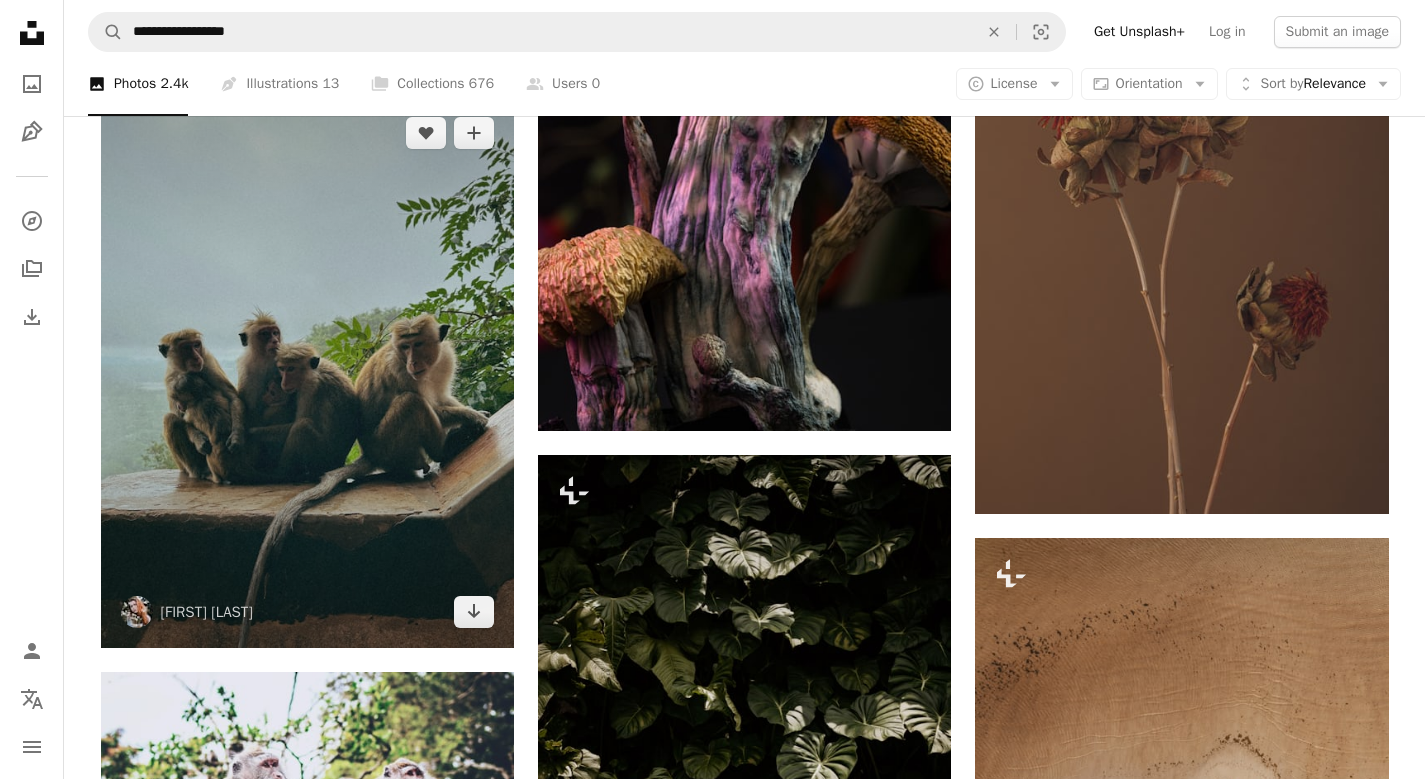 click at bounding box center [307, 372] 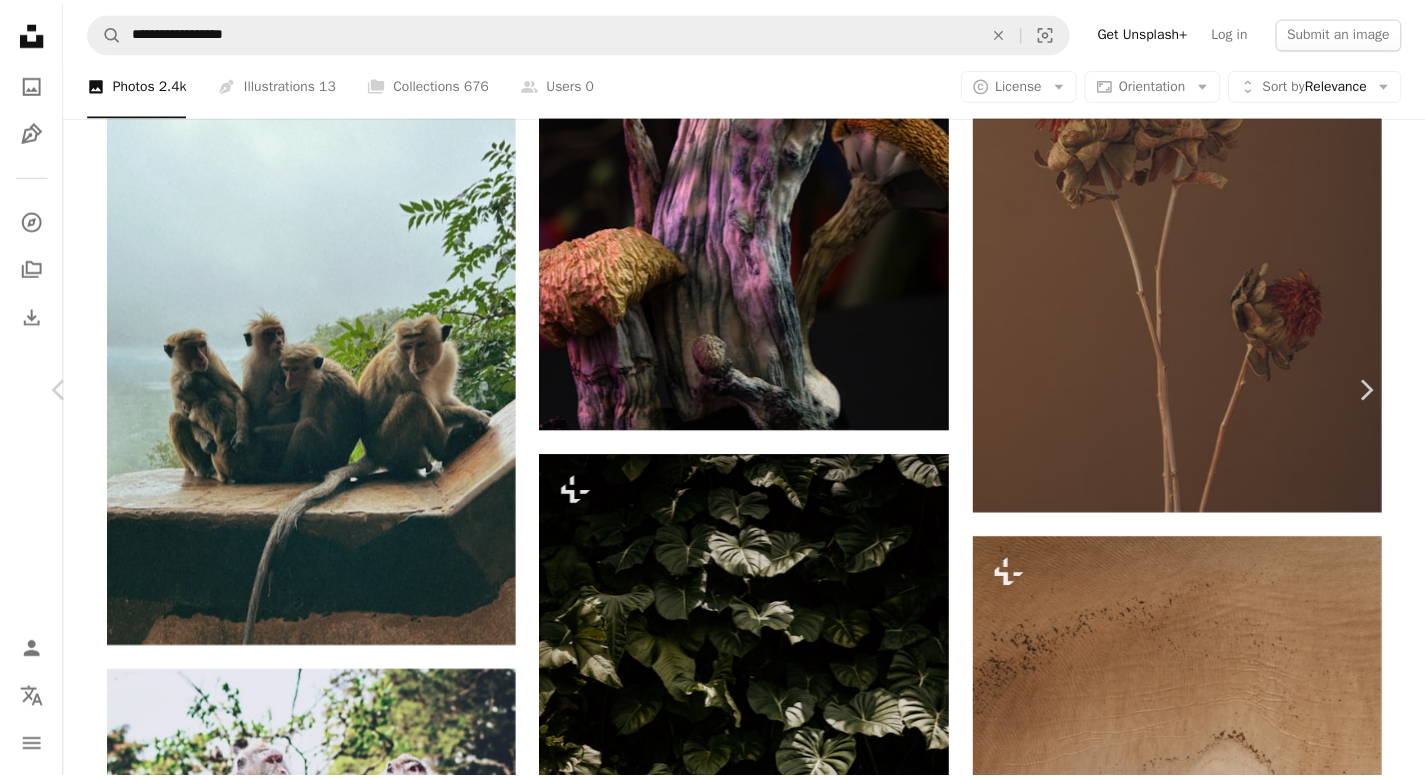 scroll, scrollTop: 20, scrollLeft: 0, axis: vertical 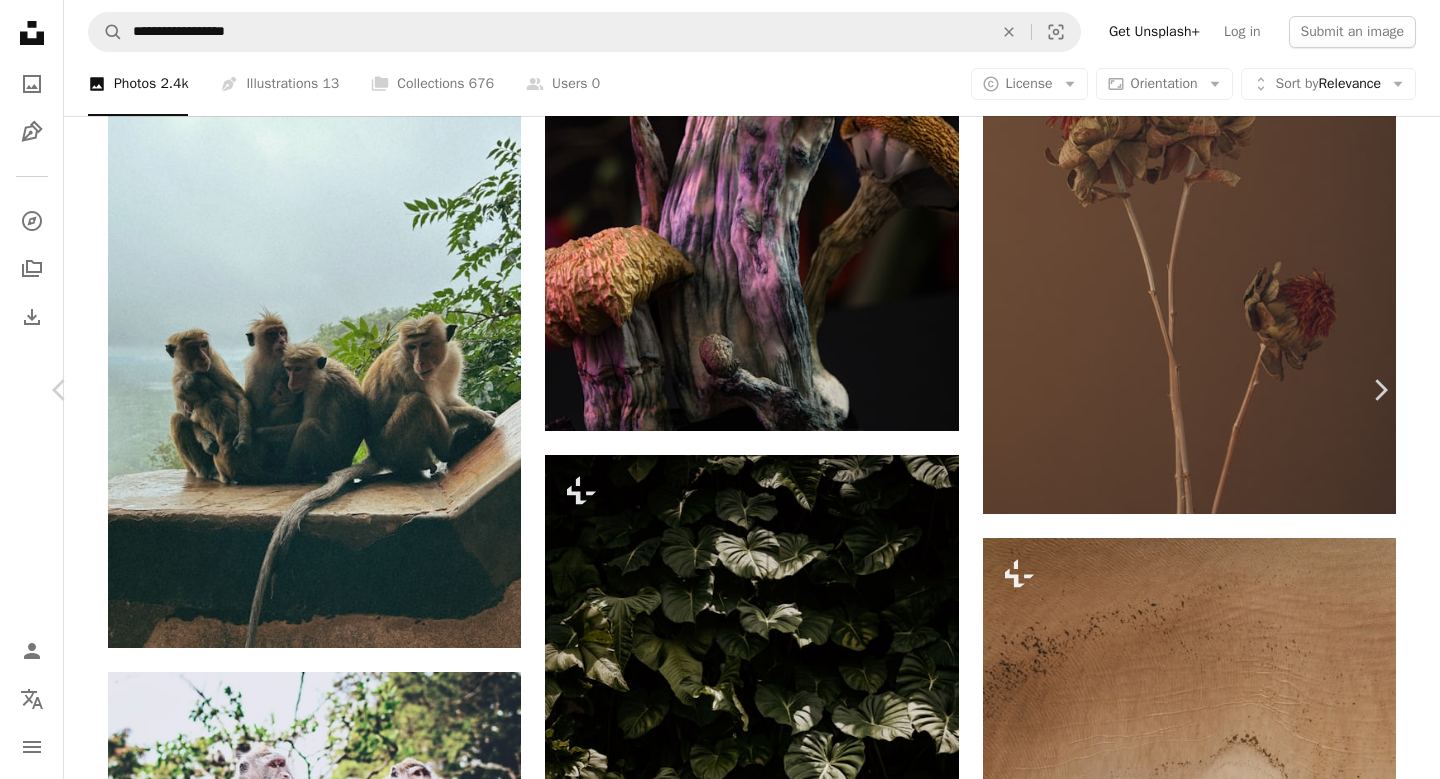 click on "Download free" at bounding box center (1191, 5153) 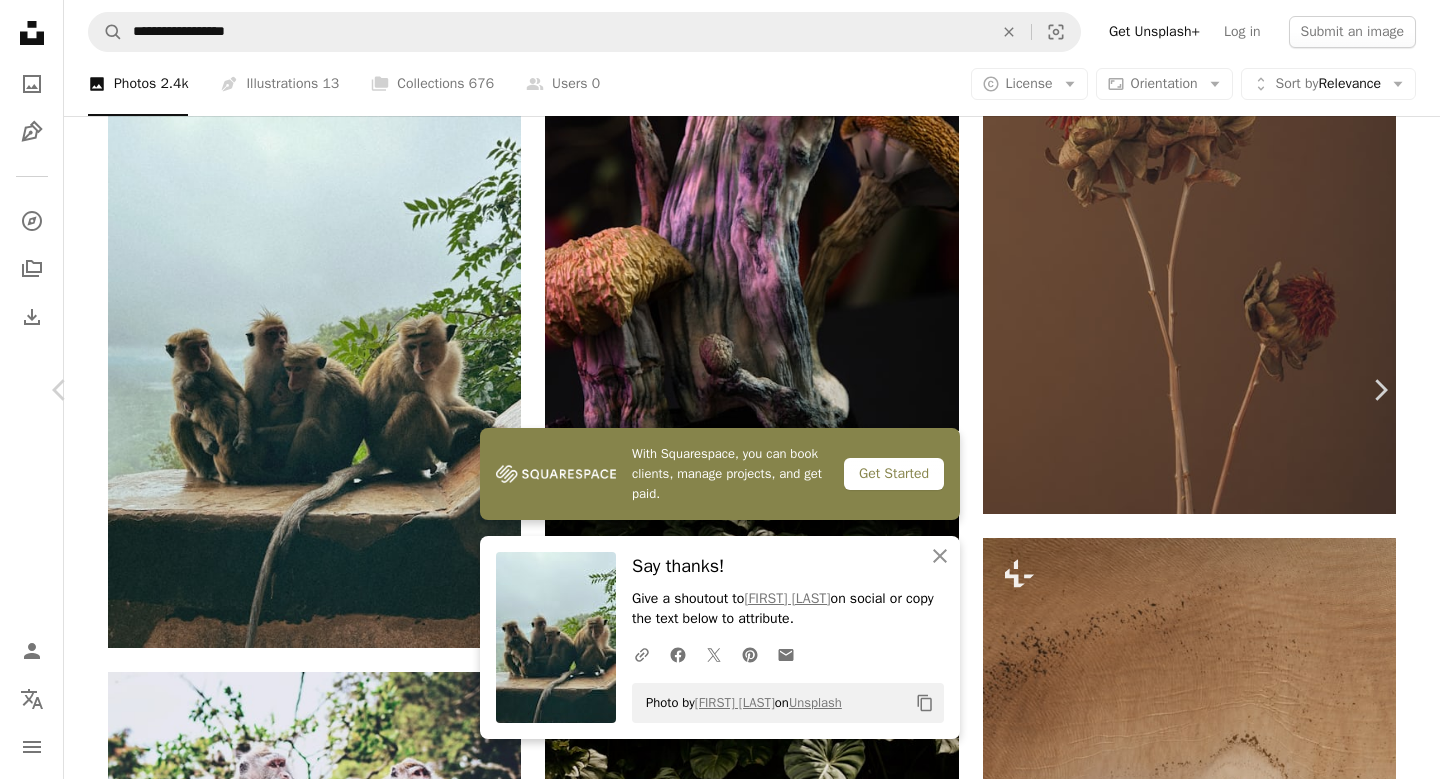 click on "An X shape Chevron left Chevron right With Squarespace, you can book clients, manage projects, and get paid. Get Started An X shape Close Say thanks! Give a shoutout to  Mona Miller  on social or copy the text below to attribute. A URL sharing icon (chains) Facebook icon X (formerly Twitter) icon Pinterest icon An envelope Photo by  Mona Miller  on  Unsplash
Copy content Mona Miller m0ther_0f_memes A heart A plus sign Edit image   Plus sign for Unsplash+ Download free Chevron down Zoom in Views 9,682 Downloads 105 A forward-right arrow Share Info icon Info More Actions A map marker Sigiriya, Sri Lanka Calendar outlined Published on  February 1, 2024 Safety Free to use under the  Unsplash License animal wildlife monkey sri lanka mammal baboon sigiriya Public domain images Browse premium related images on iStock  |  Save 20% with code UNSPLASH20 View more on iStock  ↗ Related images A heart A plus sign George Dagerotip Available for hire A checkmark inside of a circle Arrow pointing down A heart Nik" at bounding box center [720, 5511] 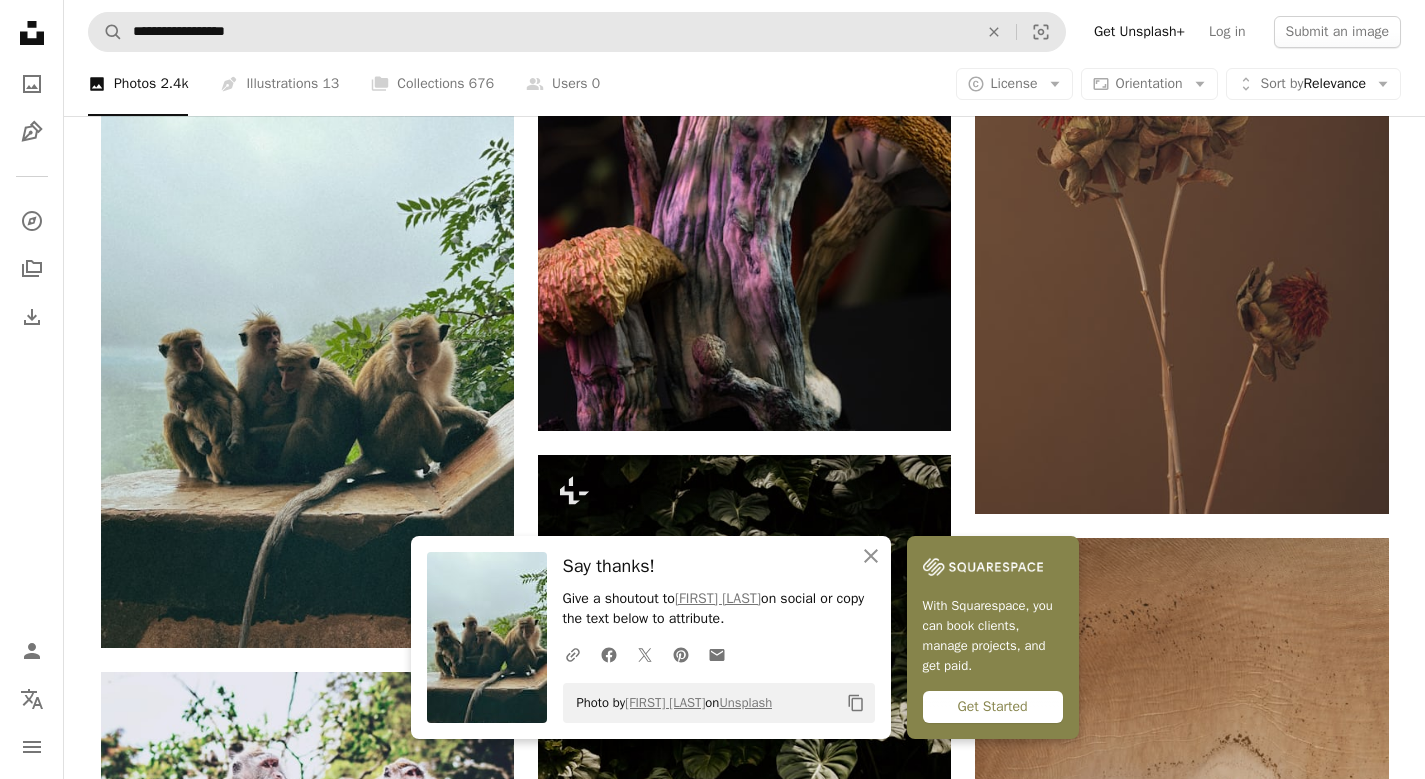 scroll, scrollTop: 13834, scrollLeft: 0, axis: vertical 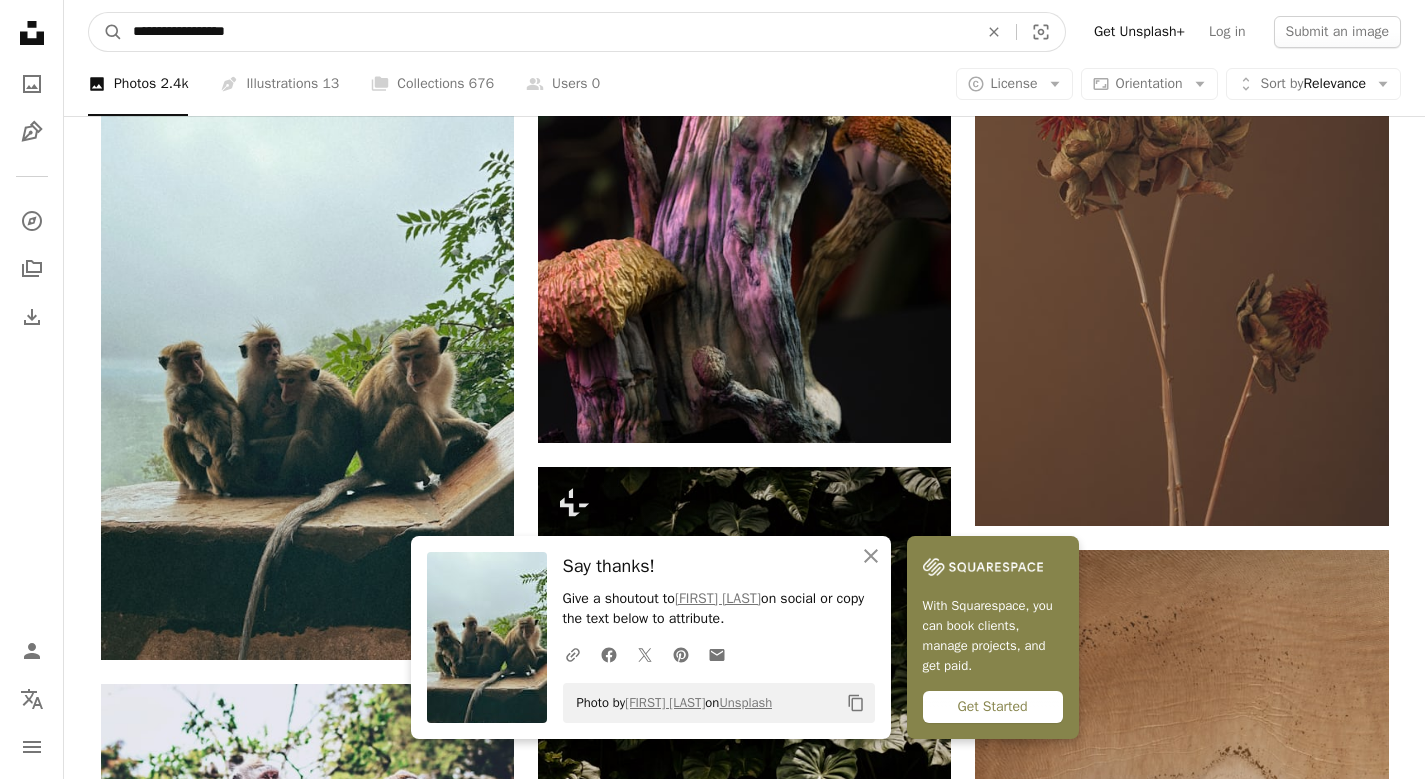click on "**********" at bounding box center [547, 32] 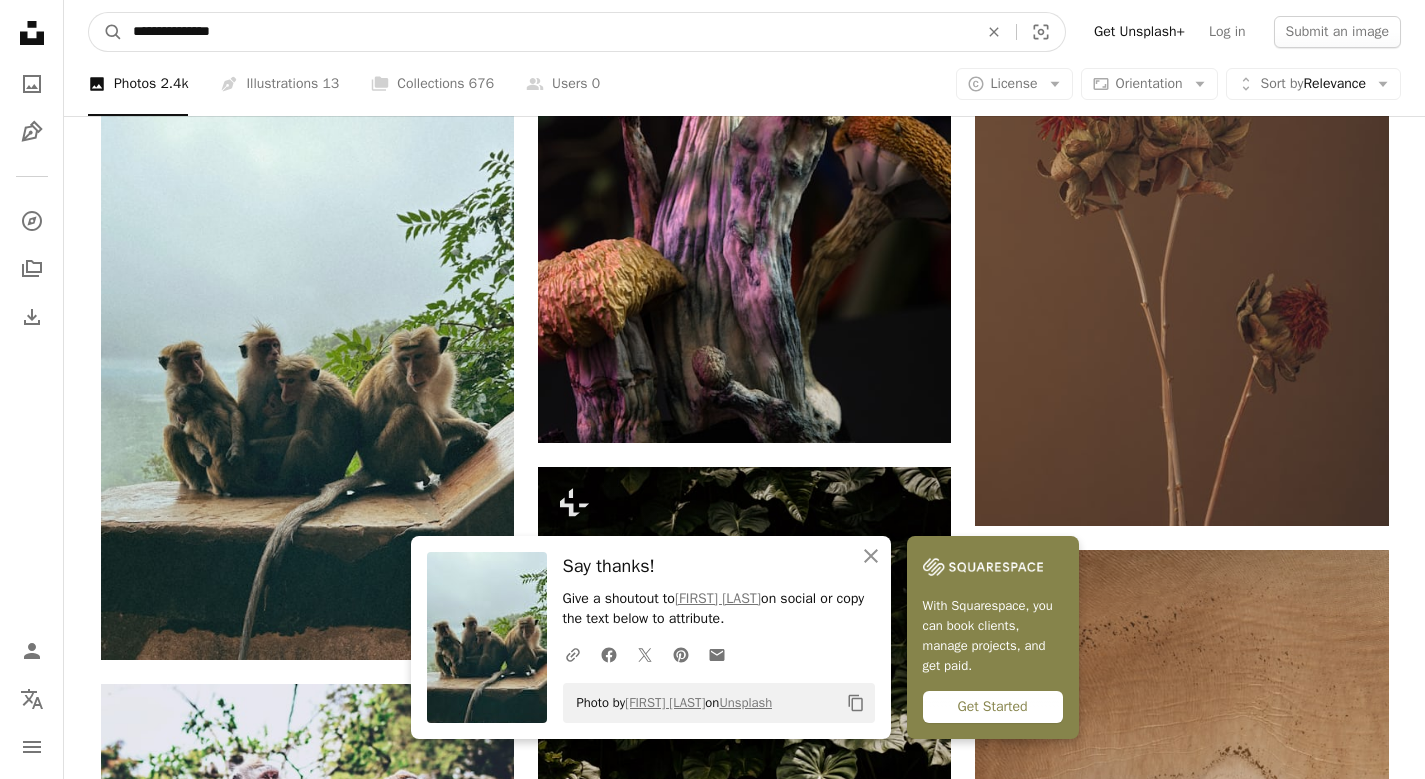 type on "**********" 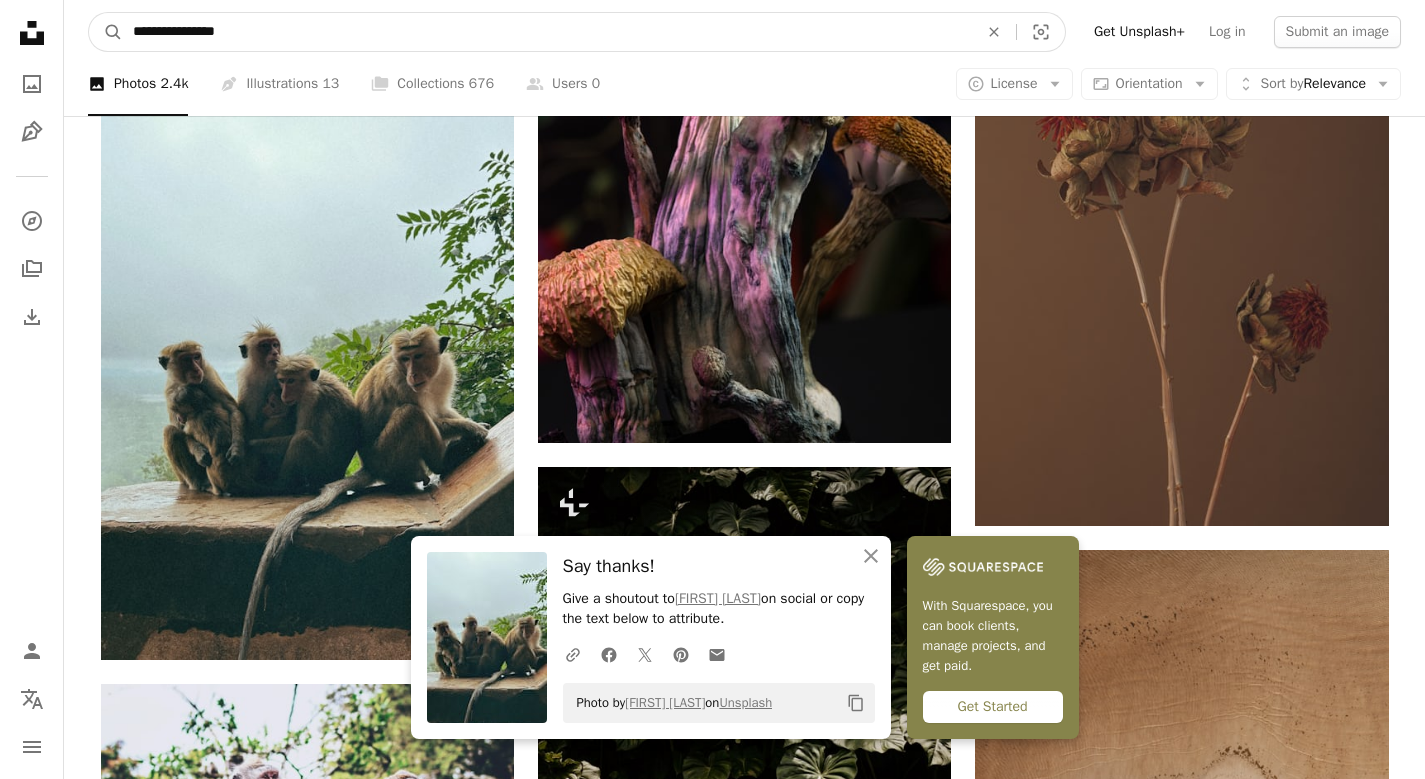click on "A magnifying glass" at bounding box center [106, 32] 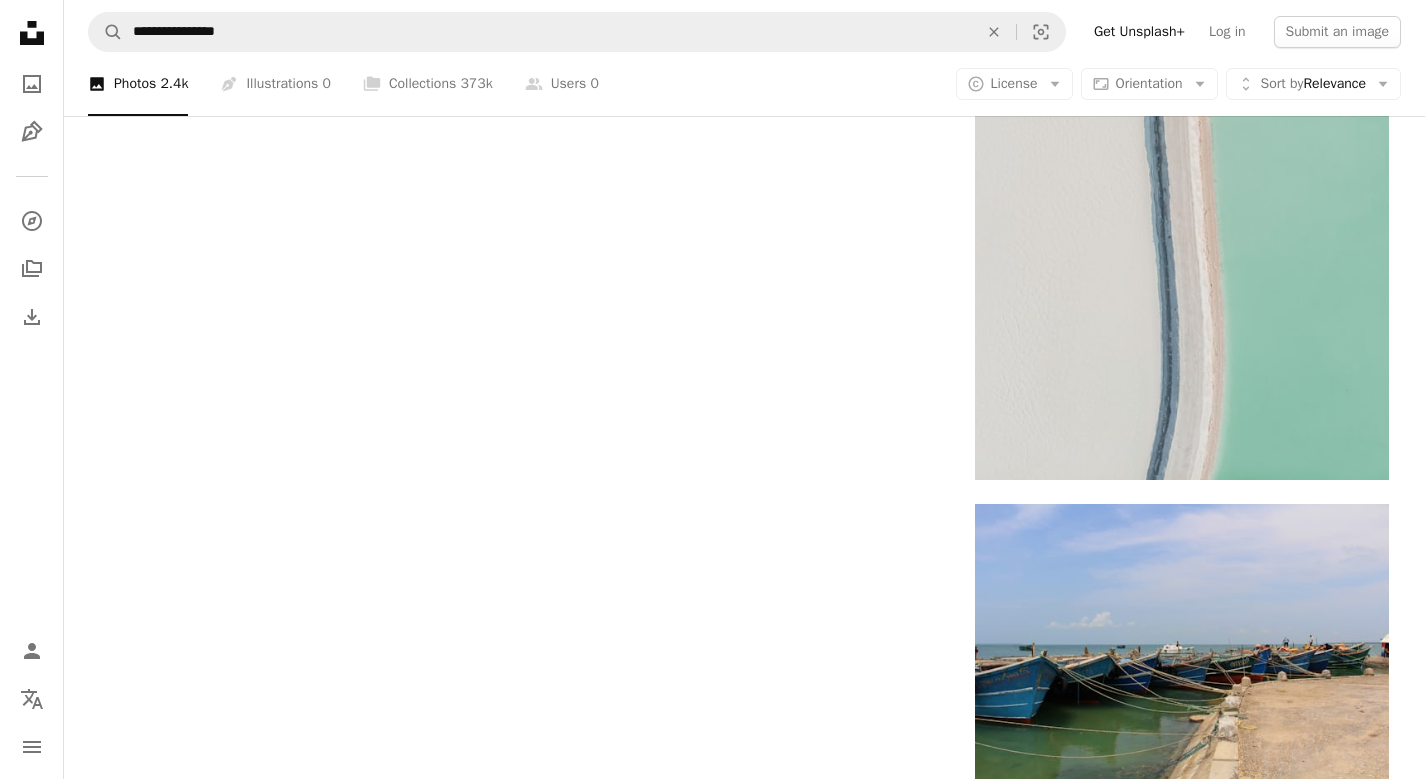 scroll, scrollTop: 3677, scrollLeft: 0, axis: vertical 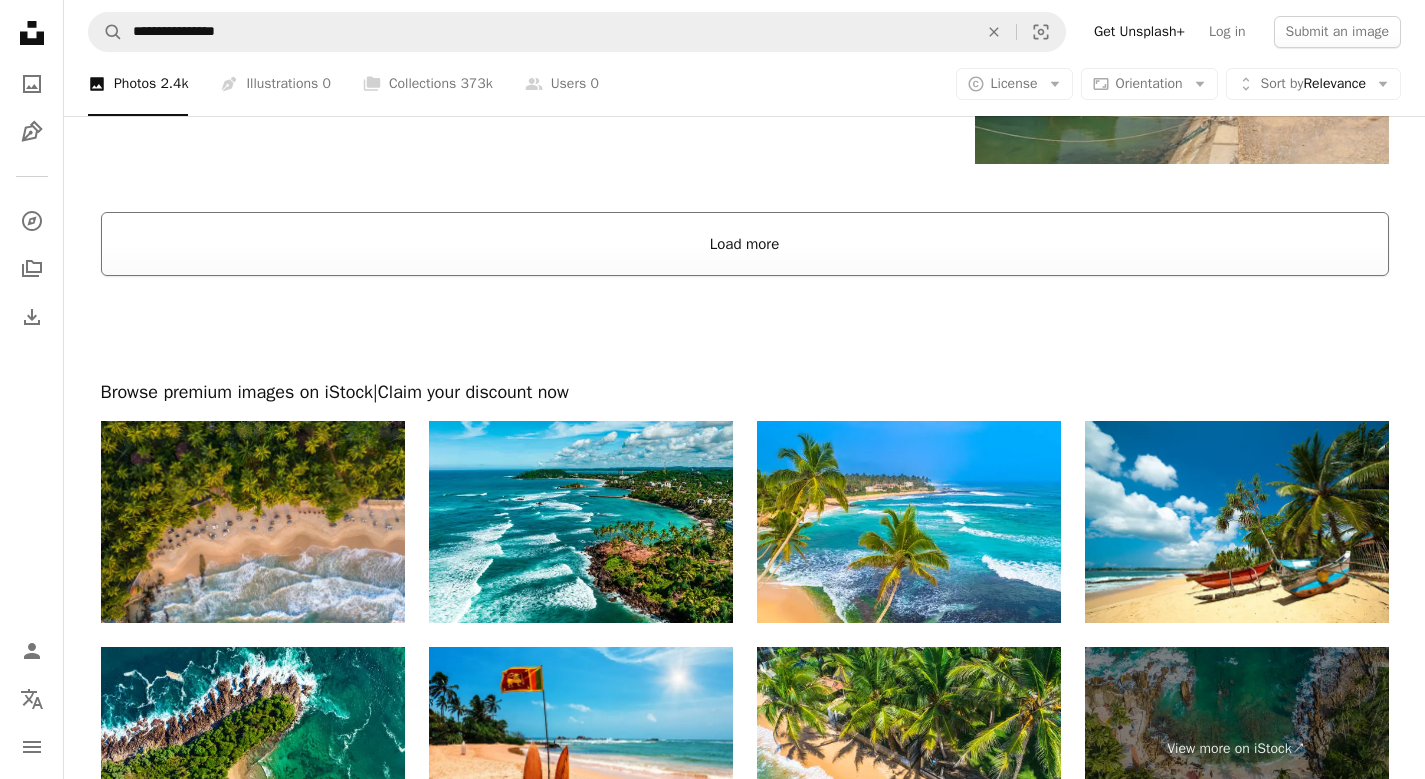 click on "Load more" at bounding box center [745, 244] 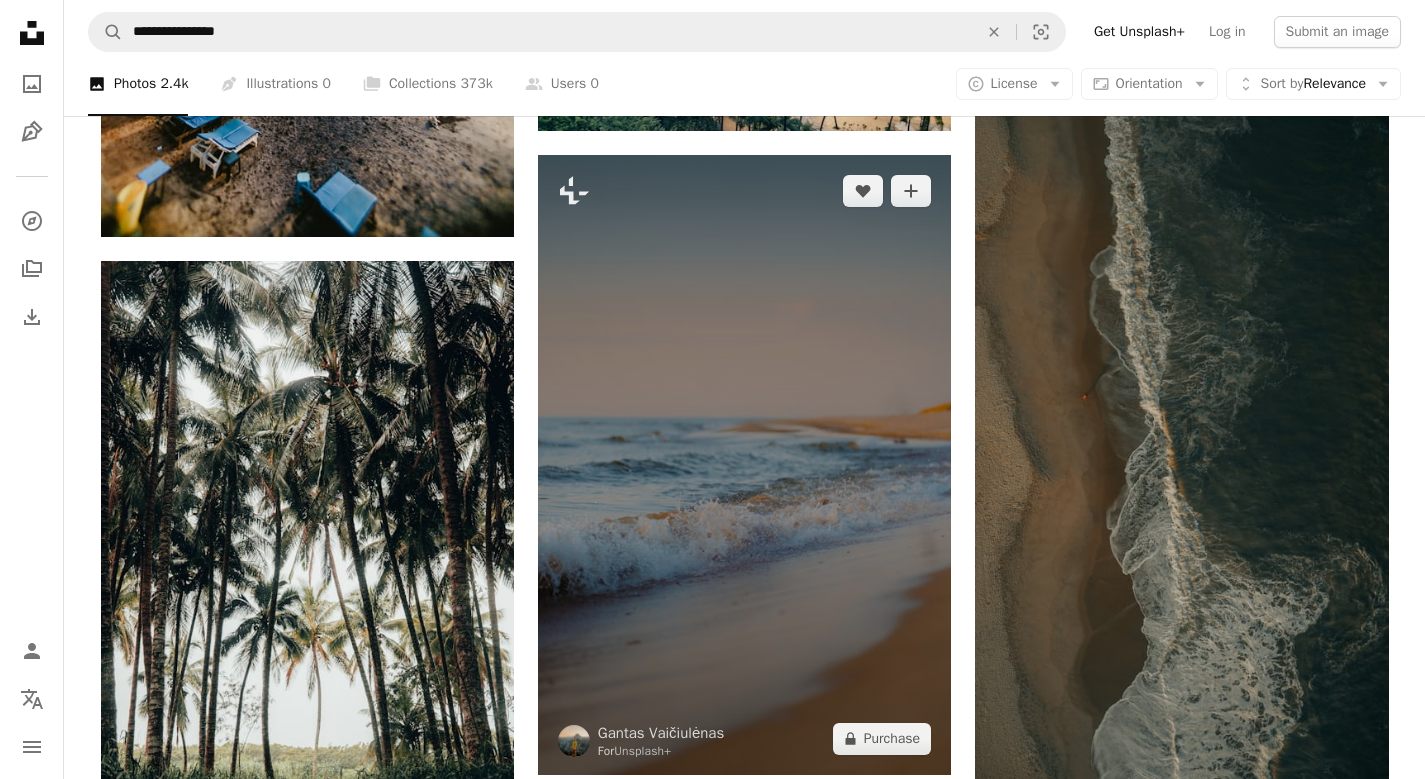 scroll, scrollTop: 10806, scrollLeft: 0, axis: vertical 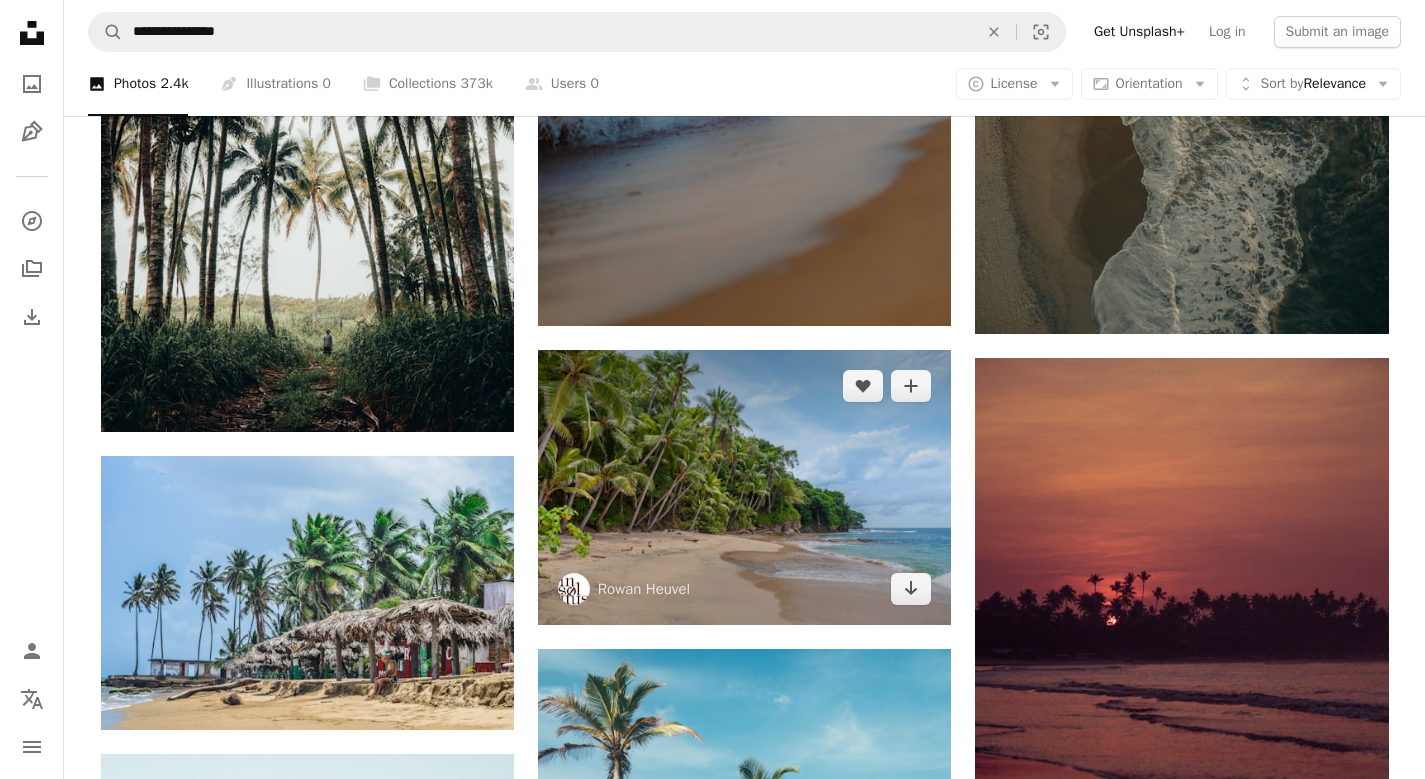 click at bounding box center (744, 487) 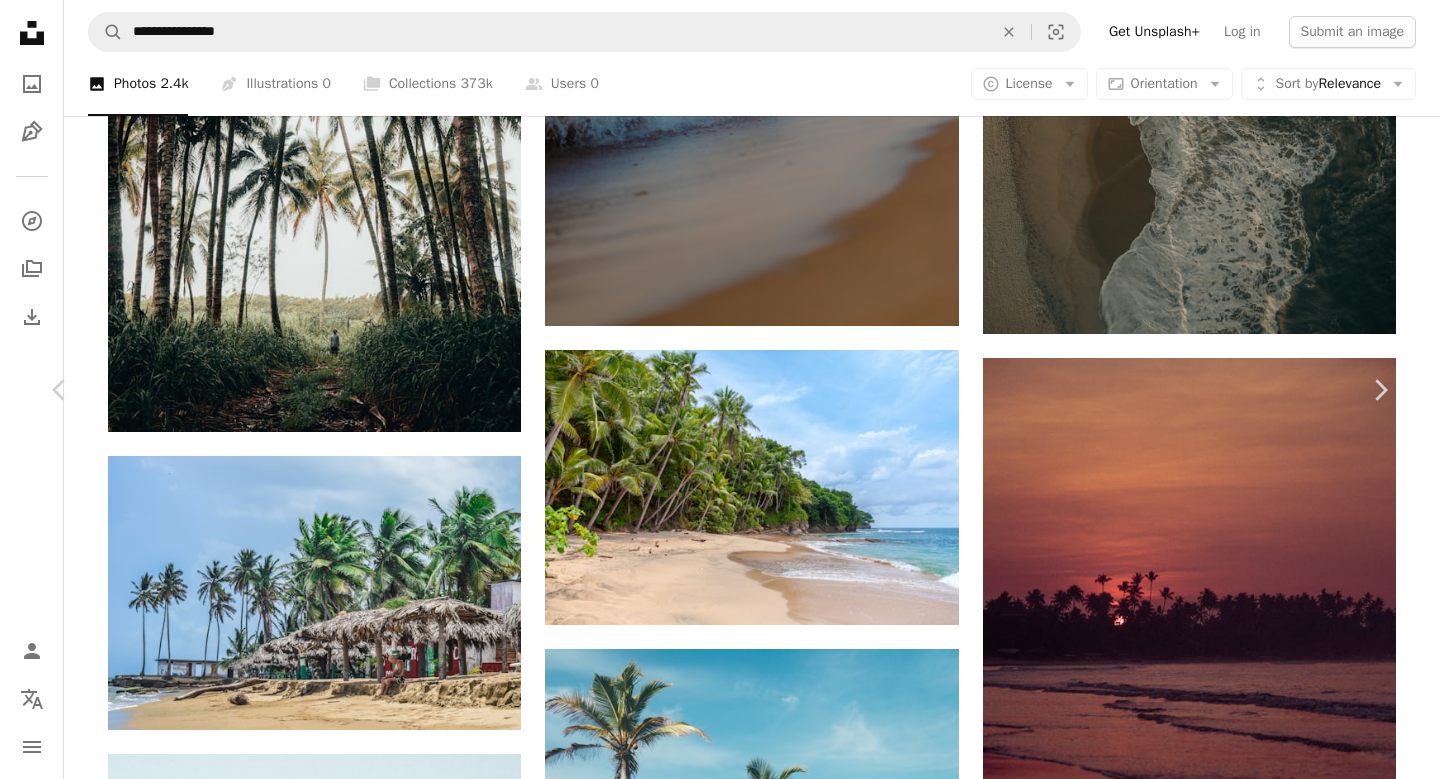 click on "An X shape Chevron left Chevron right Rowan Heuvel insolitus A heart A plus sign Edit image   Plus sign for Unsplash+ Download free Chevron down Zoom in Views 73,347,214 Downloads 375,470 Featured in Photos ,  Nature ,  Wallpapers A forward-right arrow Share Info icon Info More Actions Castaway on a tropical island A map marker Playa Blanca, Saboga, Panama Calendar outlined Published on  July 13, 2016 Camera Canon, EOS 5D Mark II Safety Free to use under the  Unsplash License beach sea blue green trees beach wallpaper sand palm tree beach background tropical outdoors palm trees day tropical wallpaper outside tahiti beach landscape wet tropical background bliss Creative Commons images Browse premium related images on iStock  |  Save 20% with code UNSPLASH20 View more on iStock  ↗ Related images A heart A plus sign Tatiana Kachanovetskaia Arrow pointing down A heart A plus sign Jonathan Medina Available for hire A checkmark inside of a circle Arrow pointing down A heart A plus sign Alexander Schimmeck A heart" at bounding box center [720, 3950] 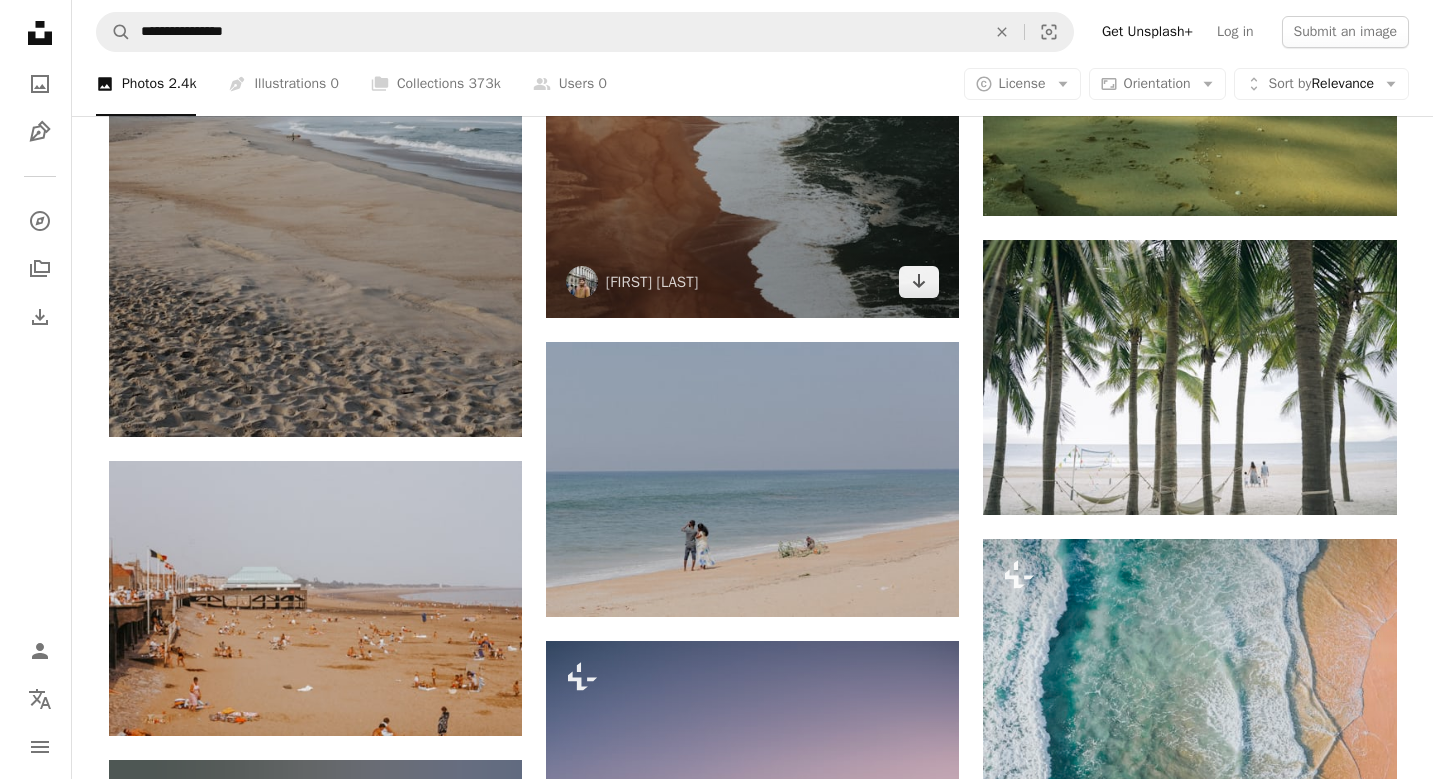 scroll, scrollTop: 14048, scrollLeft: 0, axis: vertical 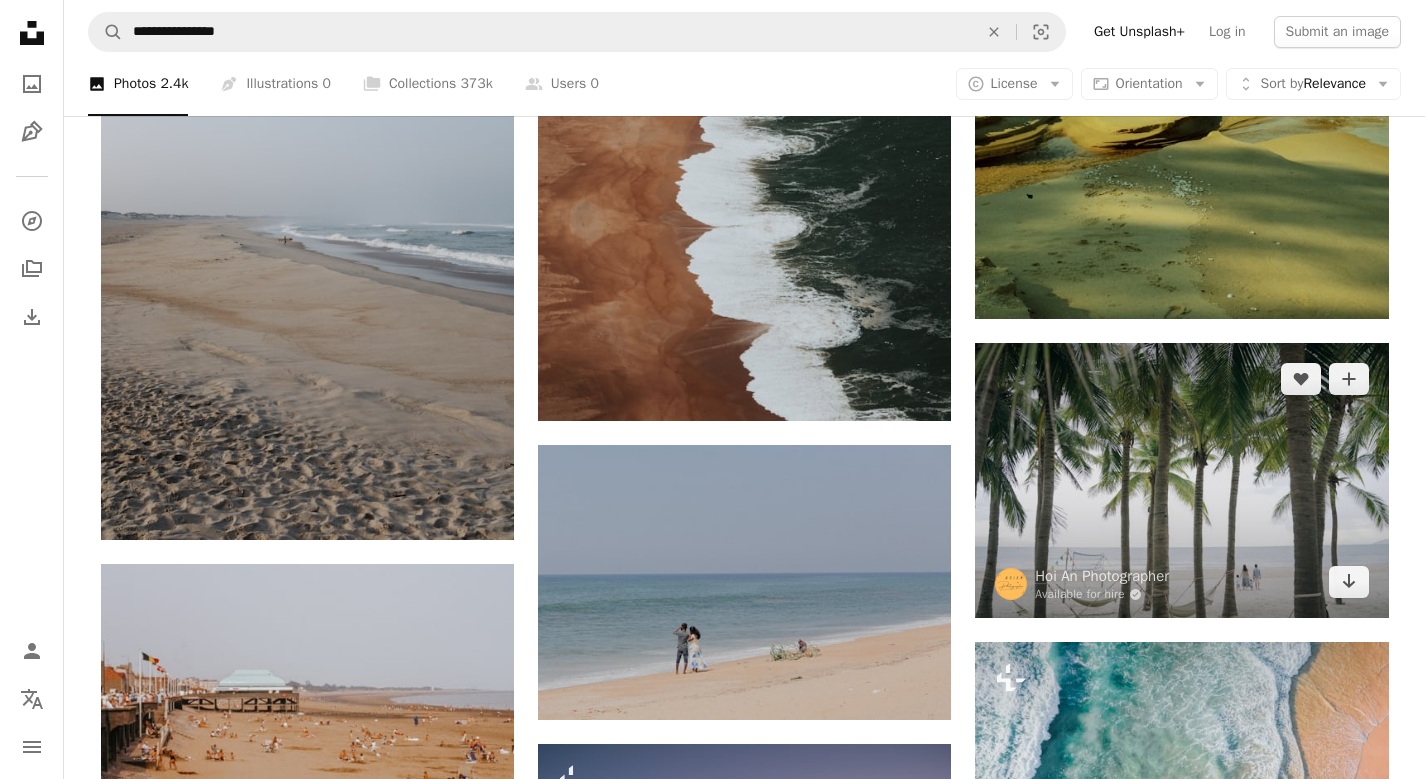 click at bounding box center (1181, 480) 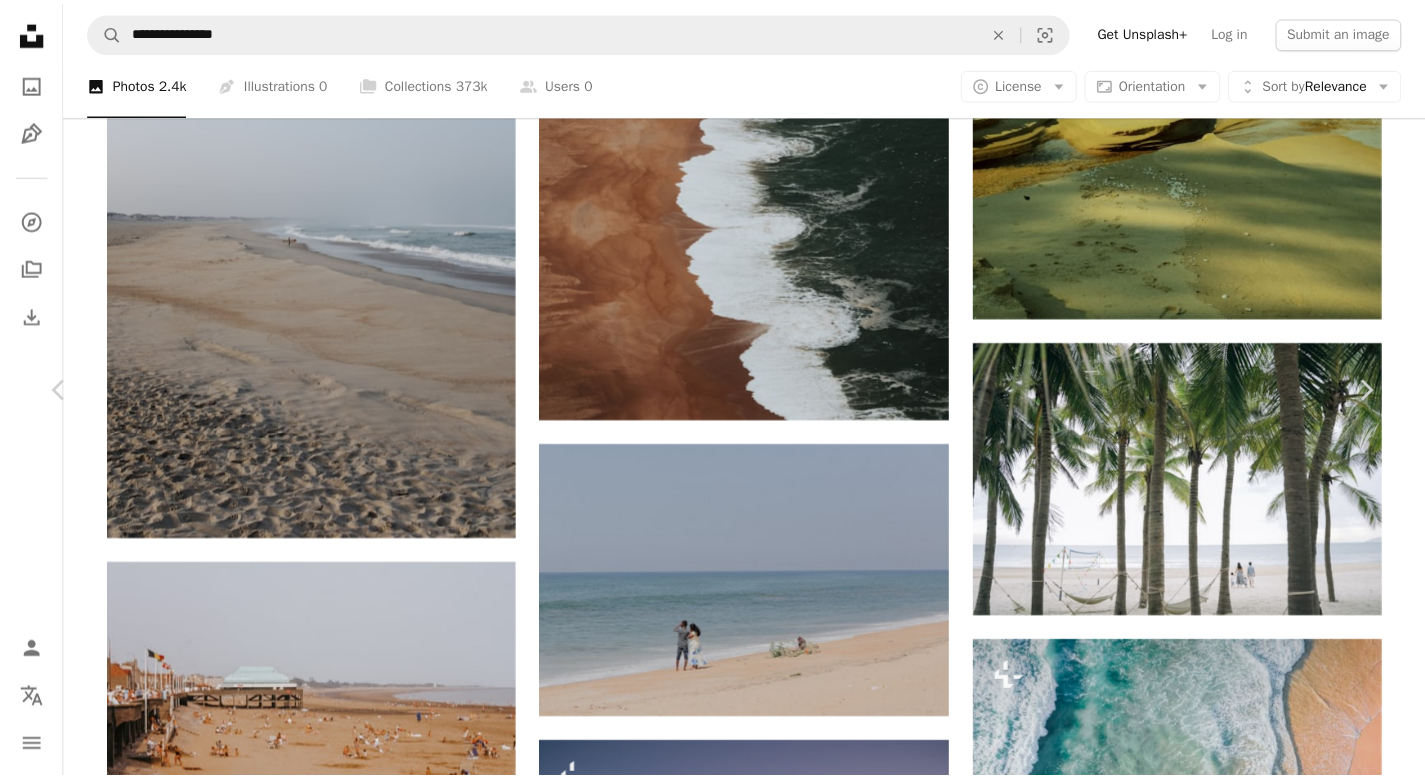 scroll, scrollTop: 1222, scrollLeft: 0, axis: vertical 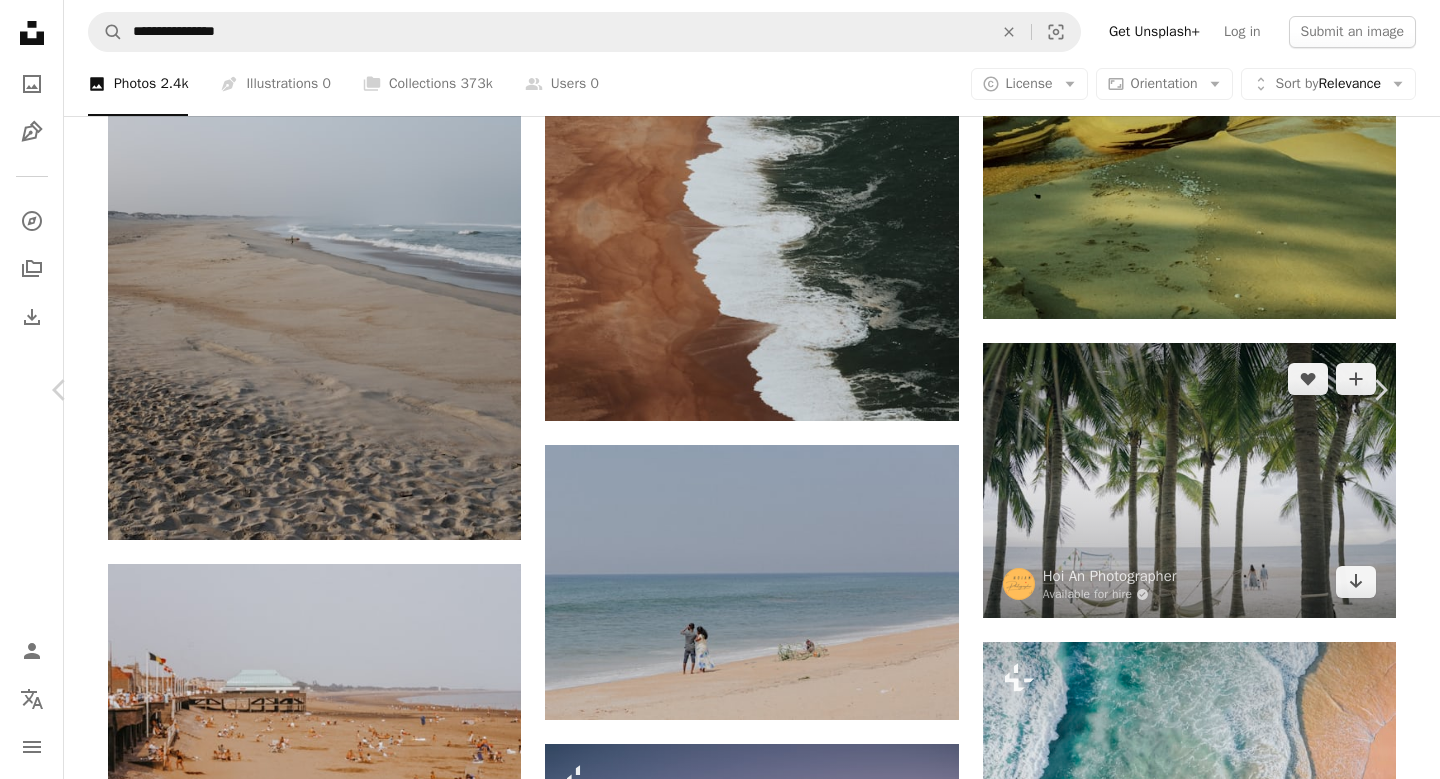 click on "An X shape Chevron left Chevron right Hoi An Photographer Available for hire A checkmark inside of a circle A heart A plus sign Edit image   Plus sign for Unsplash+ Download free Chevron down Zoom in Views 177,795 Downloads 4,480 Featured in Photos A forward-right arrow Share Info icon Info More Actions Calendar outlined Published on  August 23, 2022 Camera SONY, ILCE-7M3 Safety Free to use under the  Unsplash License human people plant furniture vacation palm tree tropical outdoors hammock arecaceae Free images Browse premium related images on iStock  |  Save 20% with code UNSPLASH20 View more on iStock  ↗ Related images A heart A plus sign Frames For Your Heart Available for hire A checkmark inside of a circle Arrow pointing down Plus sign for Unsplash+ A heart A plus sign Thomas Boxma For  Unsplash+ A lock   Purchase A heart A plus sign Evan Jeung Arrow pointing down A heart A plus sign Thomas Hoang Arrow pointing down A heart A plus sign Raimond Klavins Arrow pointing down A heart A plus sign Yuyang Liu" at bounding box center [720, 3935] 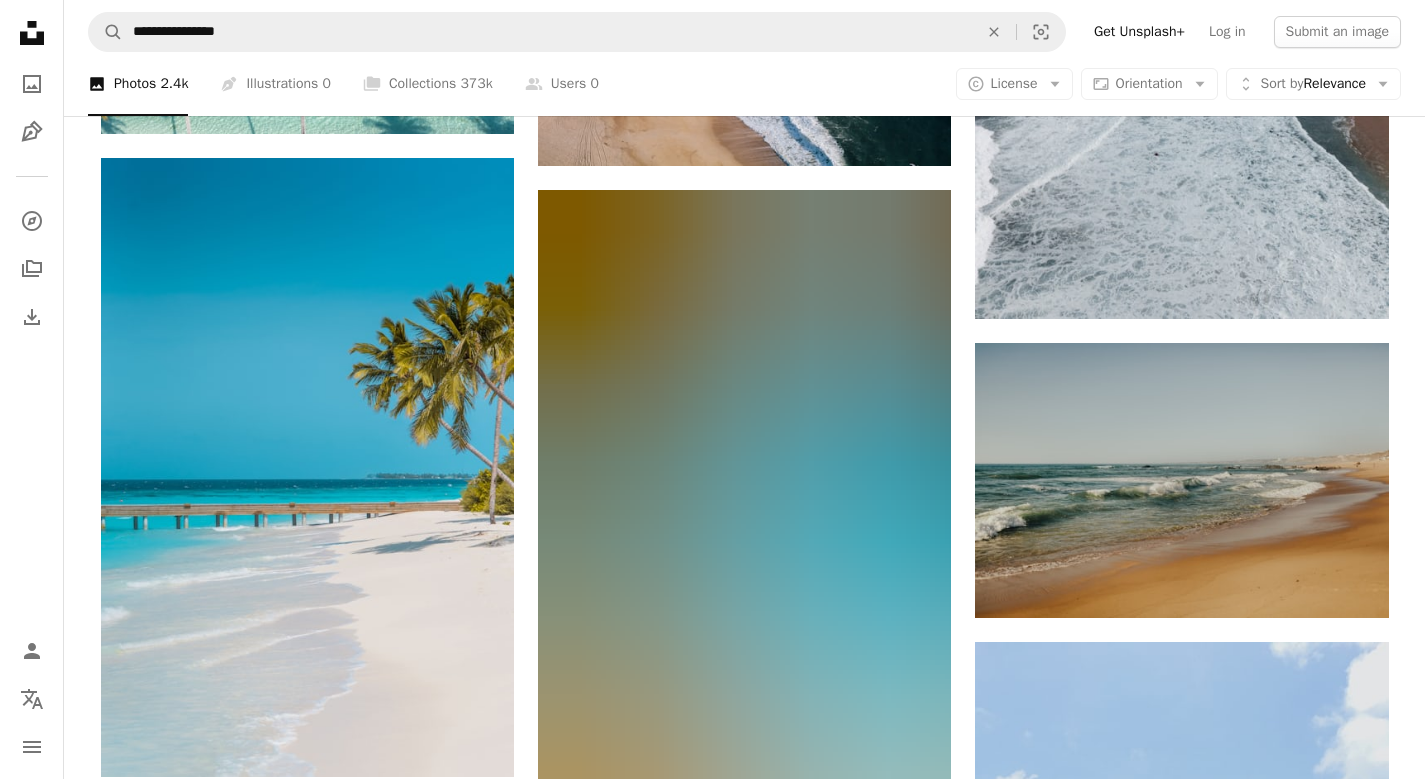 scroll, scrollTop: 17502, scrollLeft: 0, axis: vertical 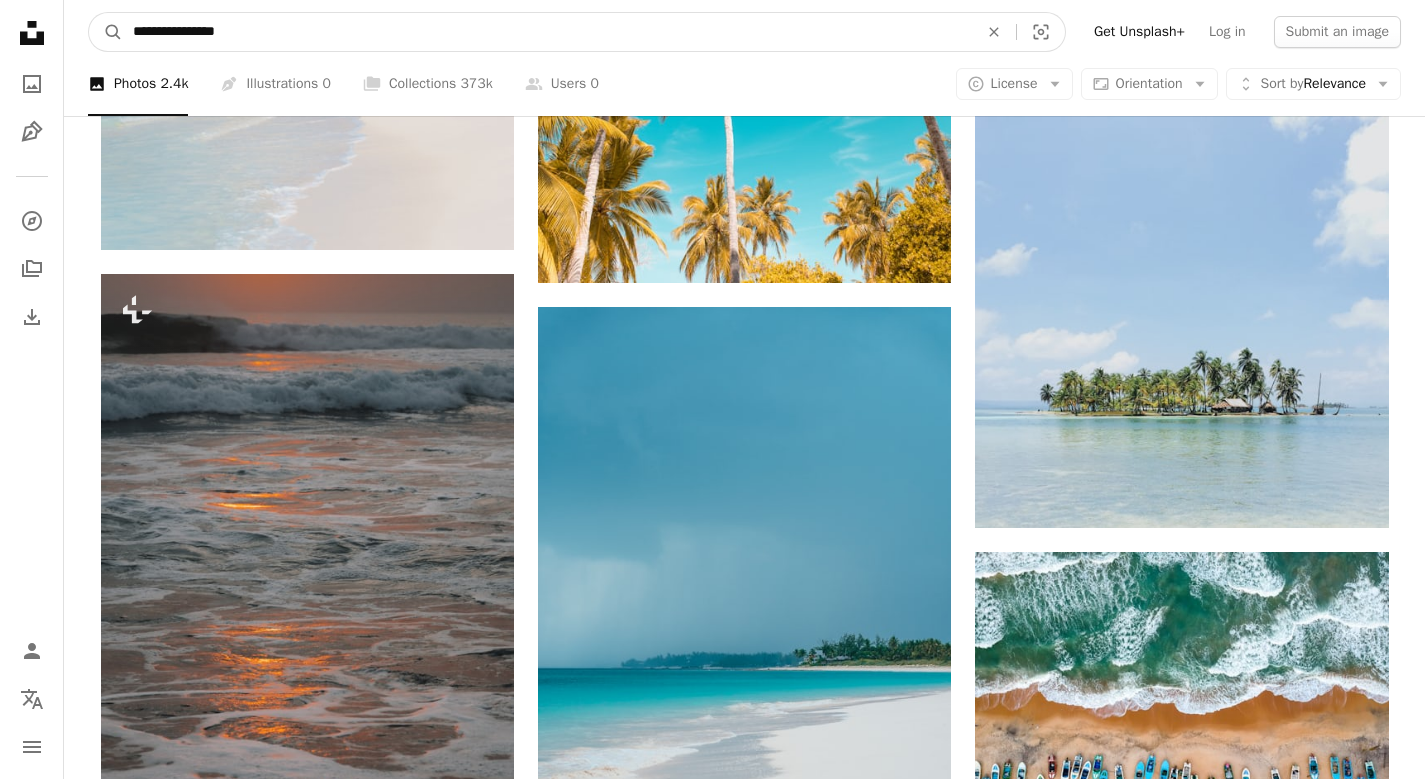 drag, startPoint x: 226, startPoint y: 25, endPoint x: 34, endPoint y: 13, distance: 192.37463 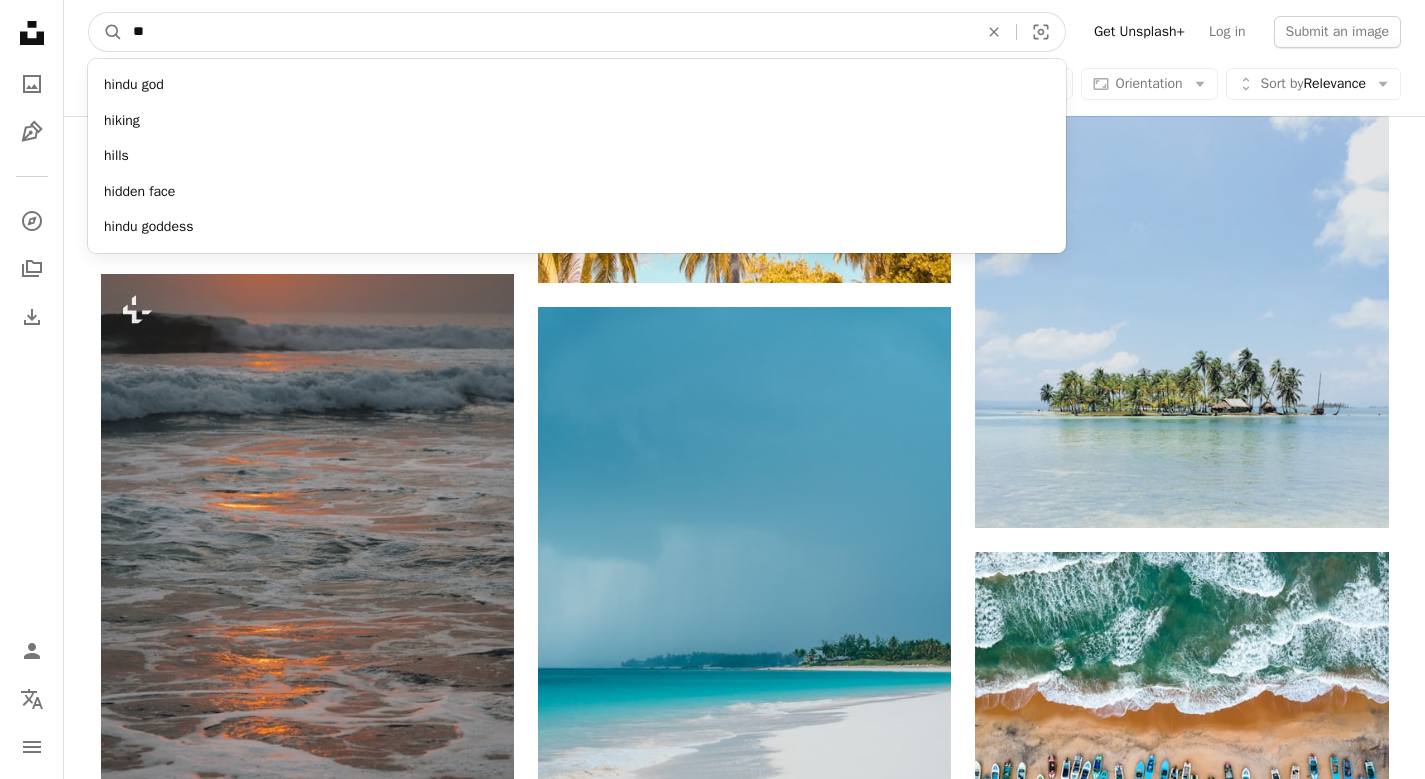 type on "*" 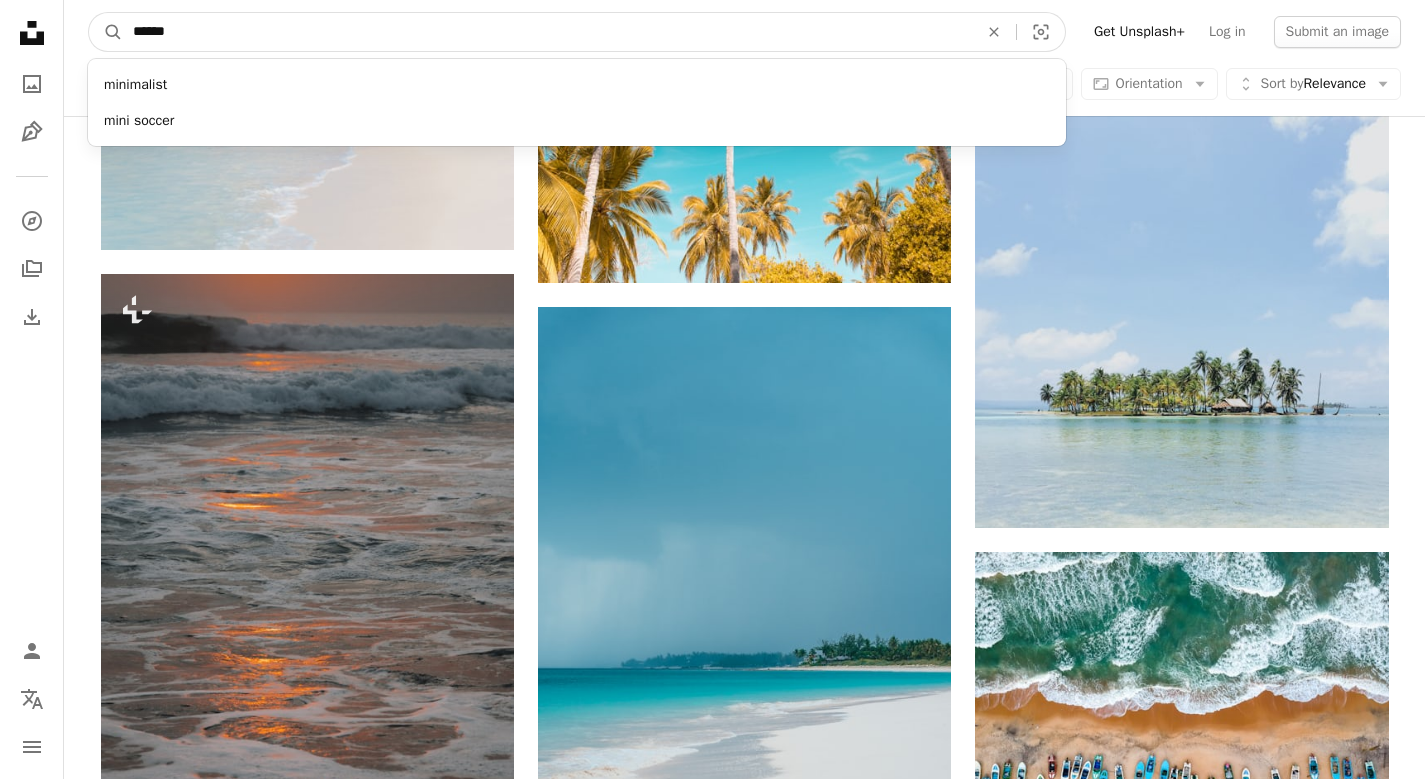 type on "*******" 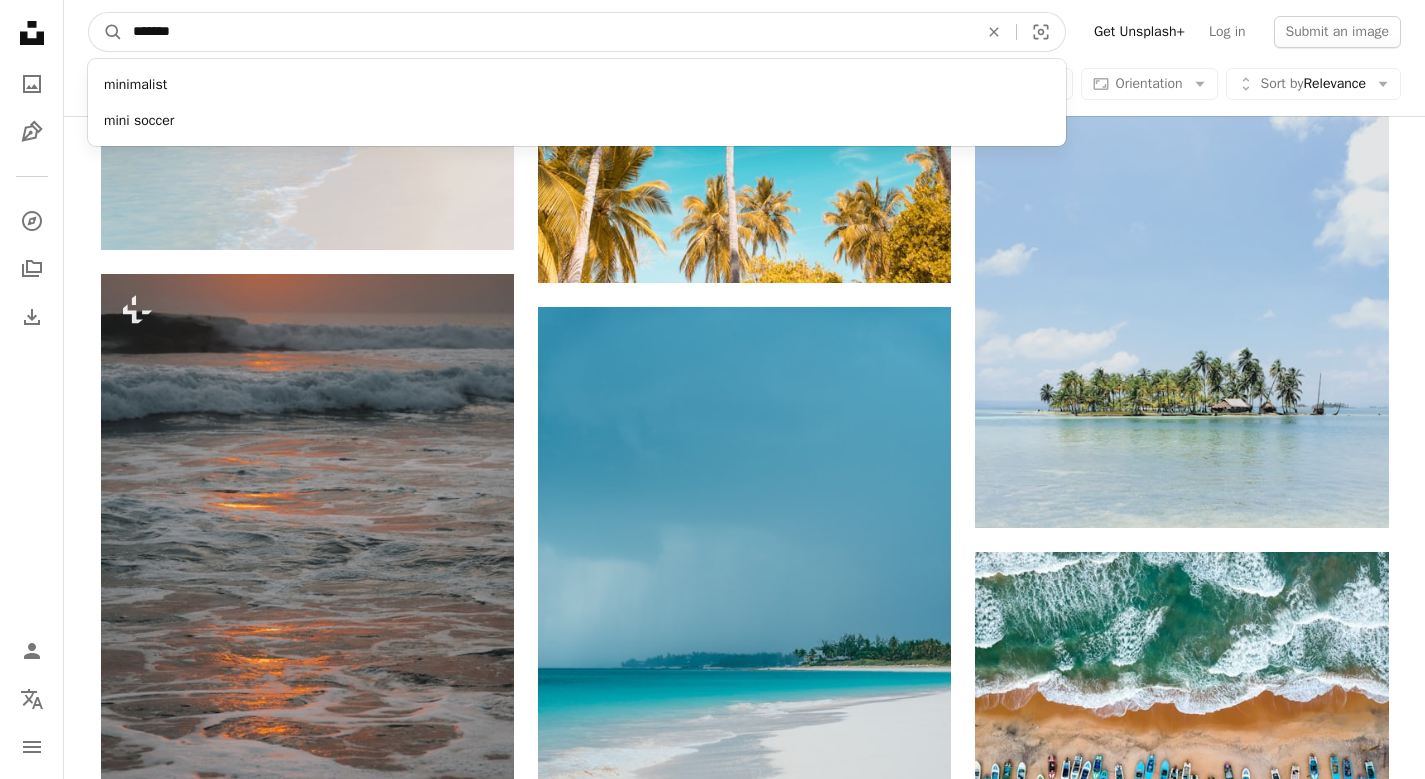 click on "A magnifying glass" at bounding box center (106, 32) 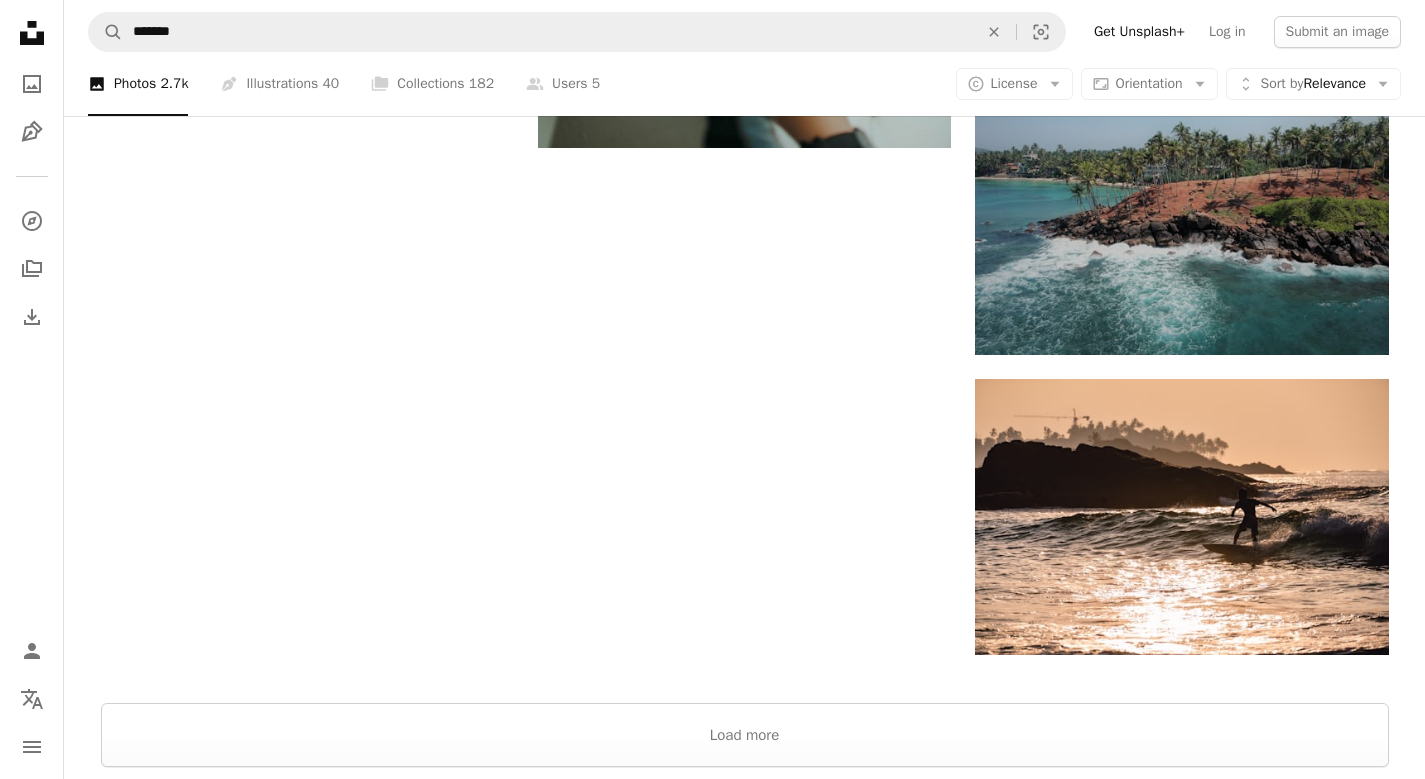 scroll, scrollTop: 3452, scrollLeft: 0, axis: vertical 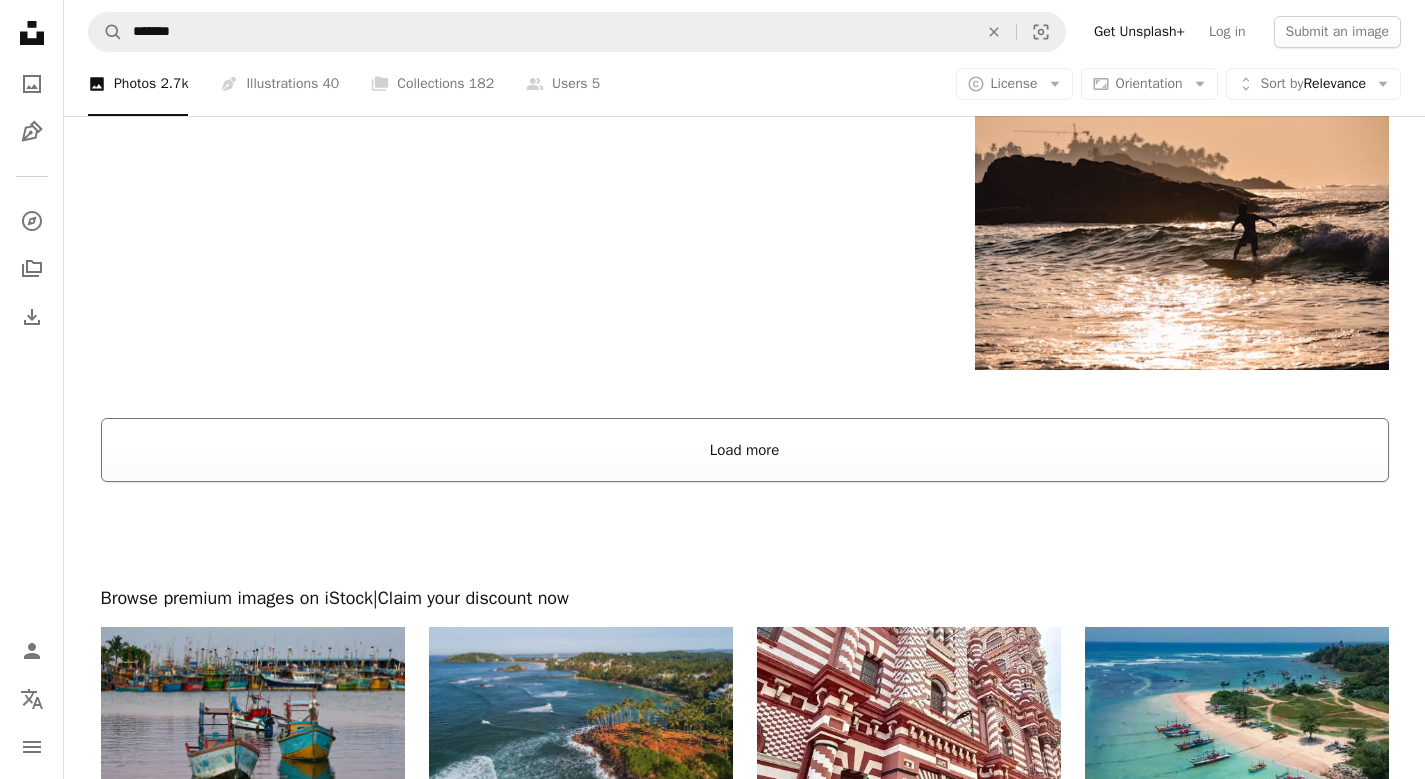click on "Load more" at bounding box center (745, 450) 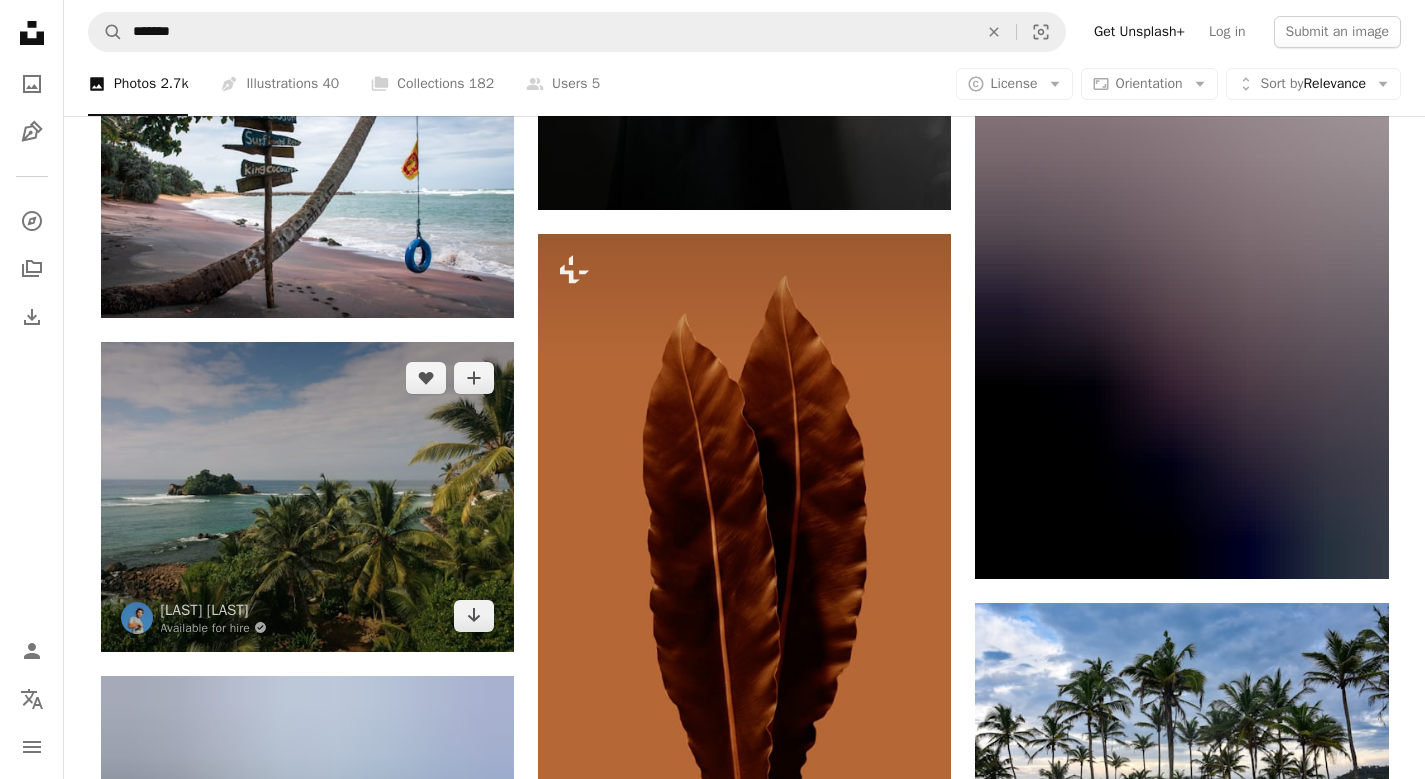 scroll, scrollTop: 5539, scrollLeft: 0, axis: vertical 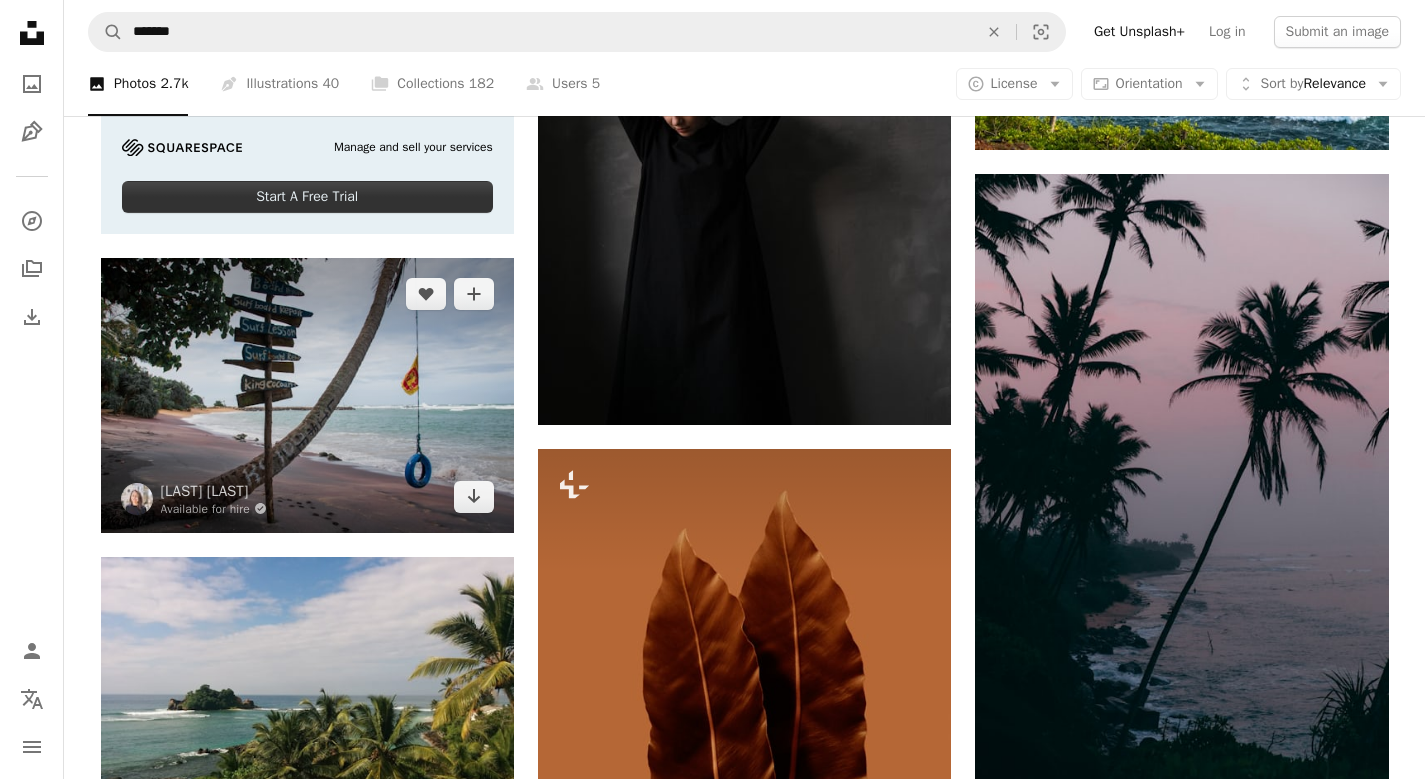 click at bounding box center [307, 395] 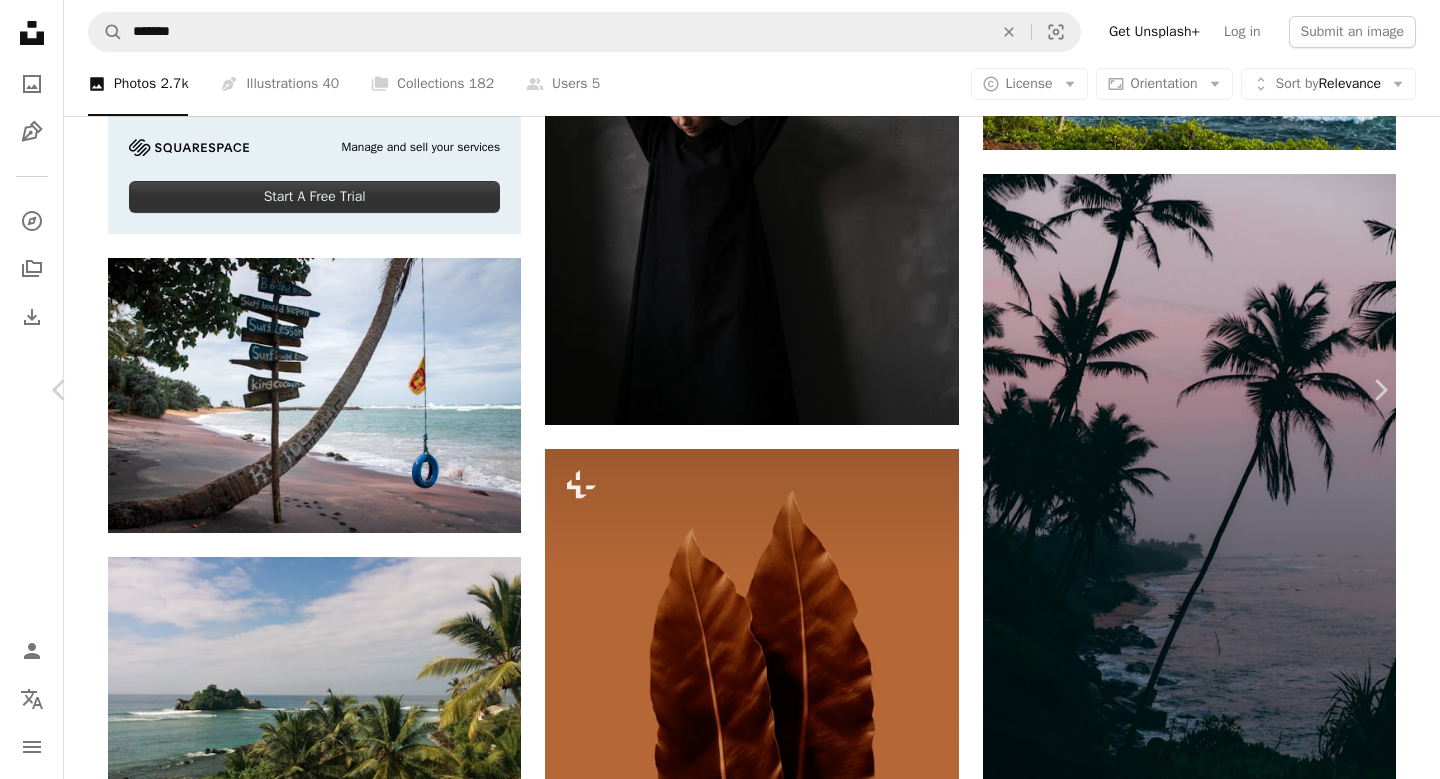 click on "A map marker [CITY], [COUNTRY] Calendar outlined Published on  March 25, 2023 Camera NIKON CORPORATION, NIKON D5600 Safety Free to use under the  Unsplash License swing ocean beach sand beach blue sky clouds green water beach sea summer vacation sri lanka outdoors fun soil flag coast shoreline waterfront mirissa Free stock photos Browse premium related images on iStock  |  Save 20% with code UNSPLASH20 View more on iStock  ↗ Related images A heart A plus sign [FIRST] [LAST] Arrow pointing down Plus sign for Unsplash+ A heart A plus sign [FIRST] [LAST] For  Unsplash+ A lock   Purchase A heart A plus sign [FIRST] [LAST] Available for hire A checkmark inside of a circle Arrow pointing down A heart A plus sign [FIRST] [LAST]" at bounding box center (720, 4788) 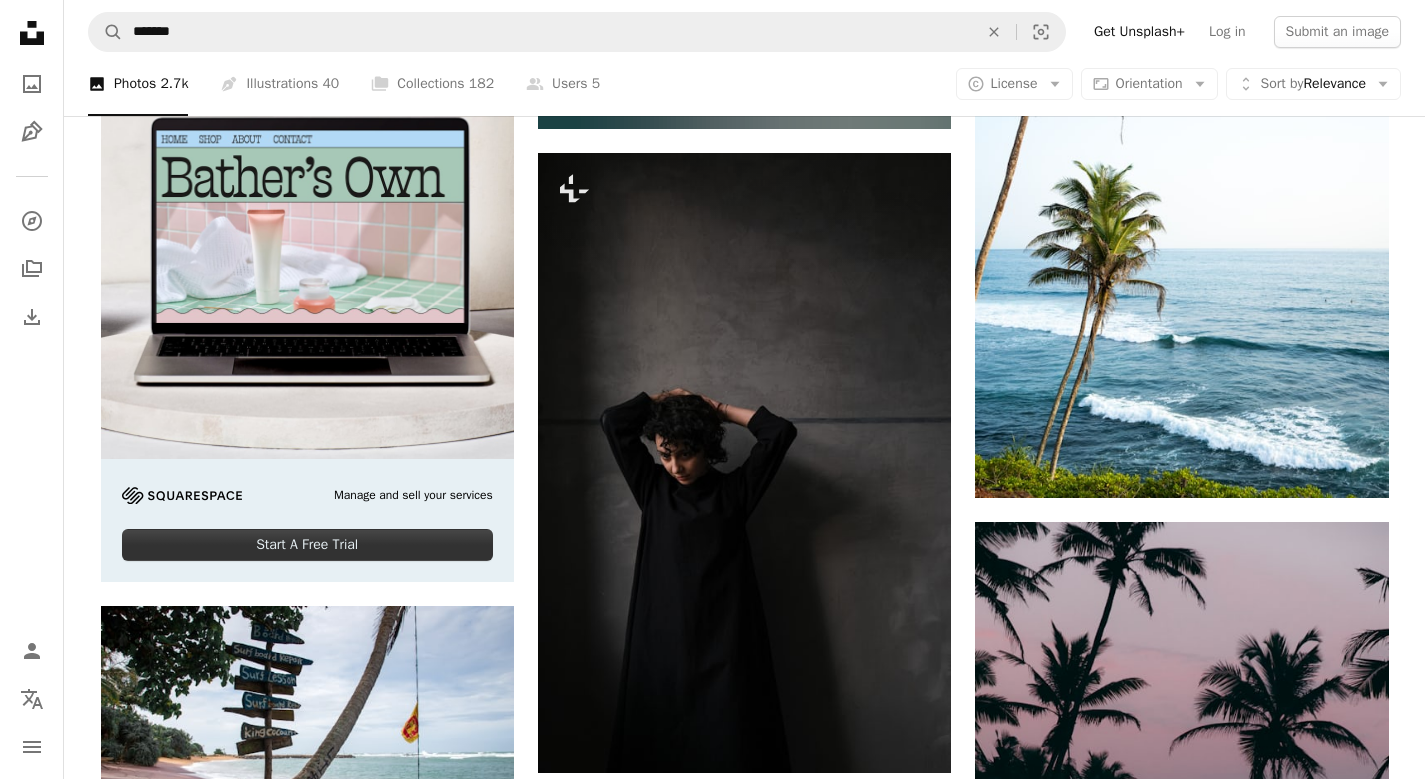 scroll, scrollTop: 5602, scrollLeft: 0, axis: vertical 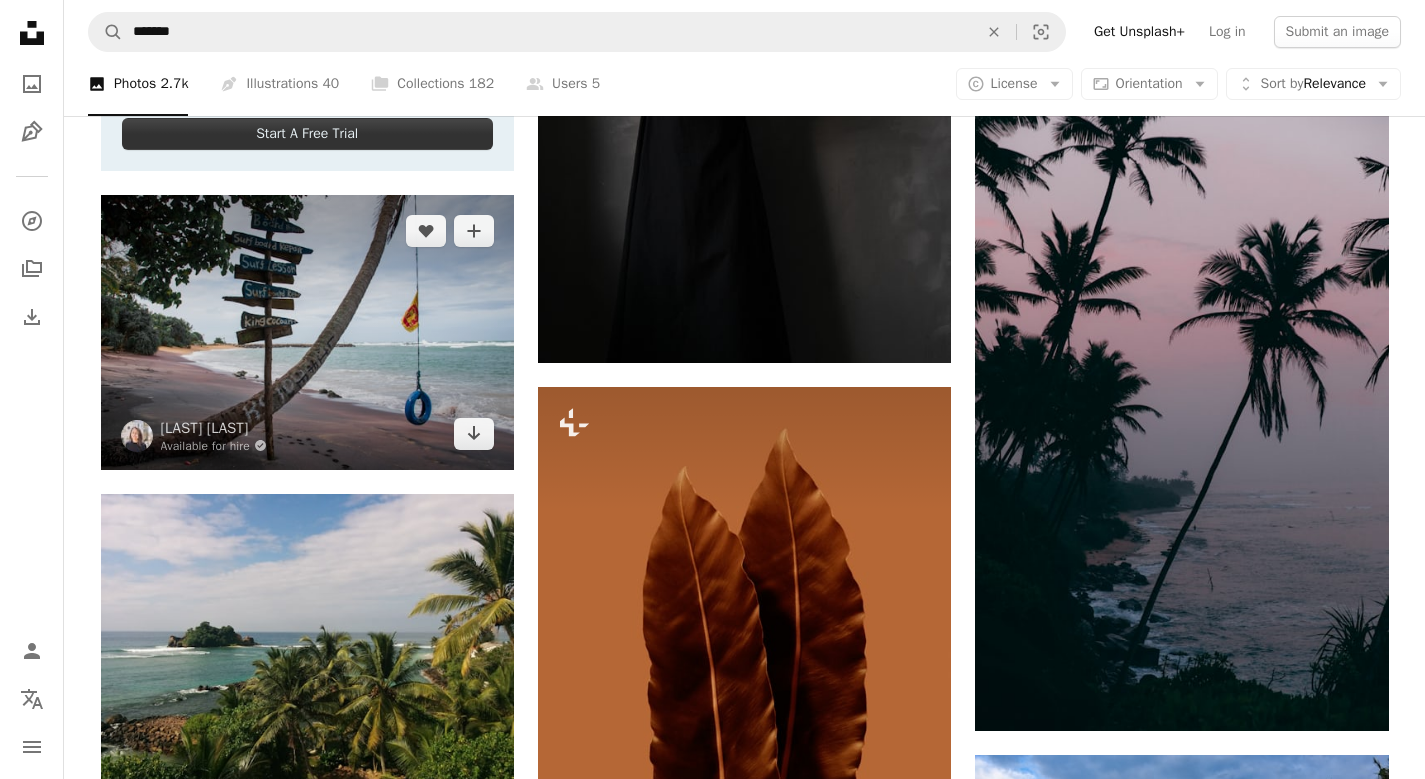 click at bounding box center [307, 332] 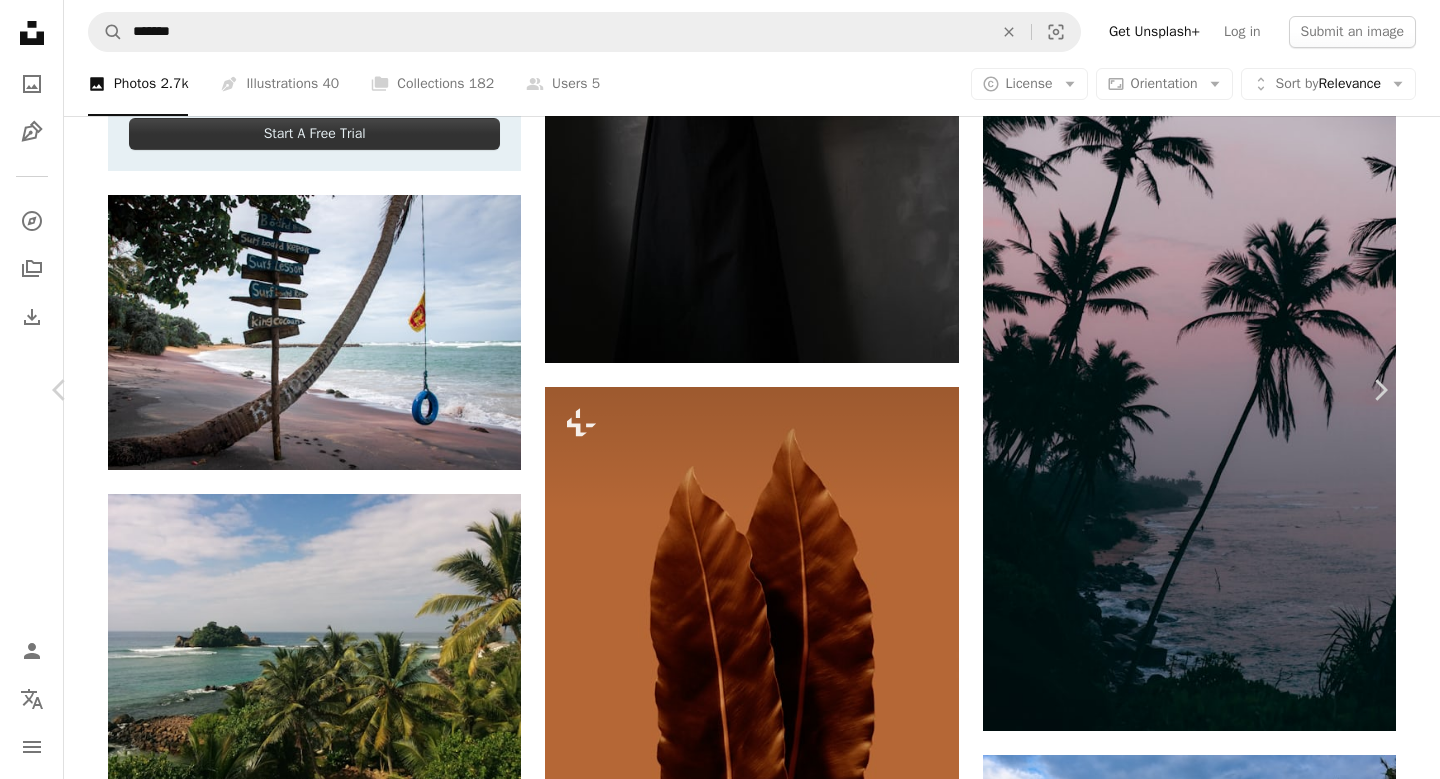 click on "A map marker [CITY], [COUNTRY] Calendar outlined Published on  March 25, 2023 Camera NIKON CORPORATION, NIKON D5600 Safety Free to use under the  Unsplash License swing ocean beach sand beach blue sky clouds green water beach sea summer vacation sri lanka outdoors fun soil flag coast shoreline waterfront mirissa Free stock photos Browse premium related images on iStock  |  Save 20% with code UNSPLASH20 View more on iStock  ↗ Related images A heart A plus sign [FIRST] [LAST] Arrow pointing down Plus sign for Unsplash+ A heart A plus sign [FIRST] [LAST] For  Unsplash+ A lock   Purchase A heart A plus sign [FIRST] [LAST] Available for hire A checkmark inside of a circle Arrow pointing down A heart A plus sign [FIRST] [LAST]" at bounding box center [720, 4725] 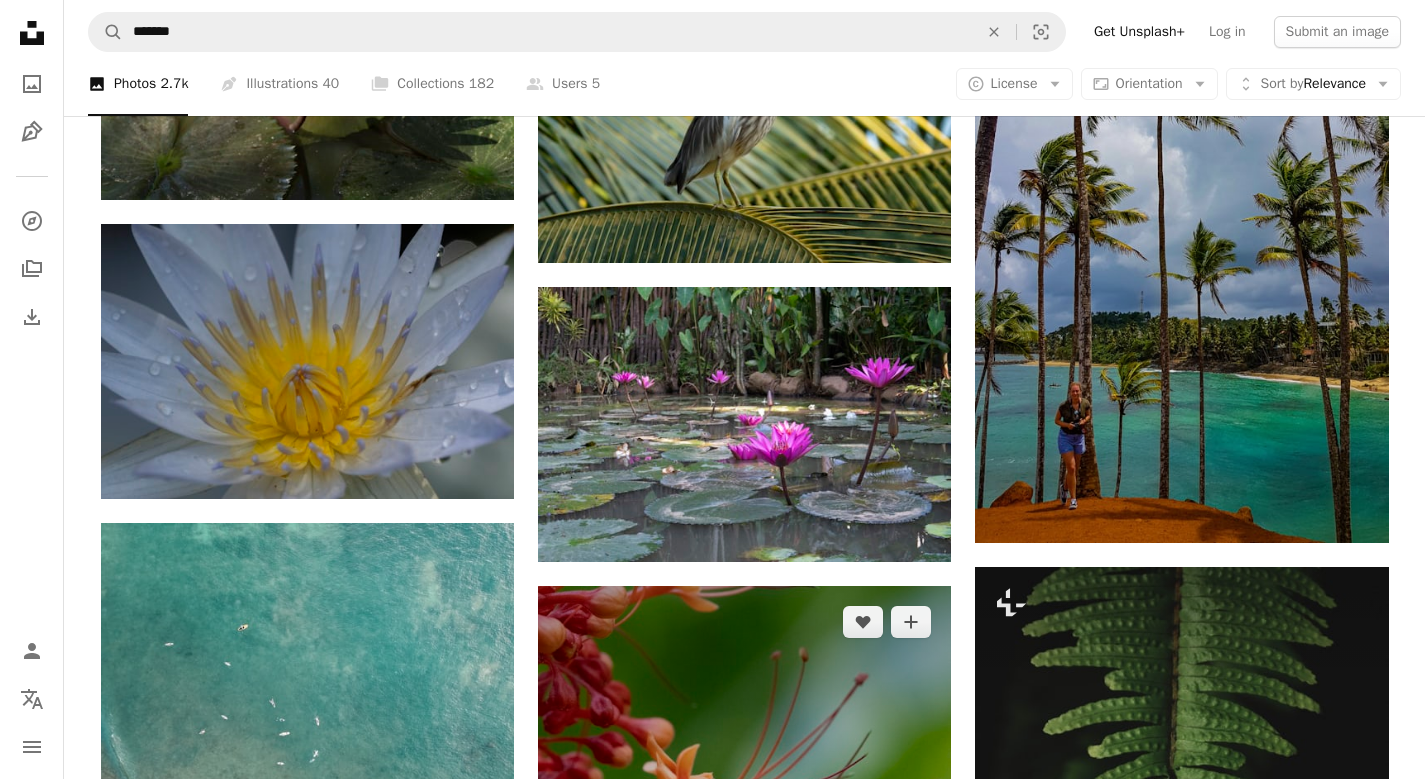 scroll, scrollTop: 11683, scrollLeft: 0, axis: vertical 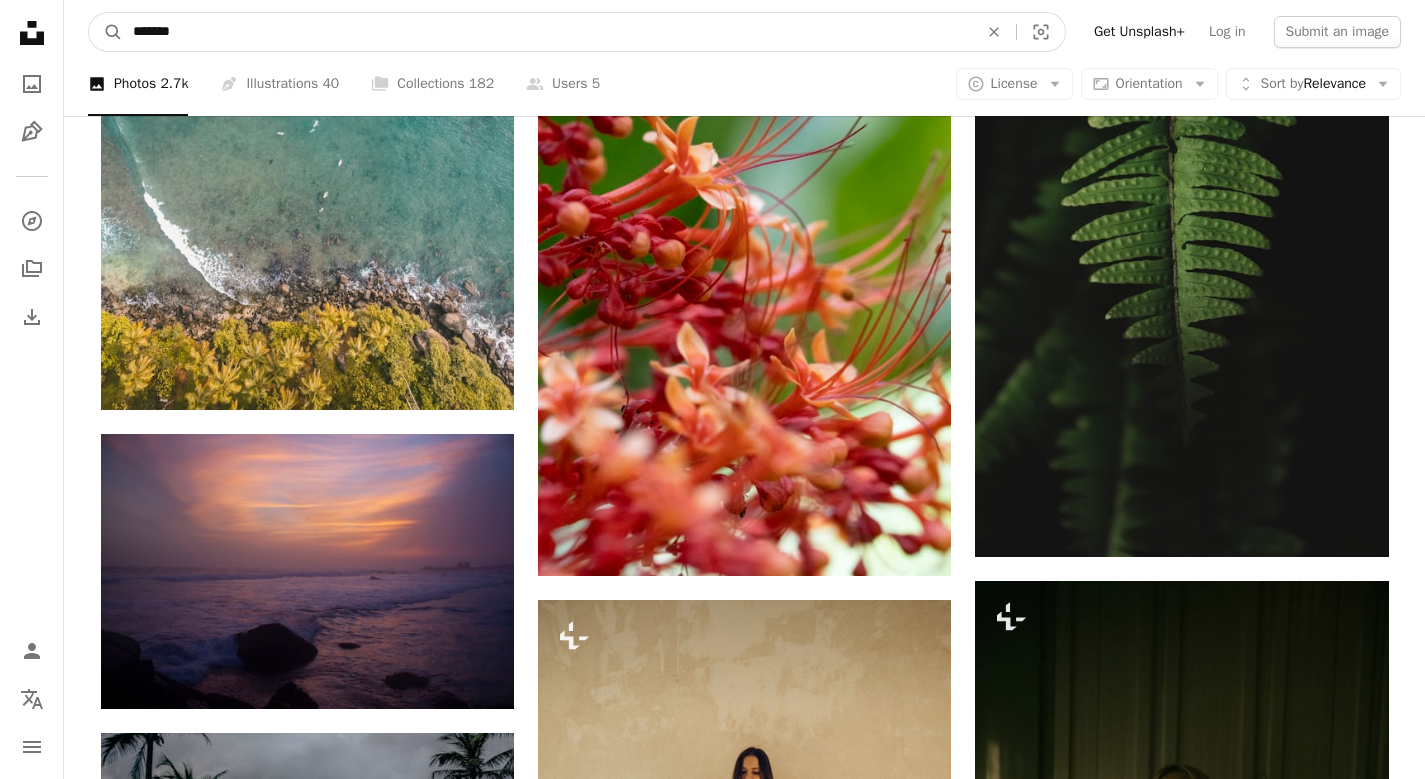 drag, startPoint x: 204, startPoint y: 26, endPoint x: 5, endPoint y: 32, distance: 199.09044 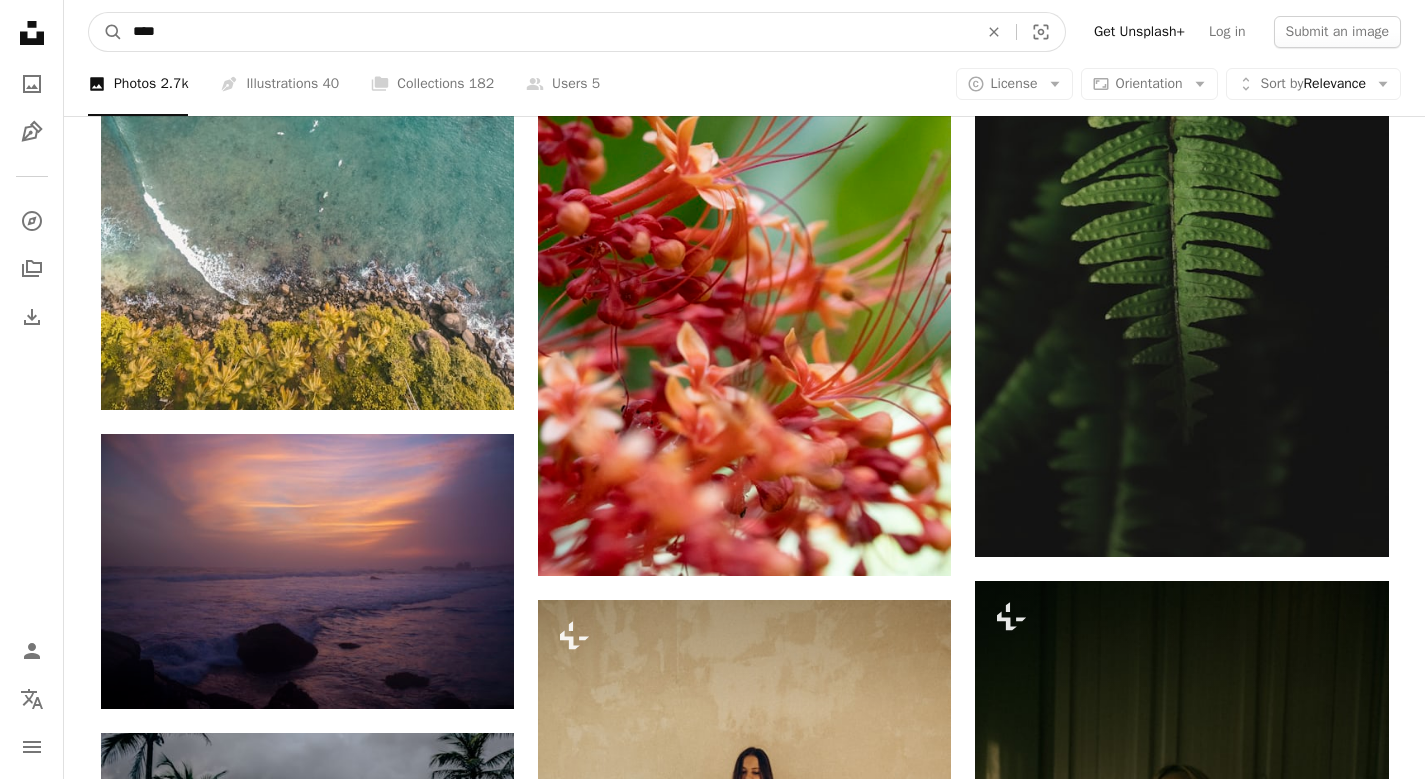 type on "*****" 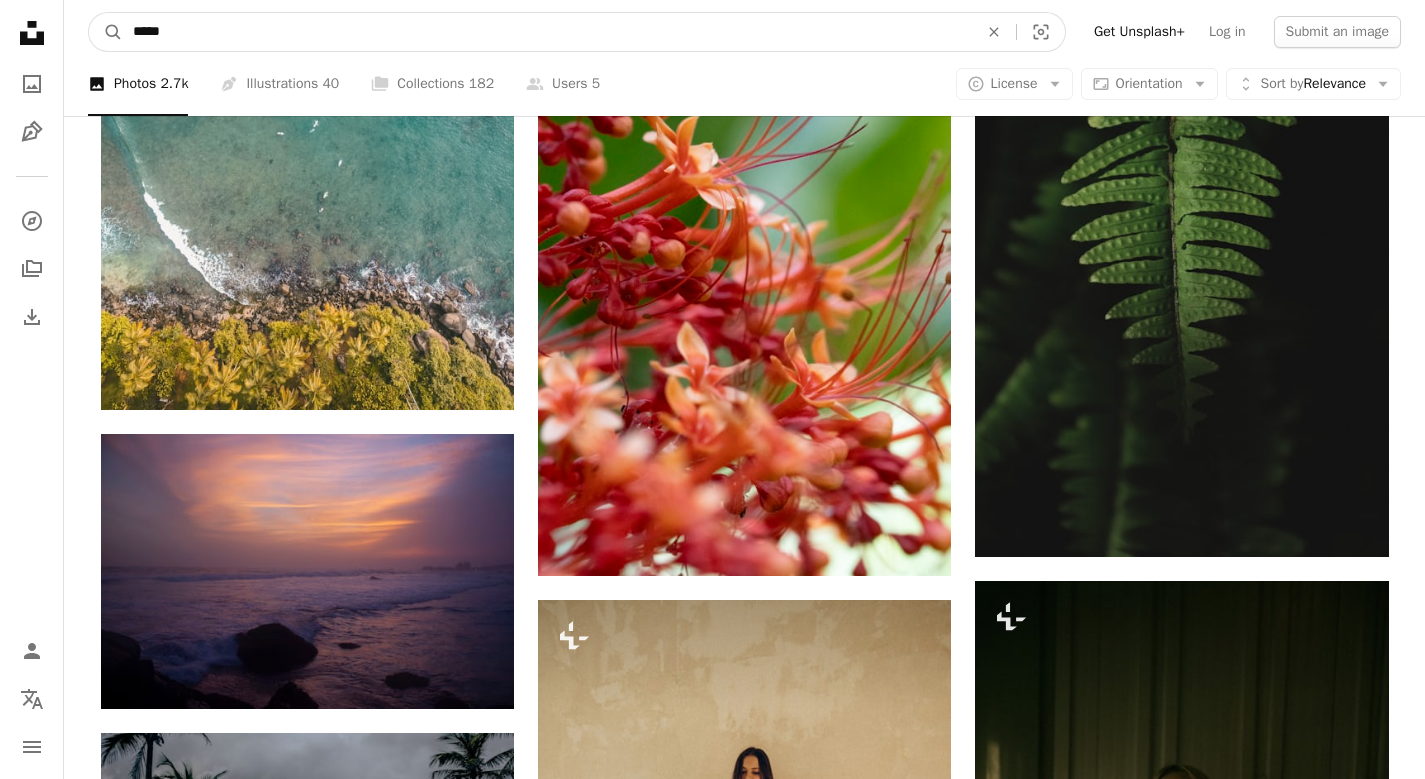 click on "A magnifying glass" at bounding box center [106, 32] 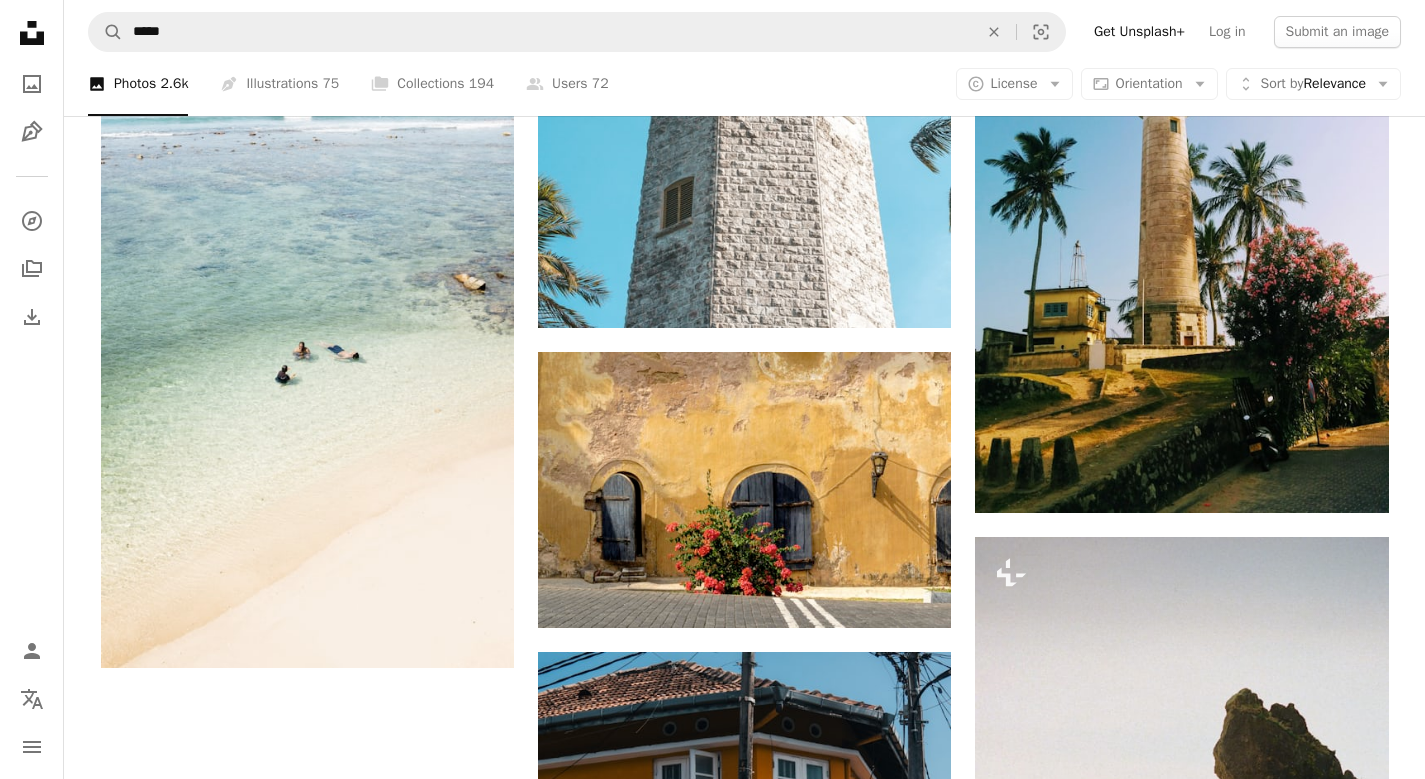 scroll, scrollTop: 3077, scrollLeft: 0, axis: vertical 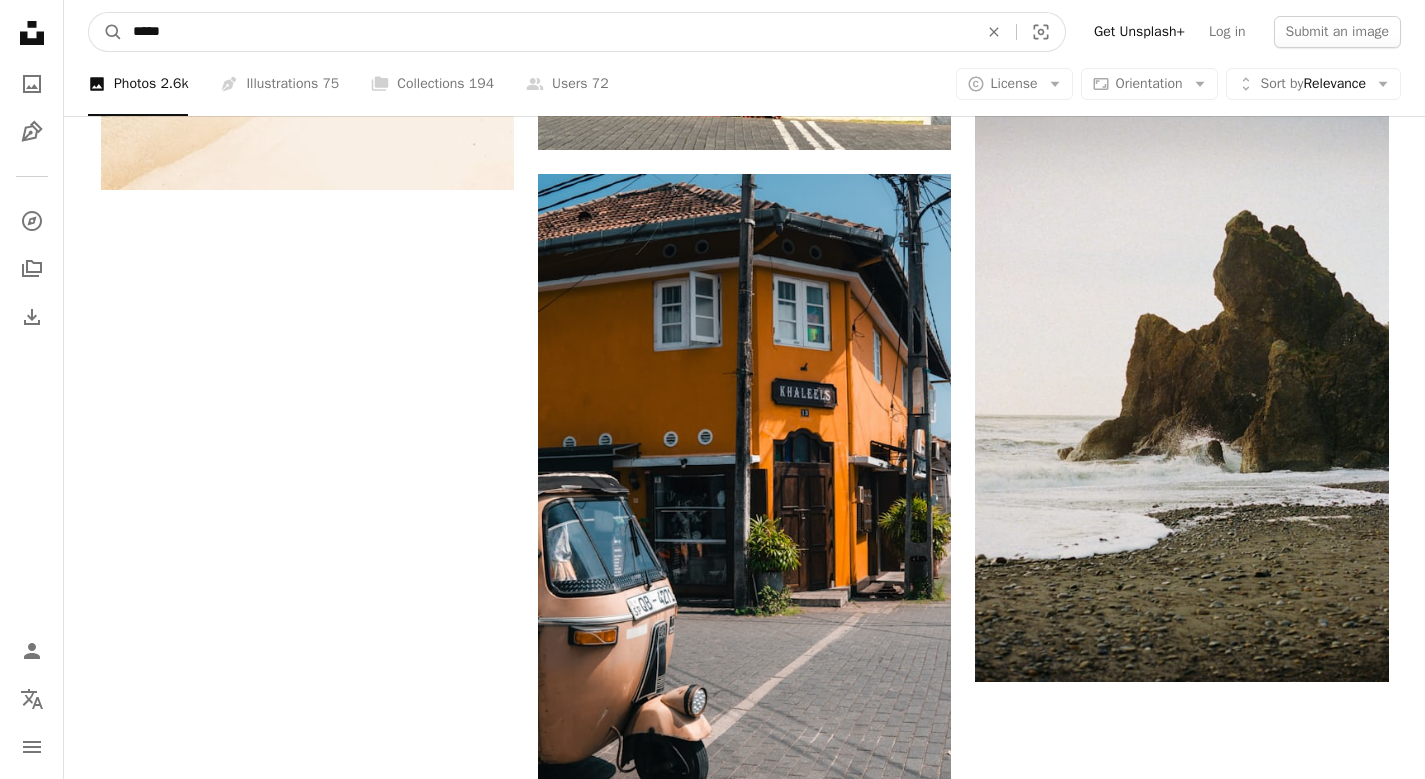 drag, startPoint x: 200, startPoint y: 37, endPoint x: 38, endPoint y: 33, distance: 162.04938 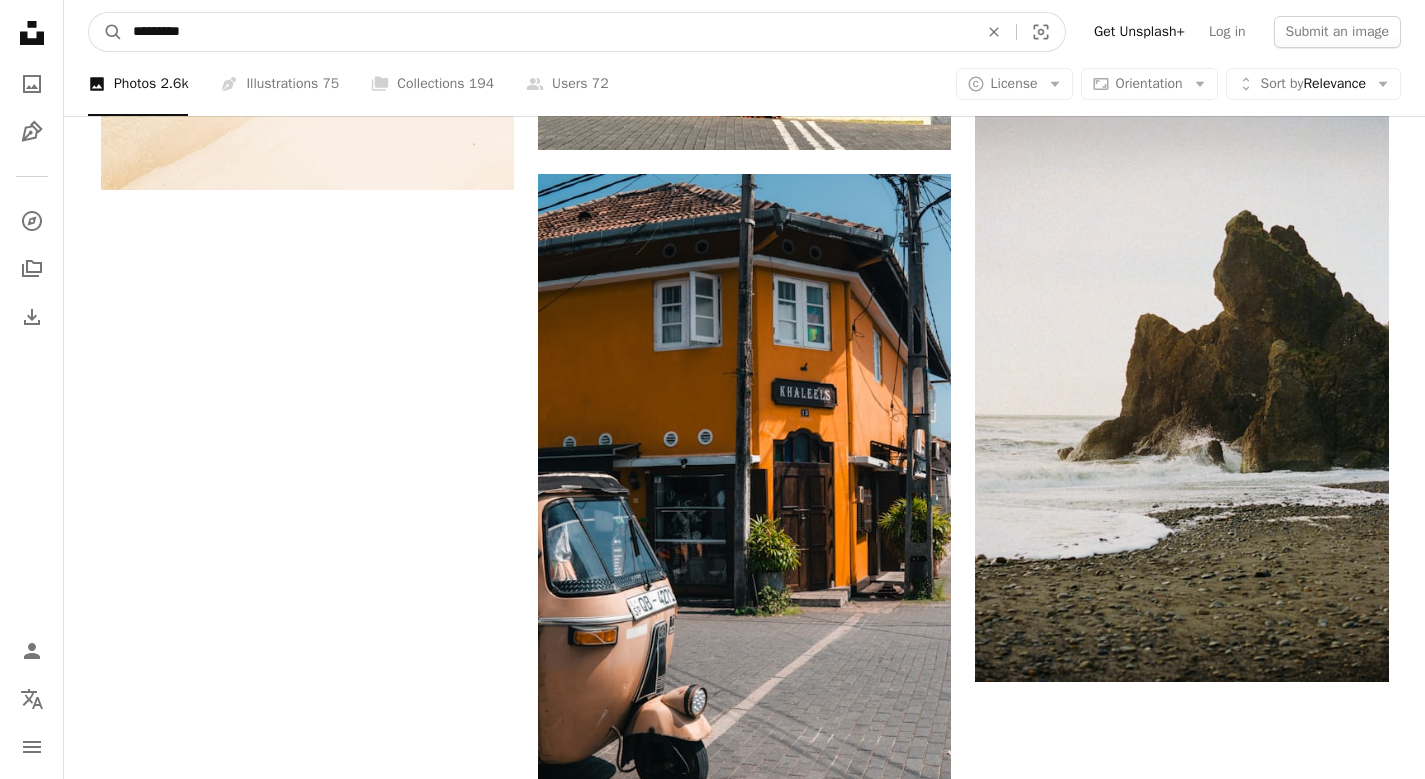 type on "**********" 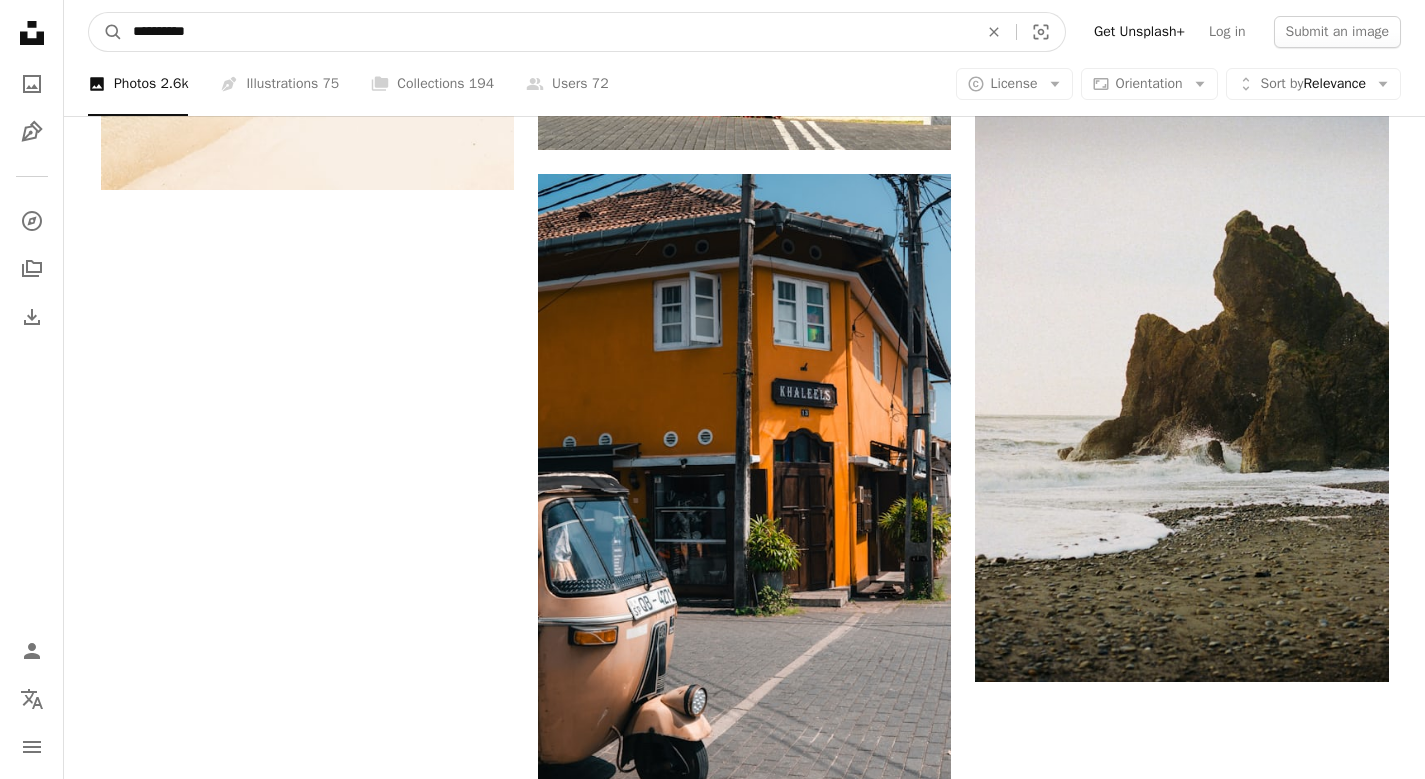 click on "A magnifying glass" at bounding box center [106, 32] 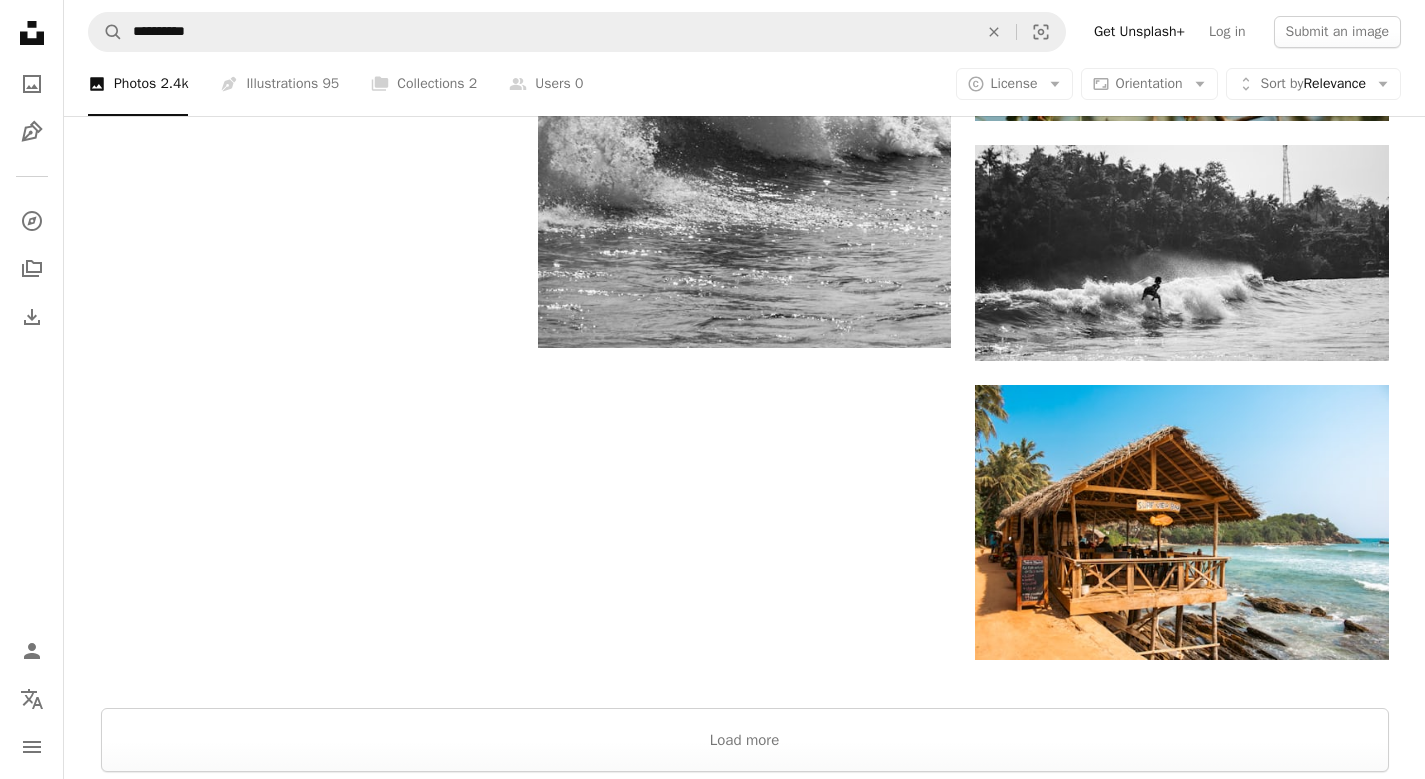 scroll, scrollTop: 3507, scrollLeft: 0, axis: vertical 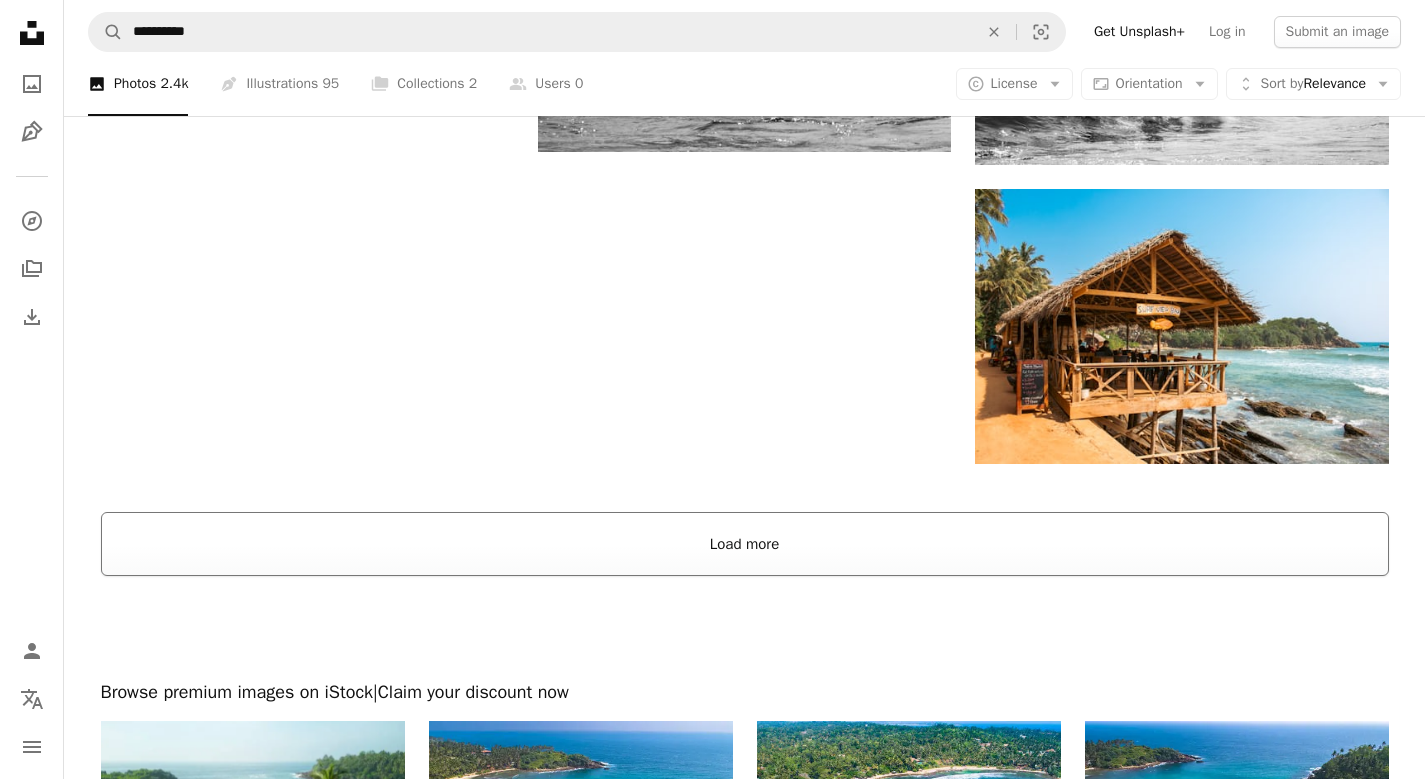 click on "Load more" at bounding box center [745, 544] 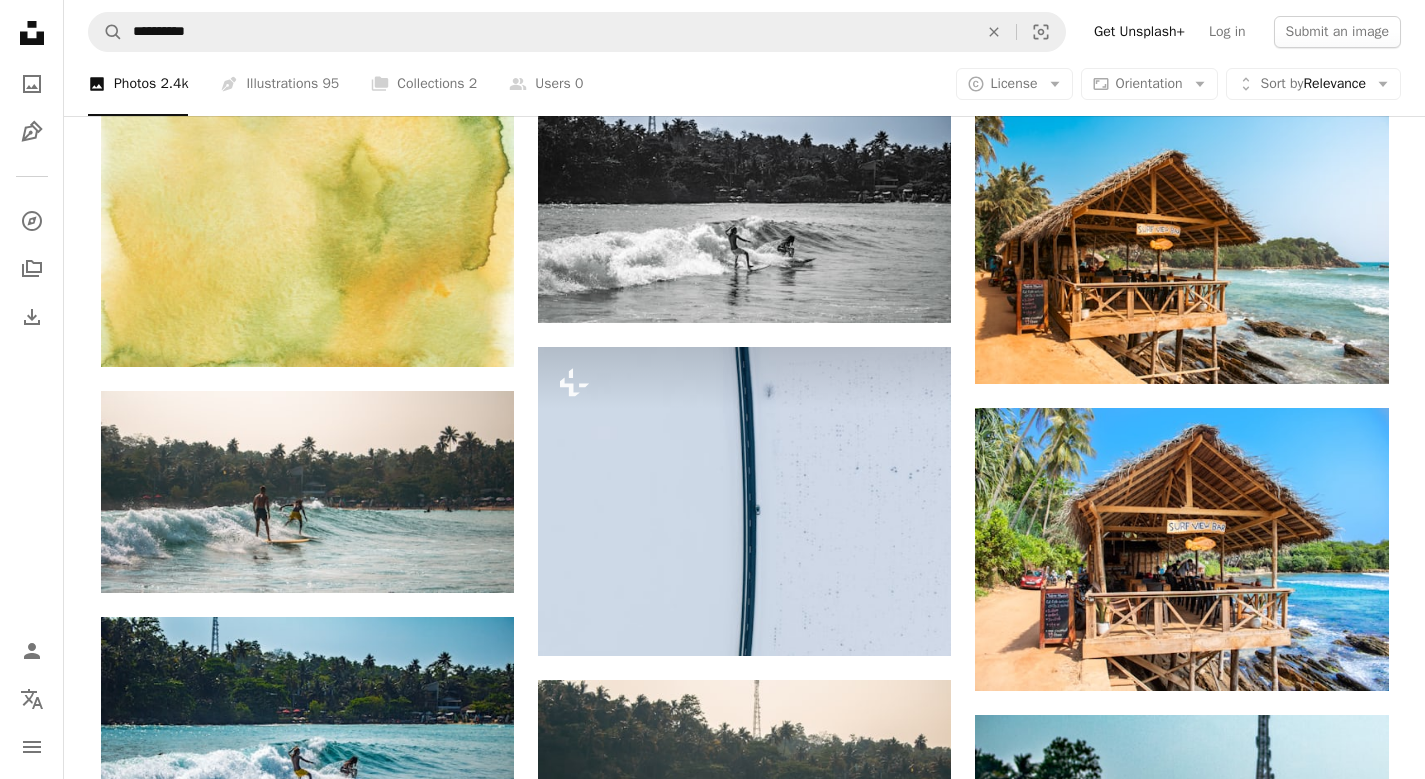 scroll, scrollTop: 3625, scrollLeft: 0, axis: vertical 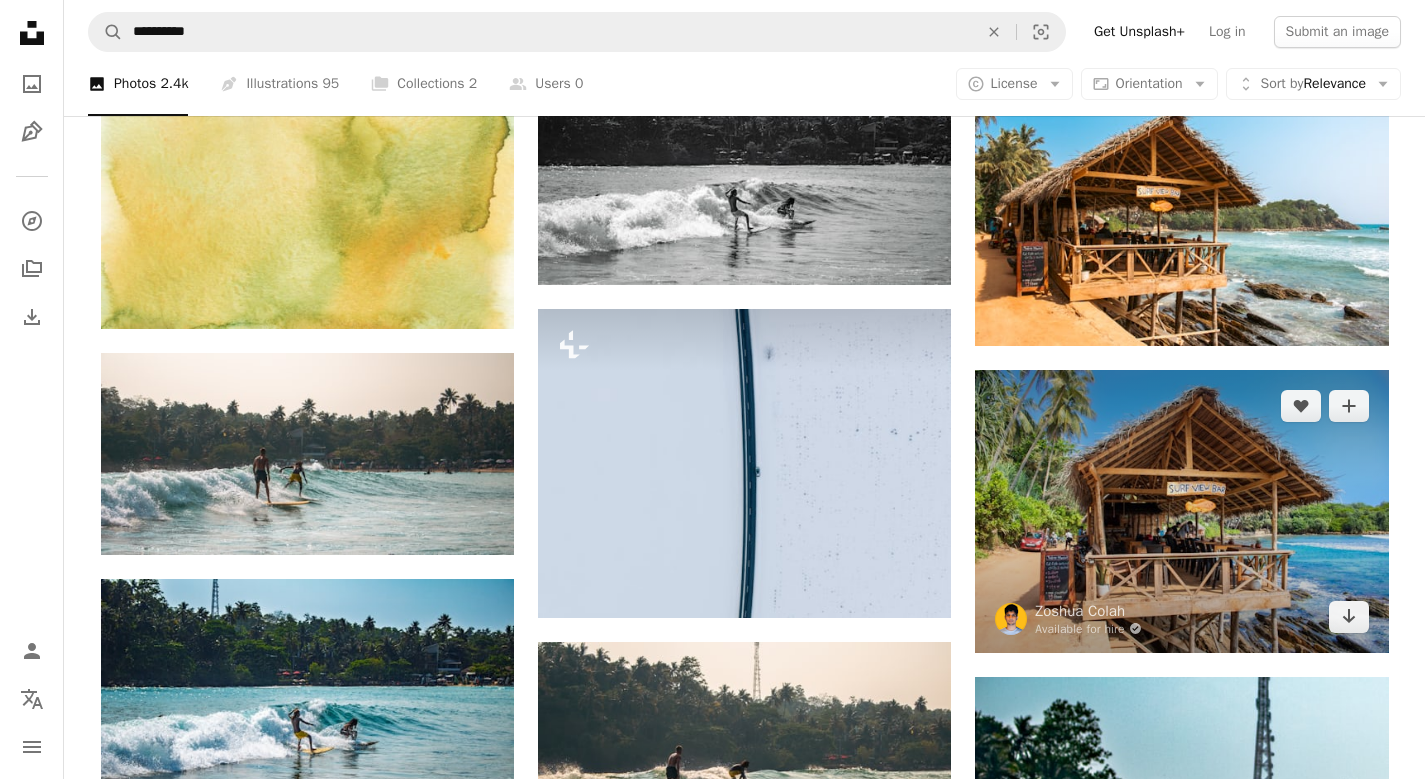 click at bounding box center (1181, 511) 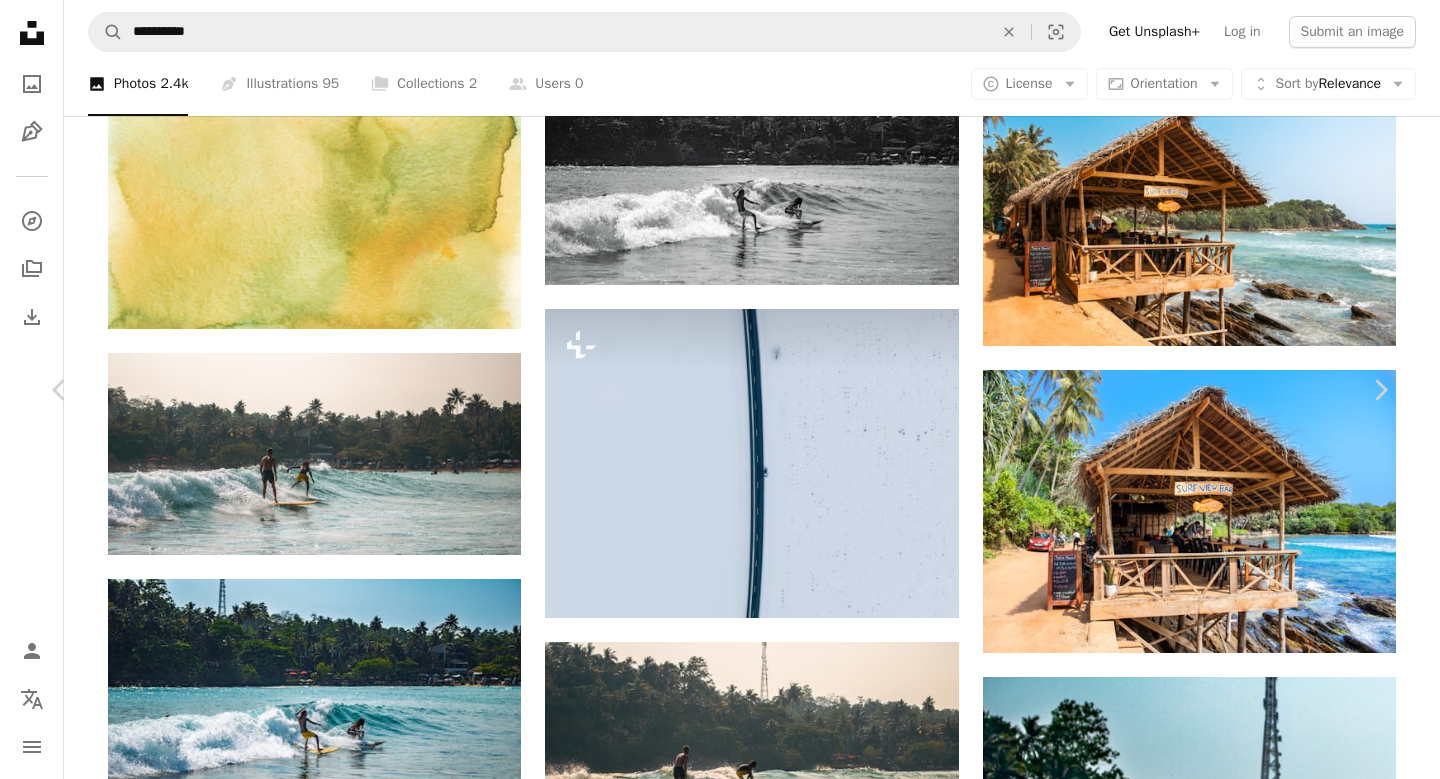 click on "A forward-right arrow Share Info icon Info More Actions The Surf View Bar of Hiriketiya Beach, Sri Lanka. A map marker [STREET_NAME], [COUNTRY] Calendar outlined Published on  April 5, 2025 Camera Canon, EOS Rebel T6i Safety Free to use under the  Unsplash License beach travel architecture restaurant cafe holiday bar vacation sri lanka surf tropical pub seaside vibe sea view shack stilts hiriketiya car human HD Wallpapers Browse premium related images on iStock  |  Save 20% with code UNSPLASH20 View more on iStock  ↗ Related images A heart A plus sign [FIRST] [LAST] Available for hire A checkmark inside of a circle Arrow pointing down Plus sign for Unsplash+ A heart A plus sign [COMPANY_NAME] For  Unsplash+ A lock   Purchase A heart A plus sign [FIRST] [LAST] Available for hire" at bounding box center [720, 6139] 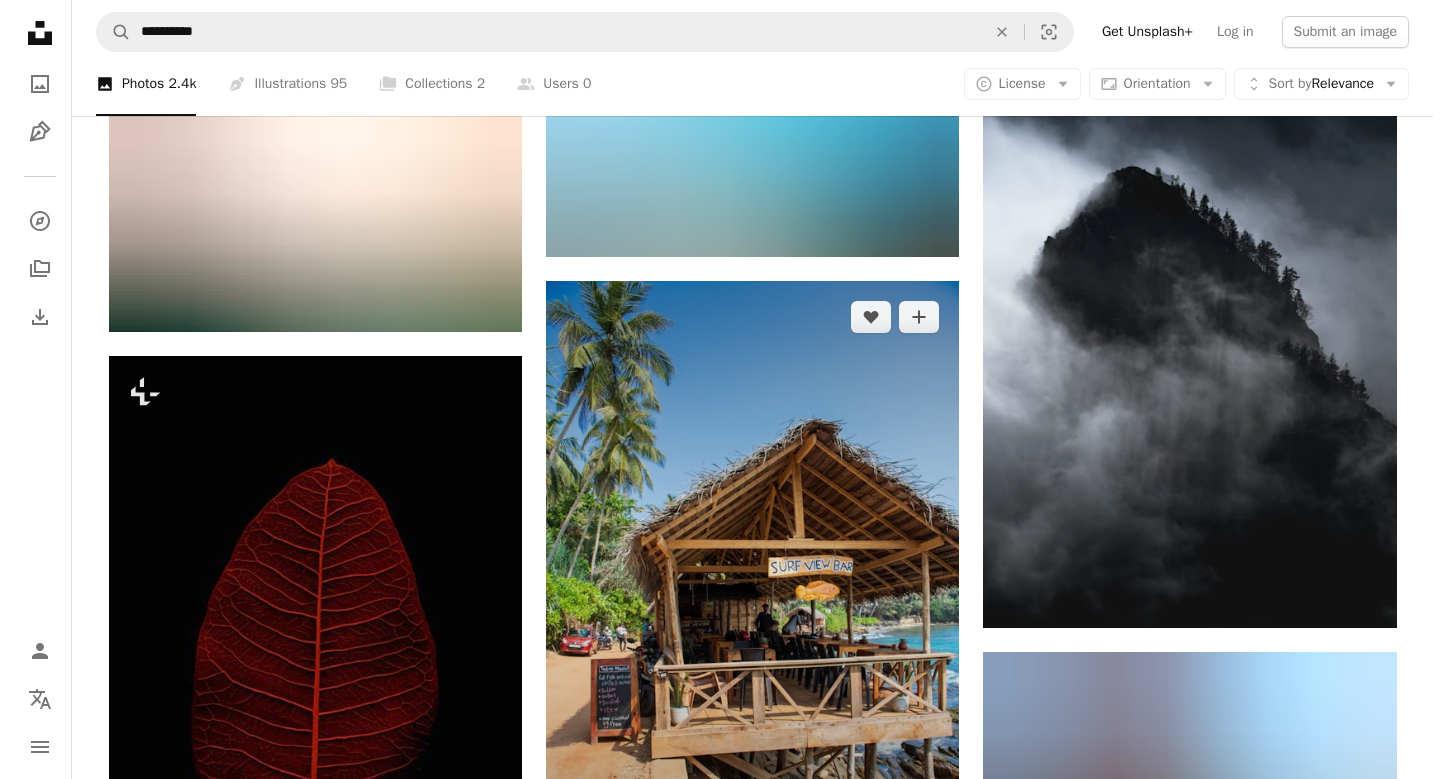 scroll, scrollTop: 6013, scrollLeft: 0, axis: vertical 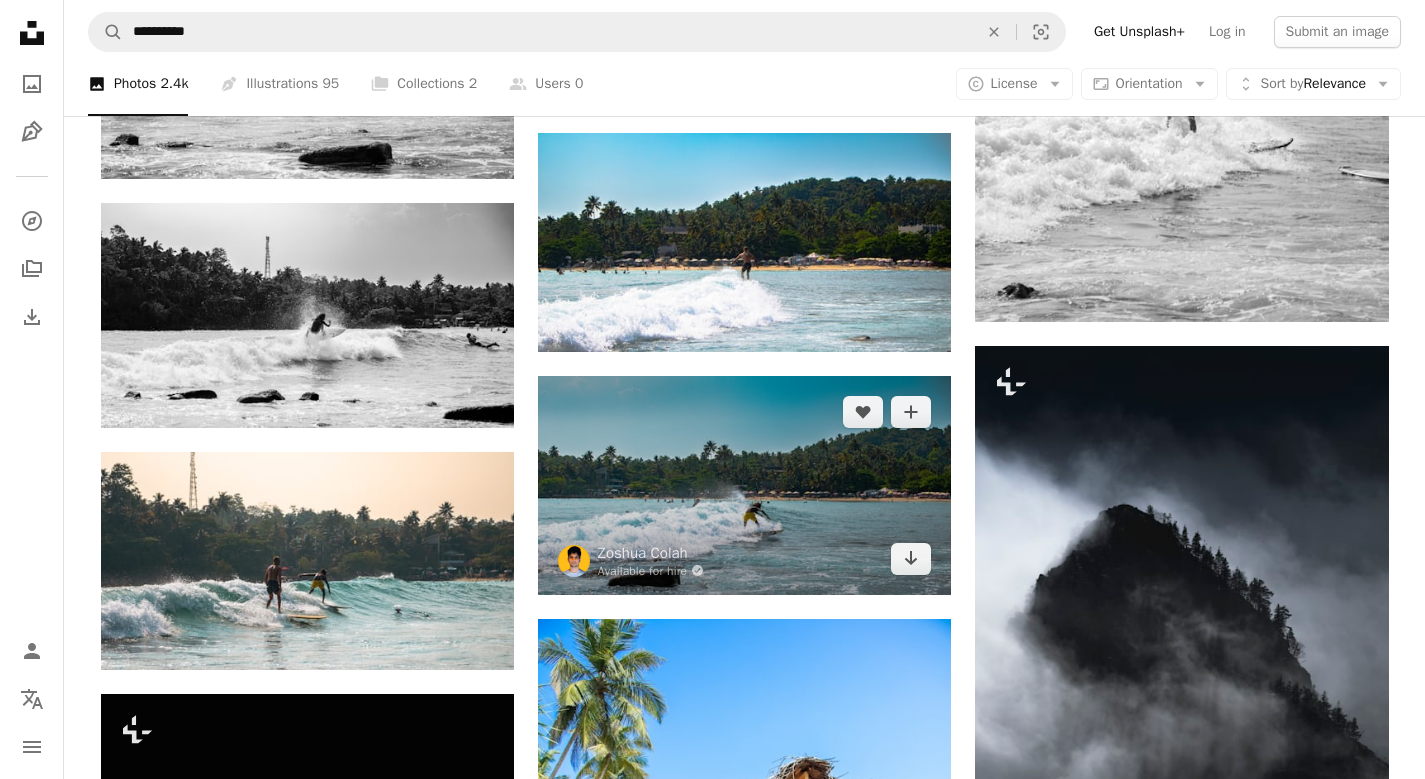 click at bounding box center [744, 485] 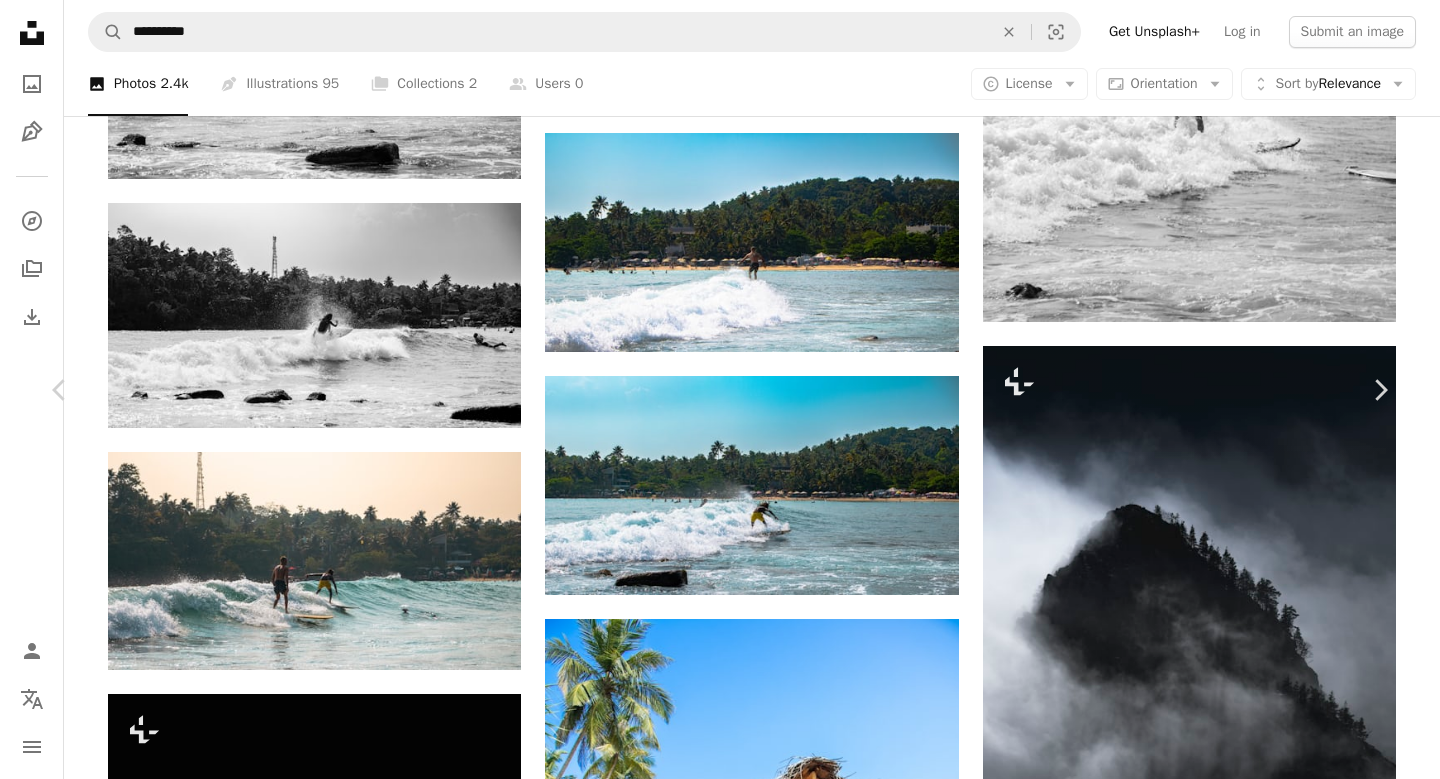 scroll, scrollTop: 3082, scrollLeft: 0, axis: vertical 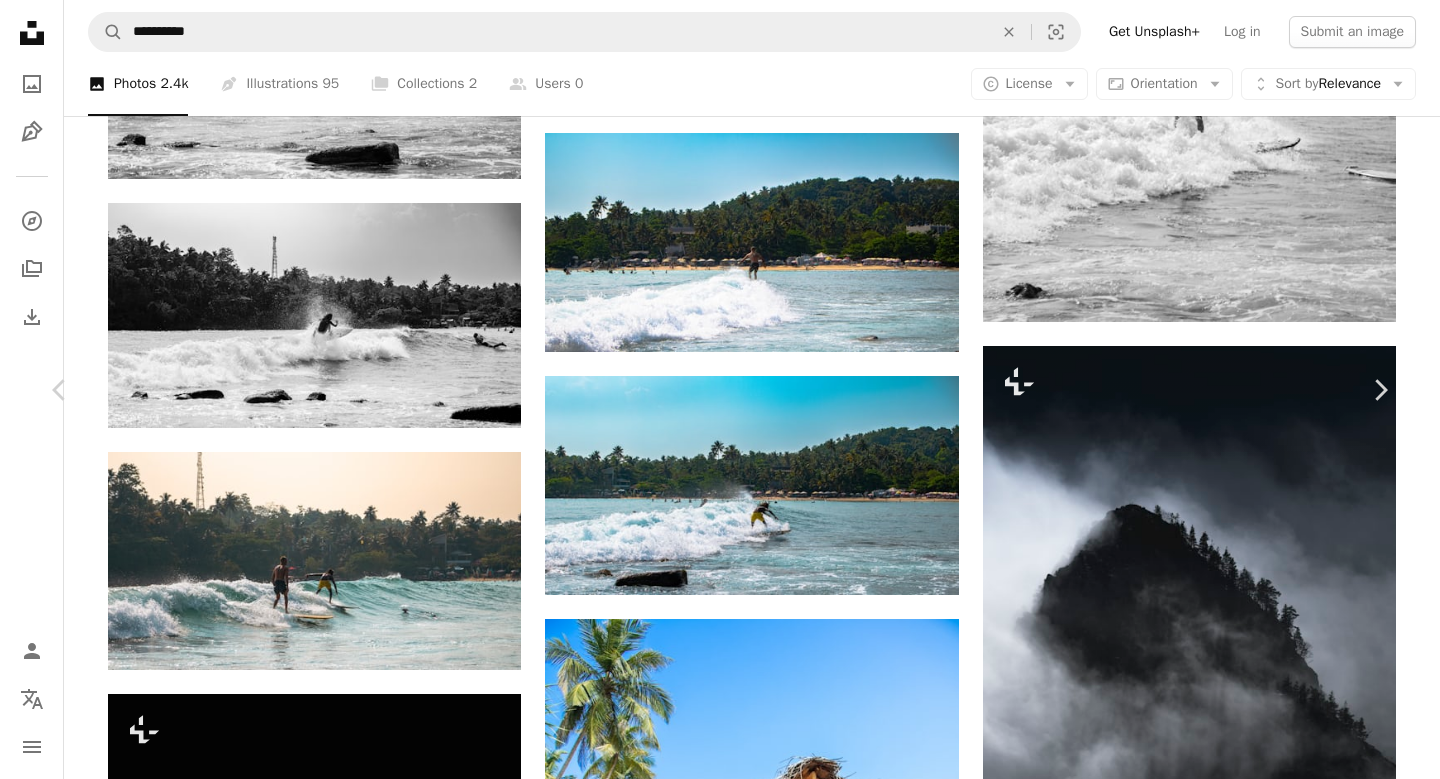 click at bounding box center [1099, 3630] 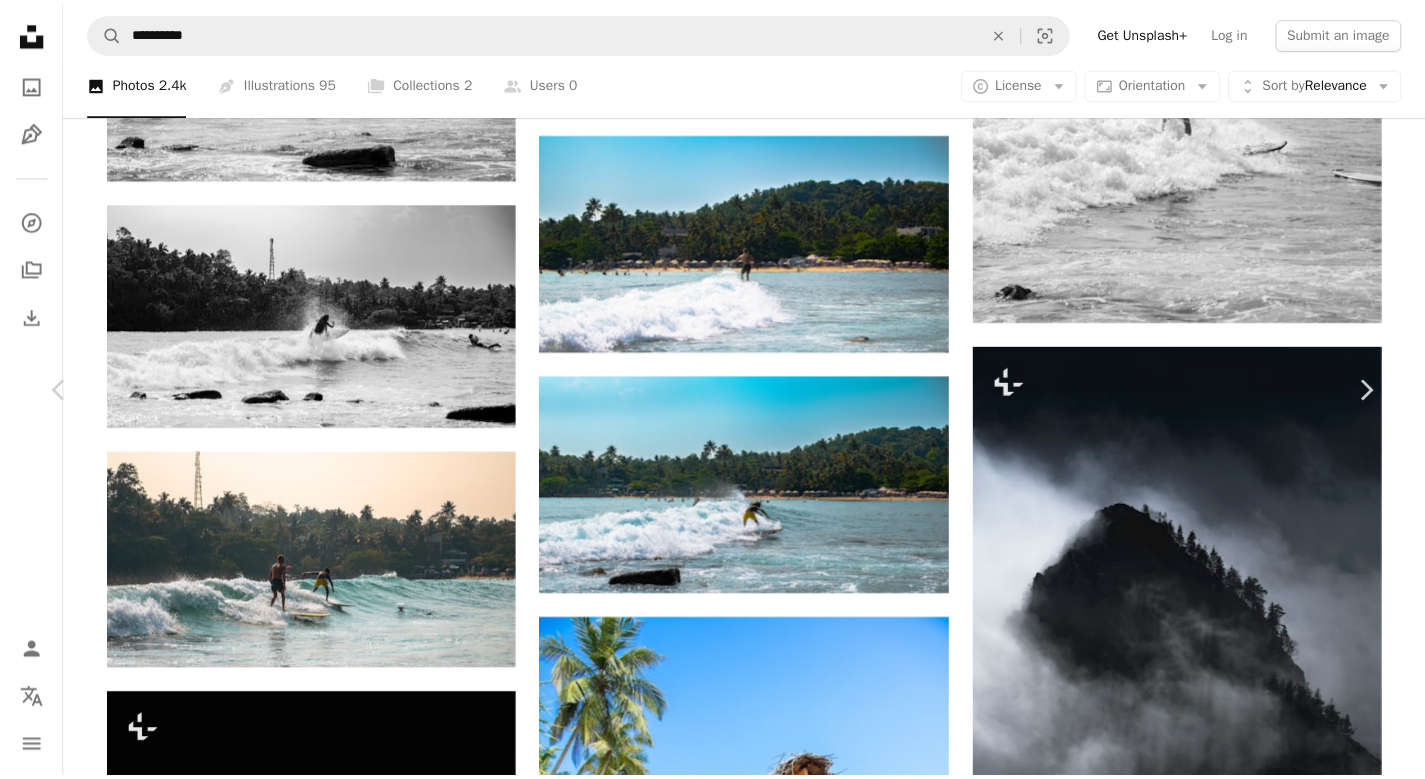 scroll, scrollTop: 0, scrollLeft: 0, axis: both 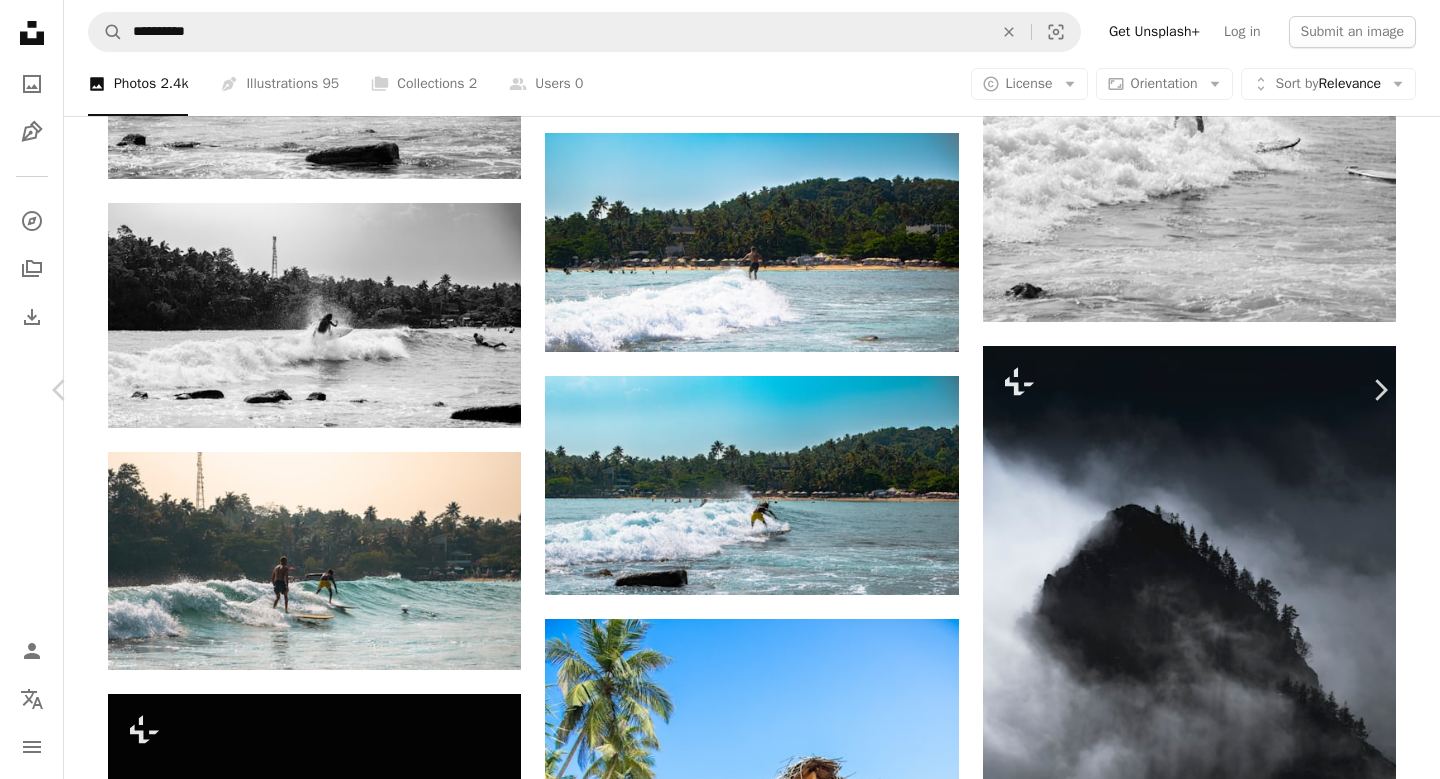 click on "A forward-right arrow Share Info icon Info More Actions The horseshoe-shaped bay known as Hiriketiya Beach is one of the best surfing spots on the south coast of Sri Lanka. It’s unique in that despite it’s small size, it has waves suitable for every level. Pictured here are people enjoying the surfing culture of the beach. Read more A map marker Hiriketiya Beach, Sri Lanka Calendar outlined Published  3 weeks ago Camera Canon, EOS Rebel T6i Safety Free to use under the  Unsplash License travel sea summer waves adventure sri lanka surfing surf tropical surfer activities adventurer surf board indian ocean surfers water sports things to do hiriketiya human outdoors Backgrounds Browse premium related images on iStock  |  Save 20% with code UNSPLASH20 View more on iStock  ↗ Related images A heart" at bounding box center (720, 3751) 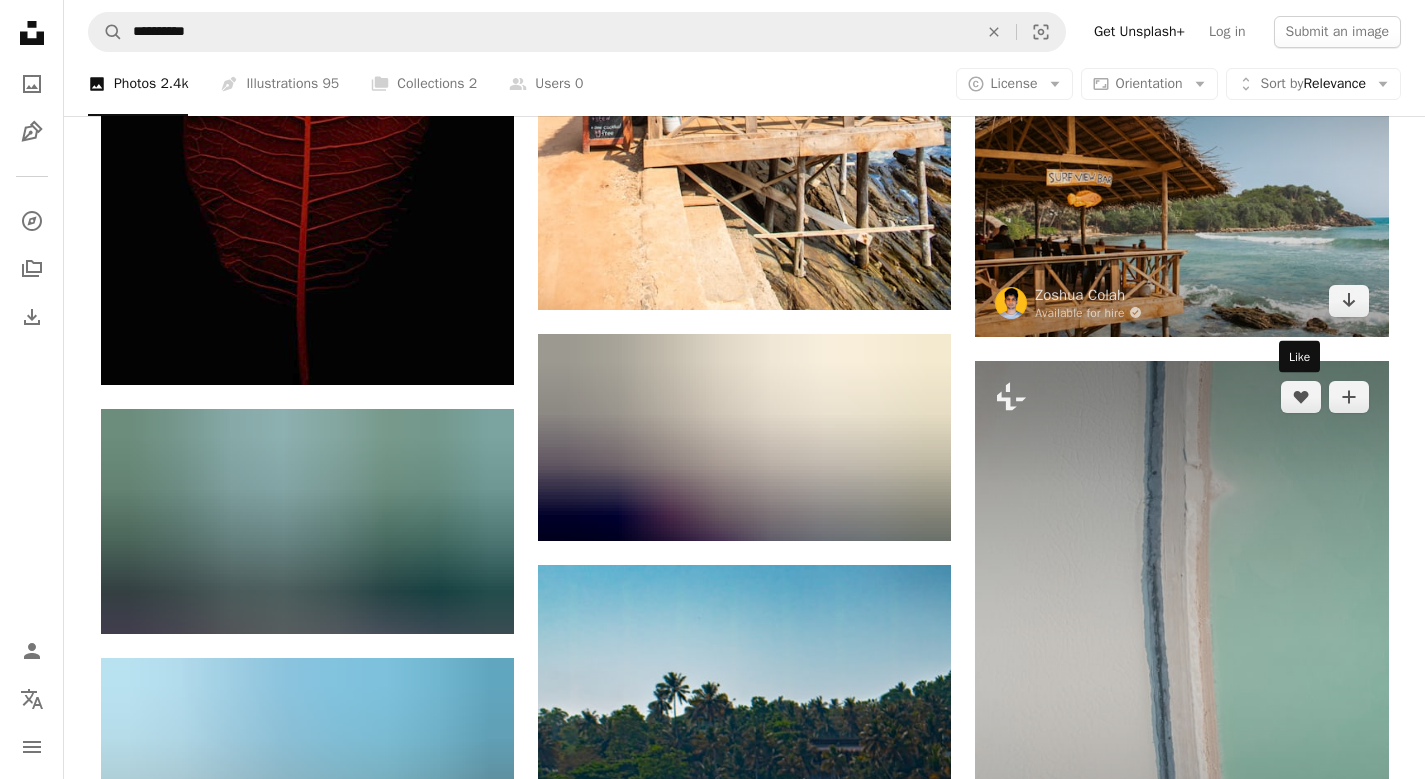 scroll, scrollTop: 7071, scrollLeft: 0, axis: vertical 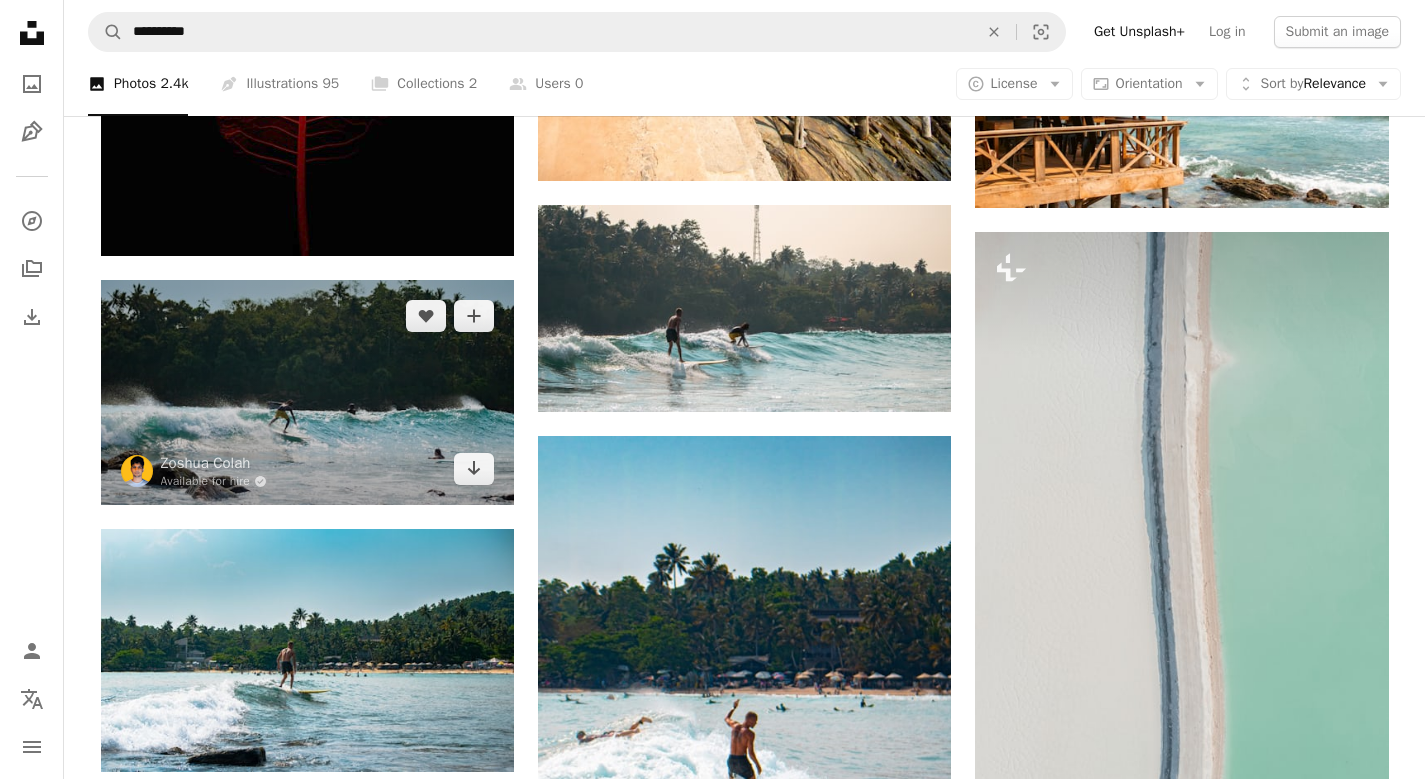 click at bounding box center (307, 392) 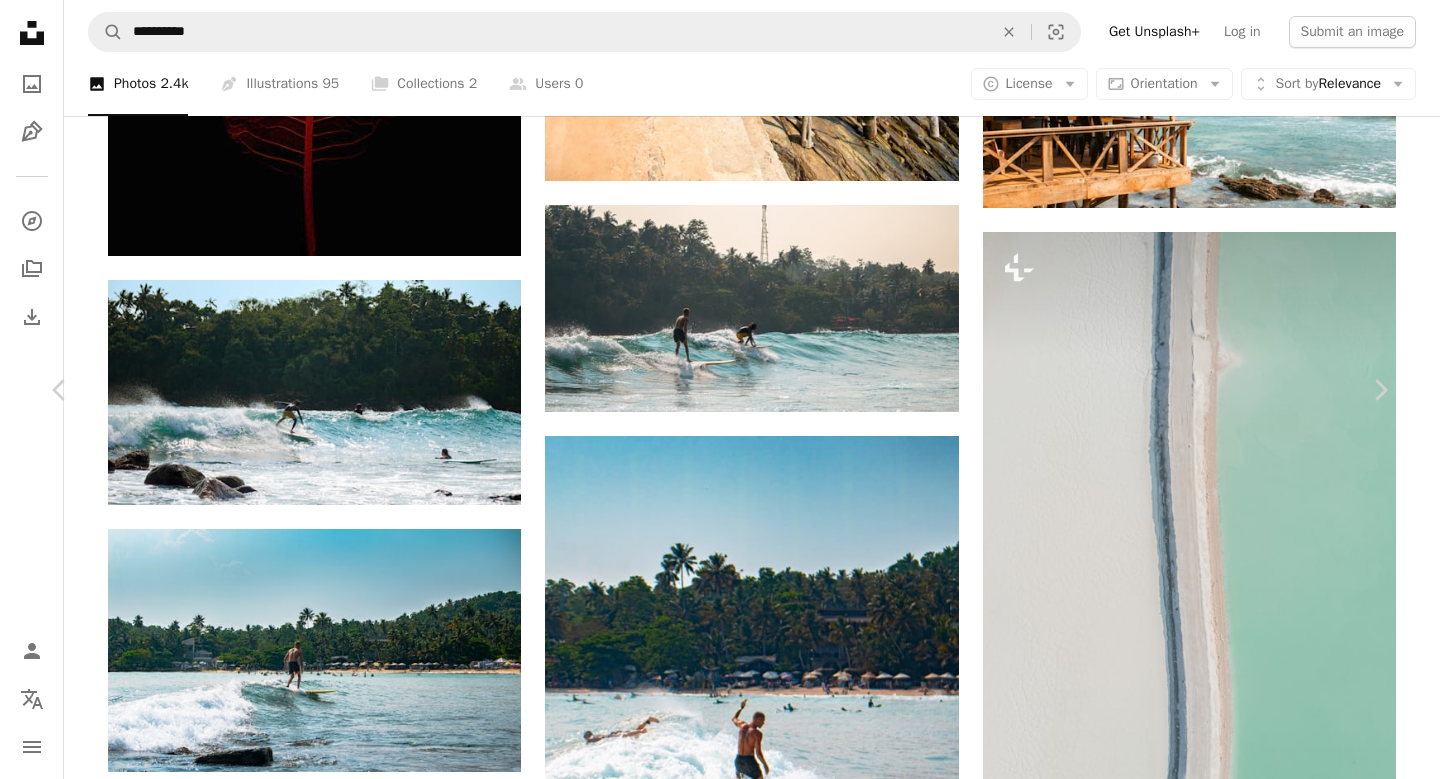 click on "A forward-right arrow Share Info icon Info More Actions The horseshoe-shaped bay known as Hiriketiya Beach is one of the best surfing spots on the south coast of Sri Lanka. It’s unique in that despite it’s small size, it has waves suitable for every level. Pictured here are people enjoying the surfing culture of the beach. Read more A map marker Hiriketiya Beach, Sri Lanka Calendar outlined Published  3 weeks ago Camera Canon, EOS Rebel T6i Safety Free to use under the  Unsplash License travel sea summer waves adventure sri lanka surfing surf tropical surfer activities adventurer surf board indian ocean surfers water sports things to do hiriketiya human outdoors Backgrounds Browse premium related images on iStock  |  Save 20% with code UNSPLASH20 View more on iStock  ↗ Related images A heart" at bounding box center [720, 5747] 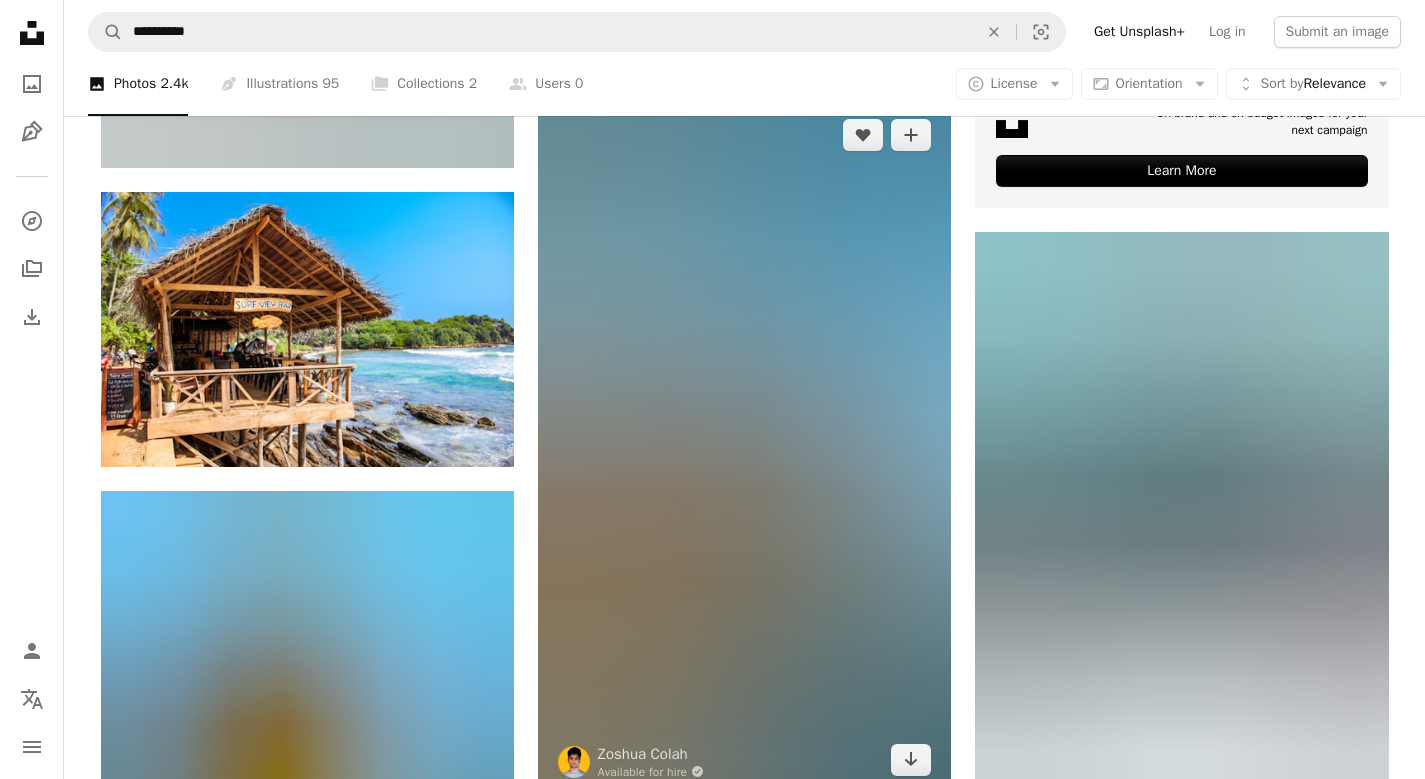 scroll, scrollTop: 9193, scrollLeft: 0, axis: vertical 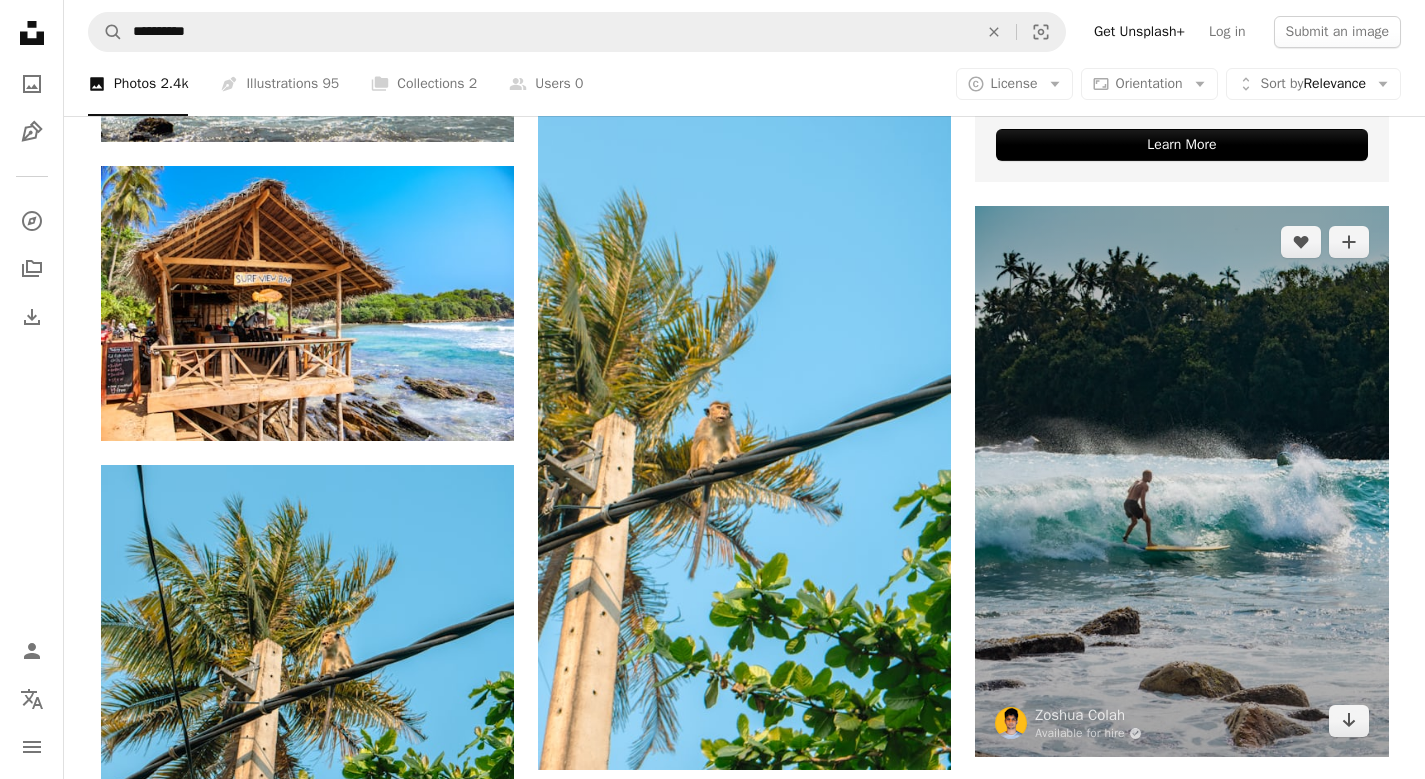 click at bounding box center (1181, 481) 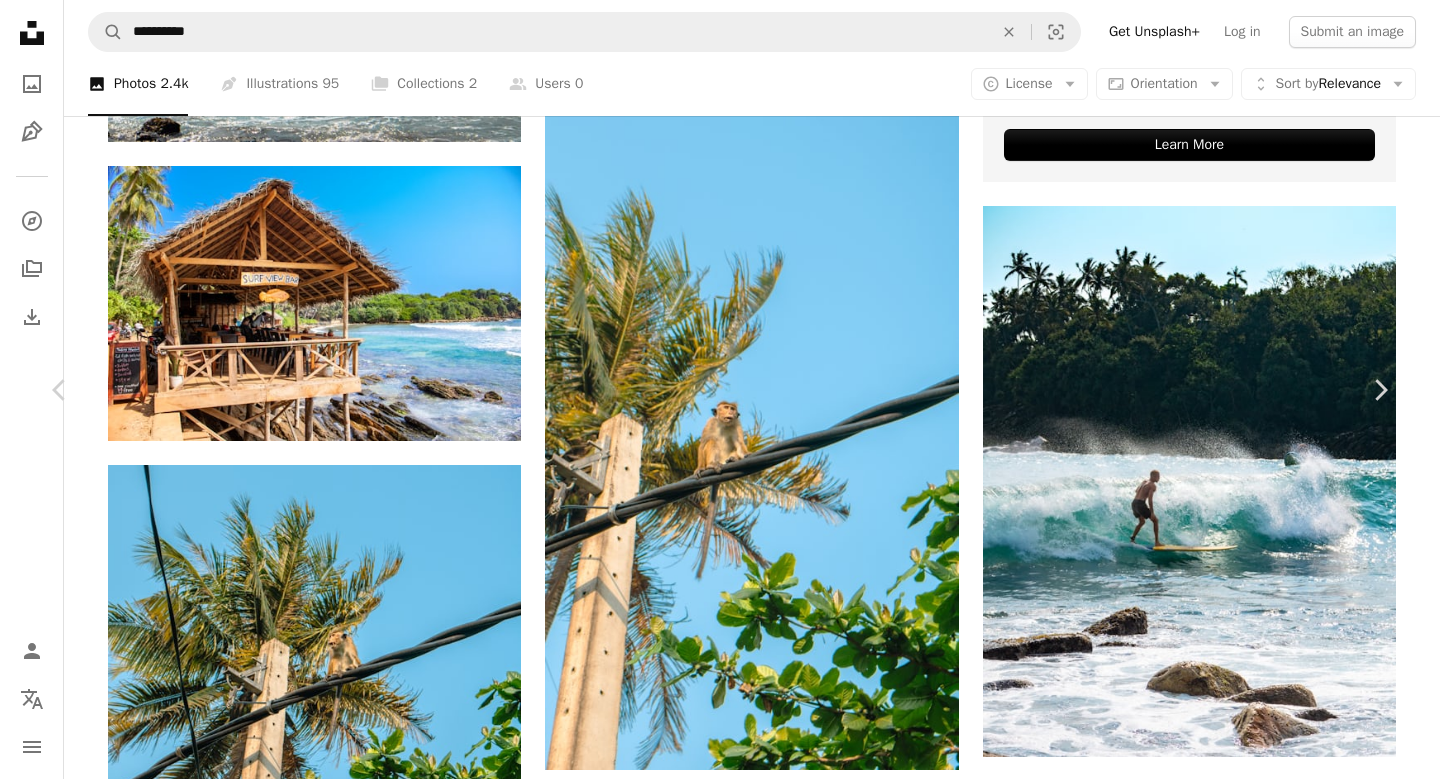 click on "A forward-right arrow Share Info icon Info More Actions The horseshoe-shaped bay known as Hiriketiya Beach is one of the best surfing spots on the south coast of Sri Lanka. It’s unique in that despite it’s small size, it has waves suitable for every level. Pictured here are people enjoying the surfing culture of the beach. Read more A map marker Hiriketiya Beach, Sri Lanka Calendar outlined Published  3 weeks ago Camera Canon, EOS Rebel T6i Safety Free to use under the  Unsplash License people summer friends waves alone sri lanka surfing together friendship surf tropical brothers surfer lone wolf surf board indian ocean surfers buddies hiriketiya human Free stock photos Browse premium related images on iStock  |  Save 20% with code UNSPLASH20 View more on iStock  ↗ Related images A heart For" at bounding box center [720, 3626] 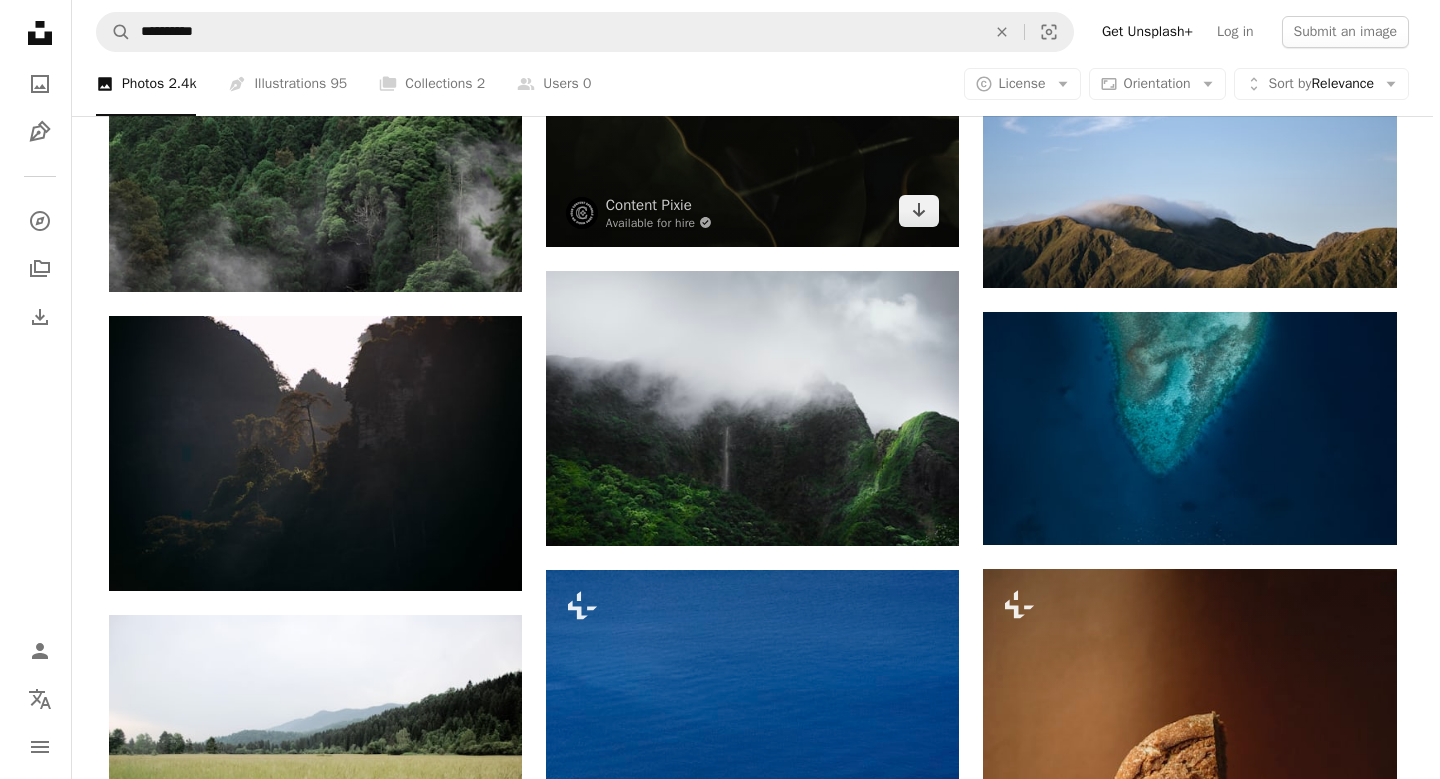 scroll, scrollTop: 12240, scrollLeft: 0, axis: vertical 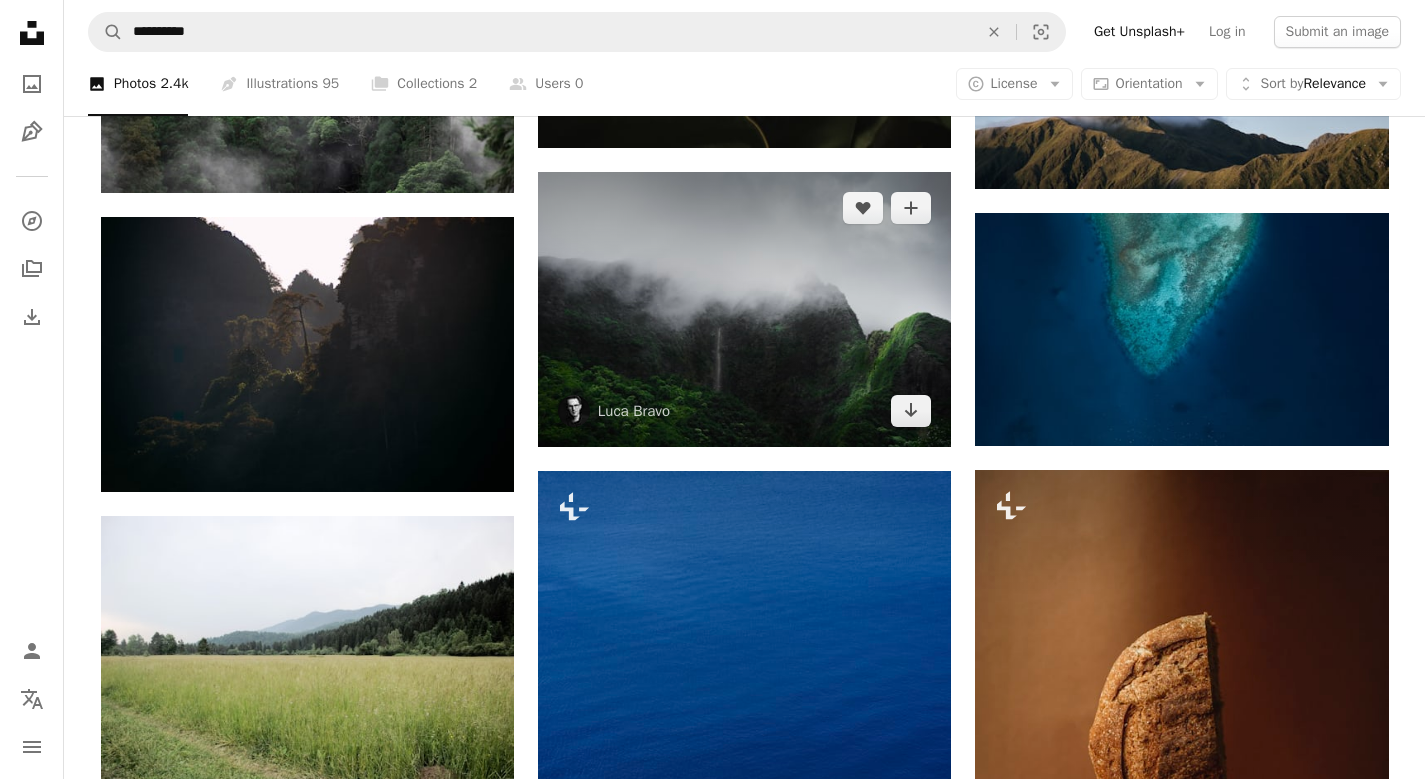 click at bounding box center [744, 309] 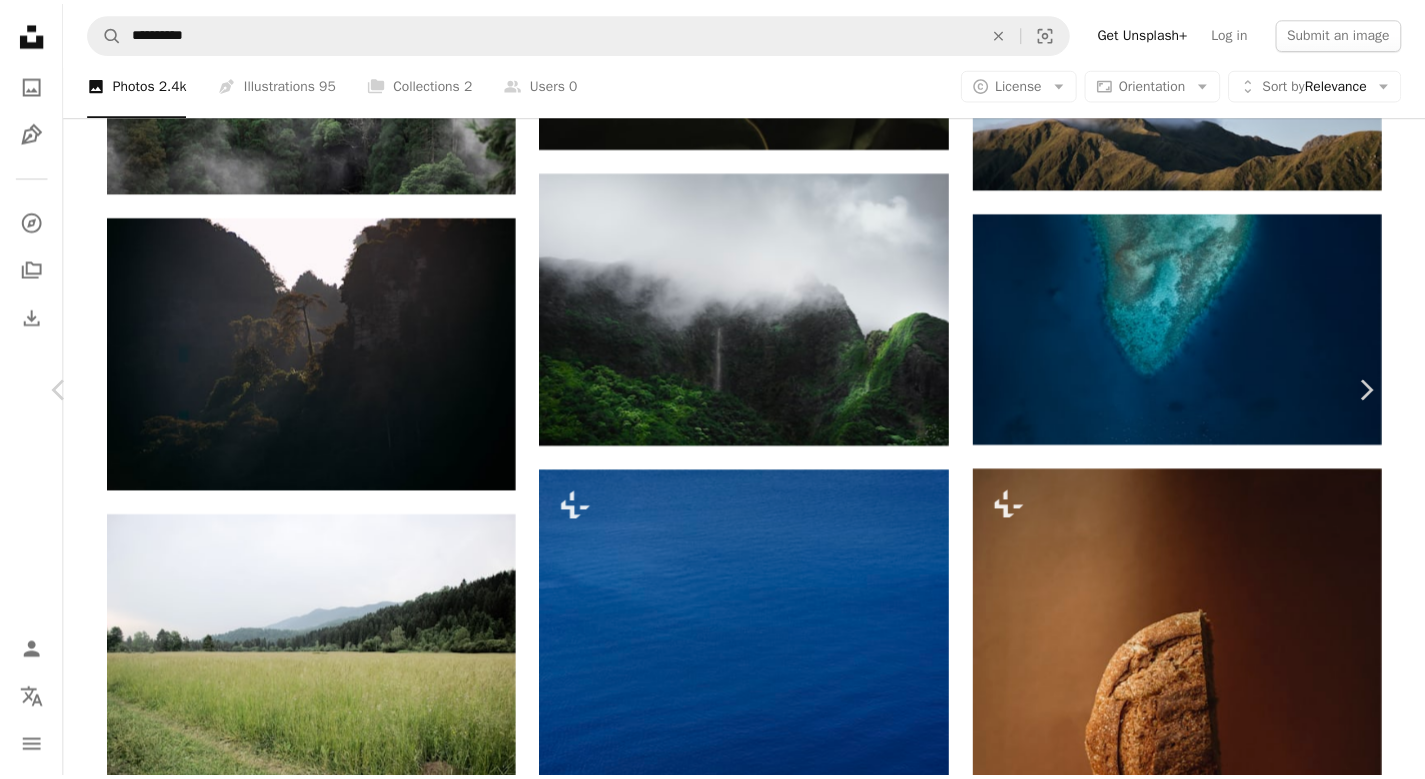 scroll, scrollTop: 1, scrollLeft: 0, axis: vertical 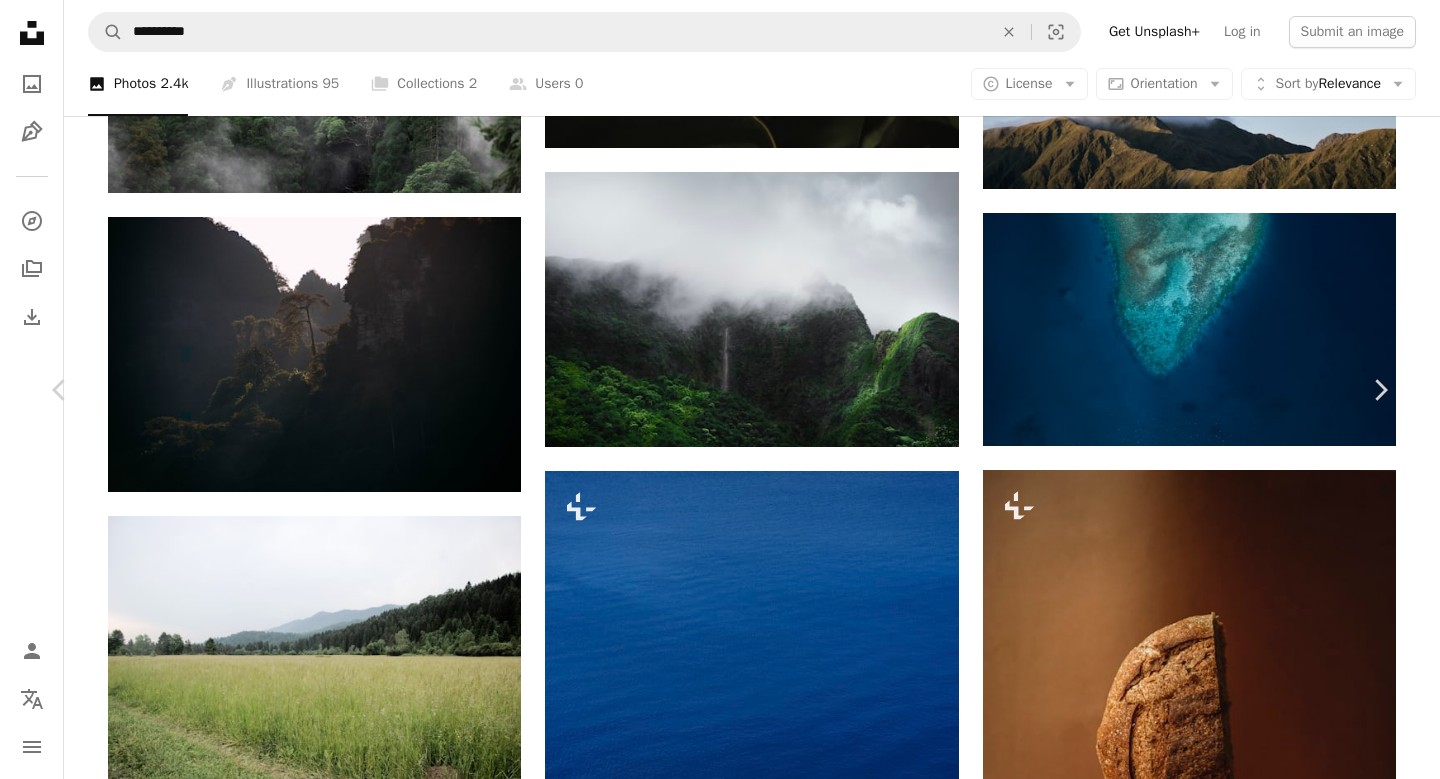 click on "An X shape Chevron left Chevron right Luca Bravo lucabravo A heart A plus sign Edit image   Plus sign for Unsplash+ Download free Chevron down Zoom in Views 366,351 Downloads 3,964 Featured in Photos A forward-right arrow Share Info icon Info More Actions A map marker Iao Valley, [COUNTRY] Calendar outlined Published on  June 4, 2018 Camera SONY, ILCE-7M3 Safety Free to use under the  Unsplash License wallpaper forest travel mountains summer green cloud waterfall adventure hawaii fog outdoors explore mist woodland maui wanderlust land plant grey Free pictures Browse premium related images on iStock  |  Save 20% with code UNSPLASH20 View more on iStock  ↗ Related images A heart A plus sign Ahmad Syarifudin Arrow pointing down Plus sign for Unsplash+ A heart A plus sign Sandra Seitamaa For  Unsplash+ A lock   Purchase A heart A plus sign Harrison Steen Available for hire A checkmark inside of a circle Arrow pointing down A heart A plus sign Luca Bravo Arrow pointing down Plus sign for Unsplash+ A heart" at bounding box center (720, 3262) 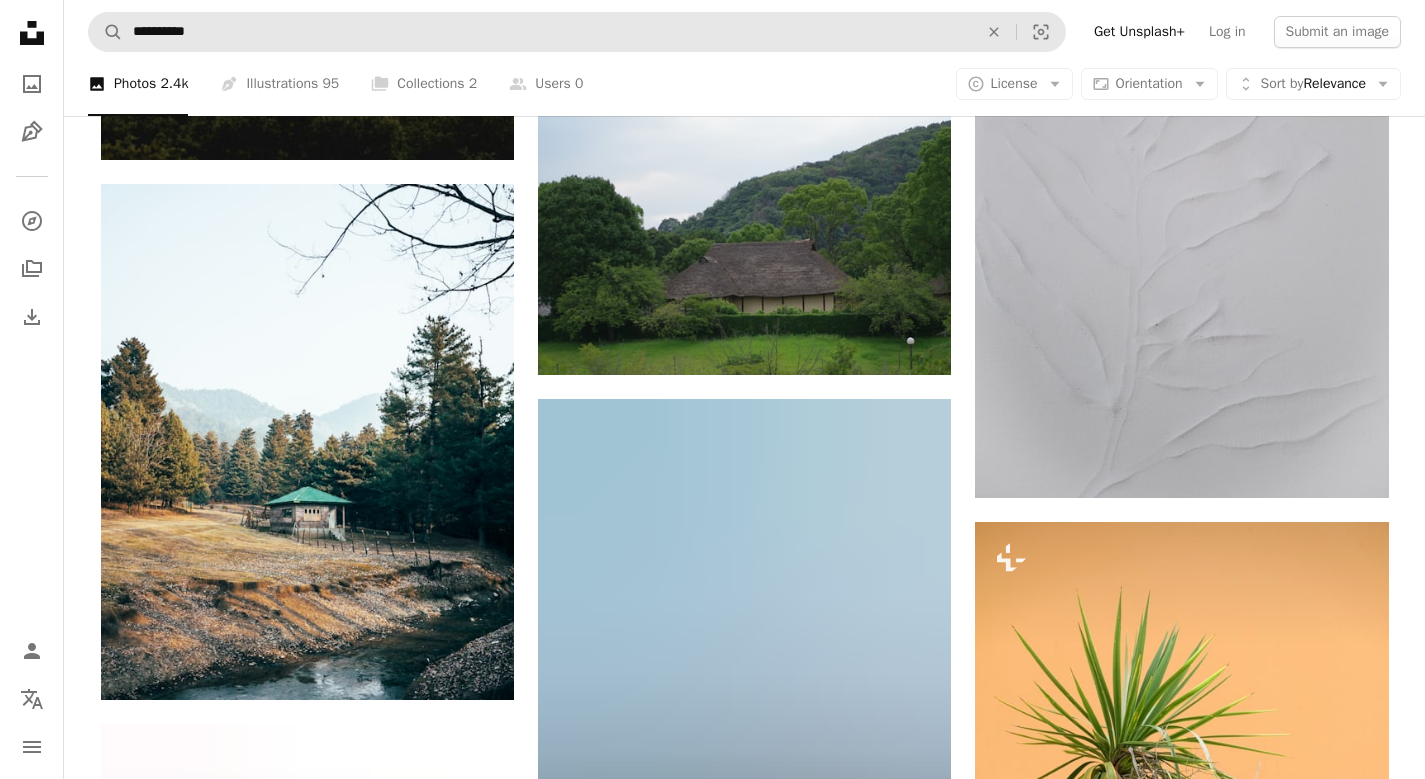 scroll, scrollTop: 15413, scrollLeft: 0, axis: vertical 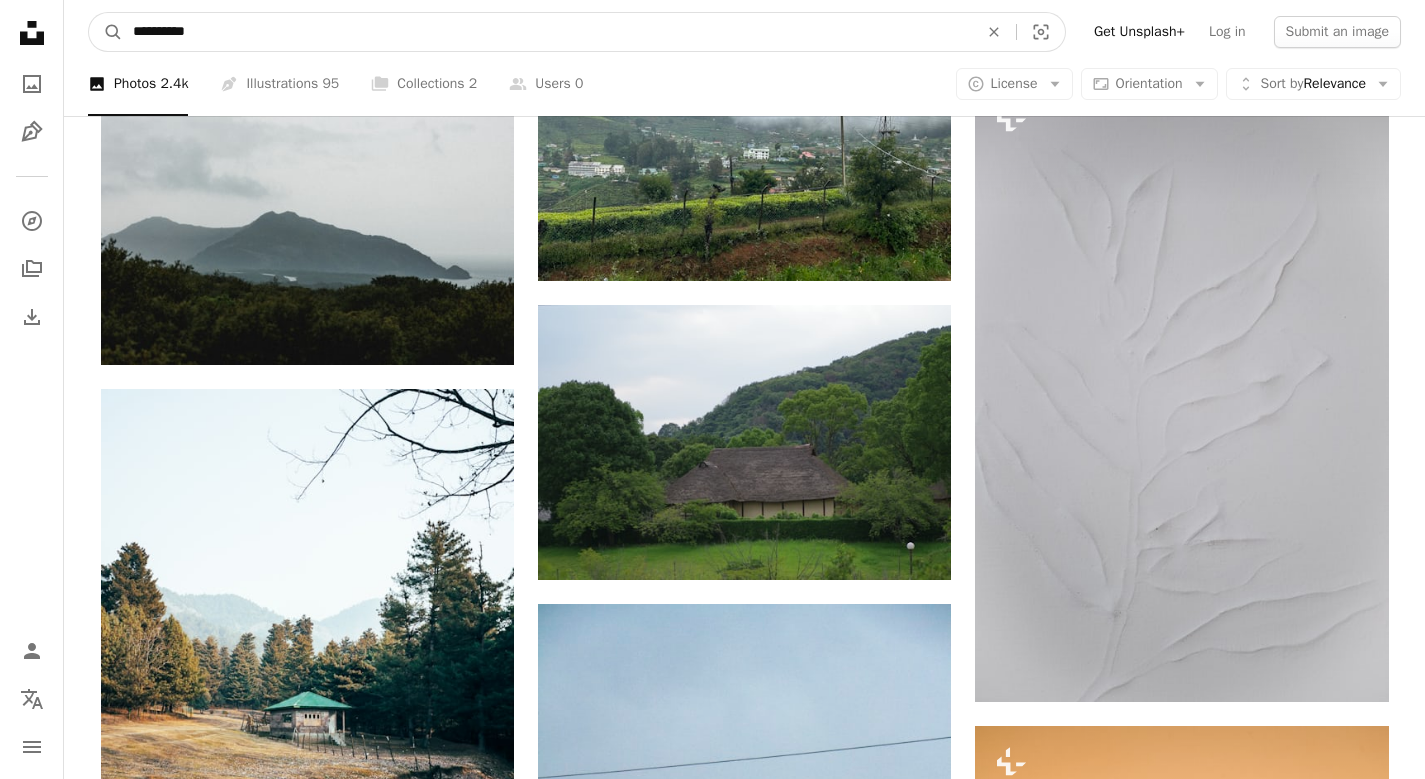 drag, startPoint x: 257, startPoint y: 35, endPoint x: 31, endPoint y: 33, distance: 226.00885 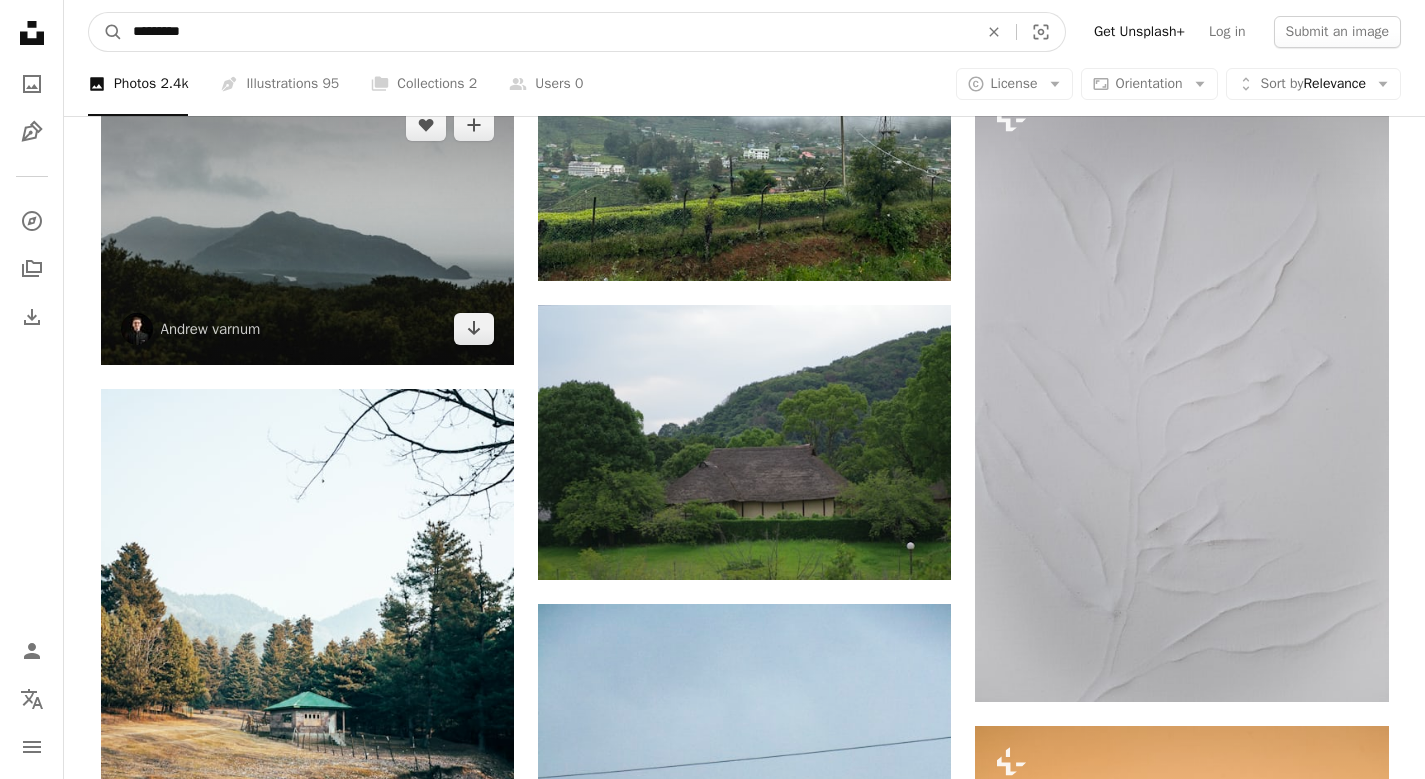 type on "*********" 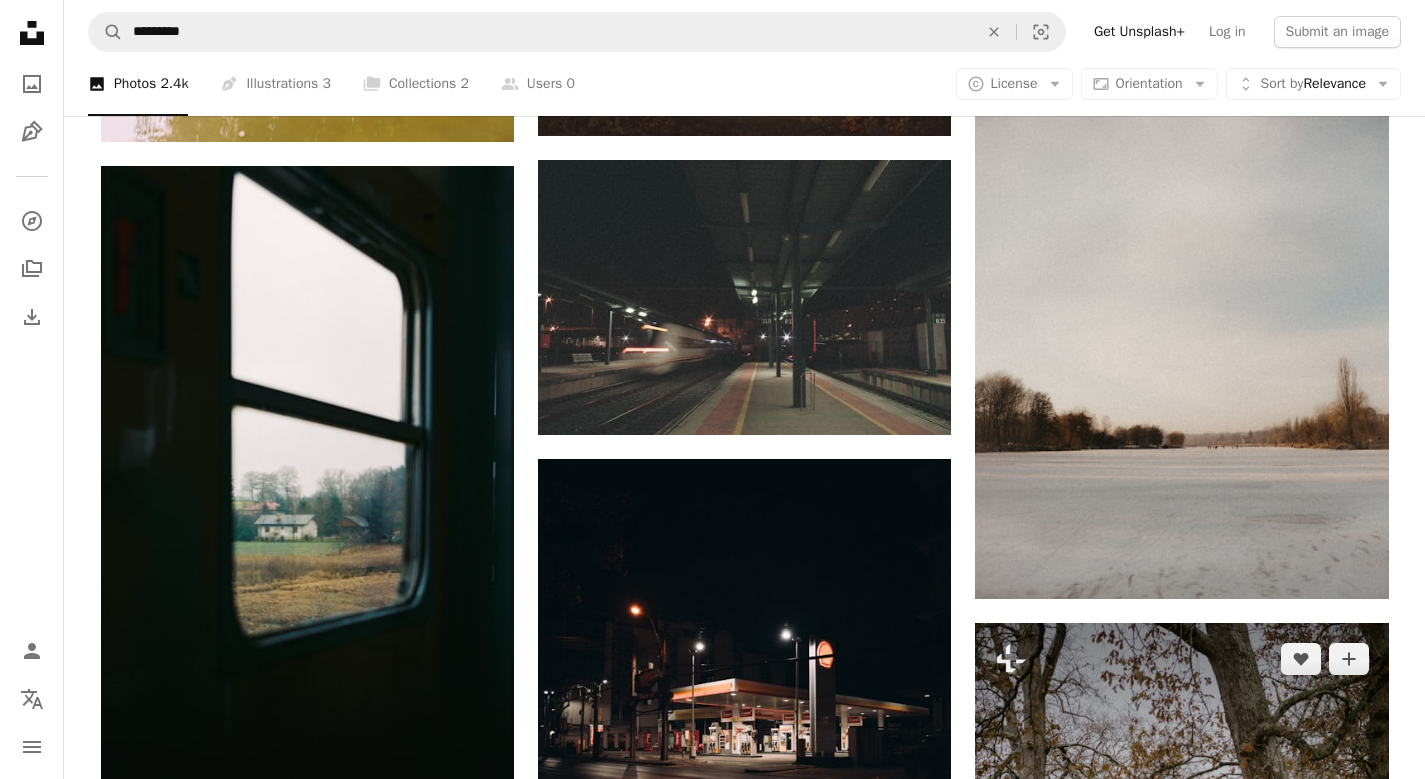 scroll, scrollTop: 1529, scrollLeft: 0, axis: vertical 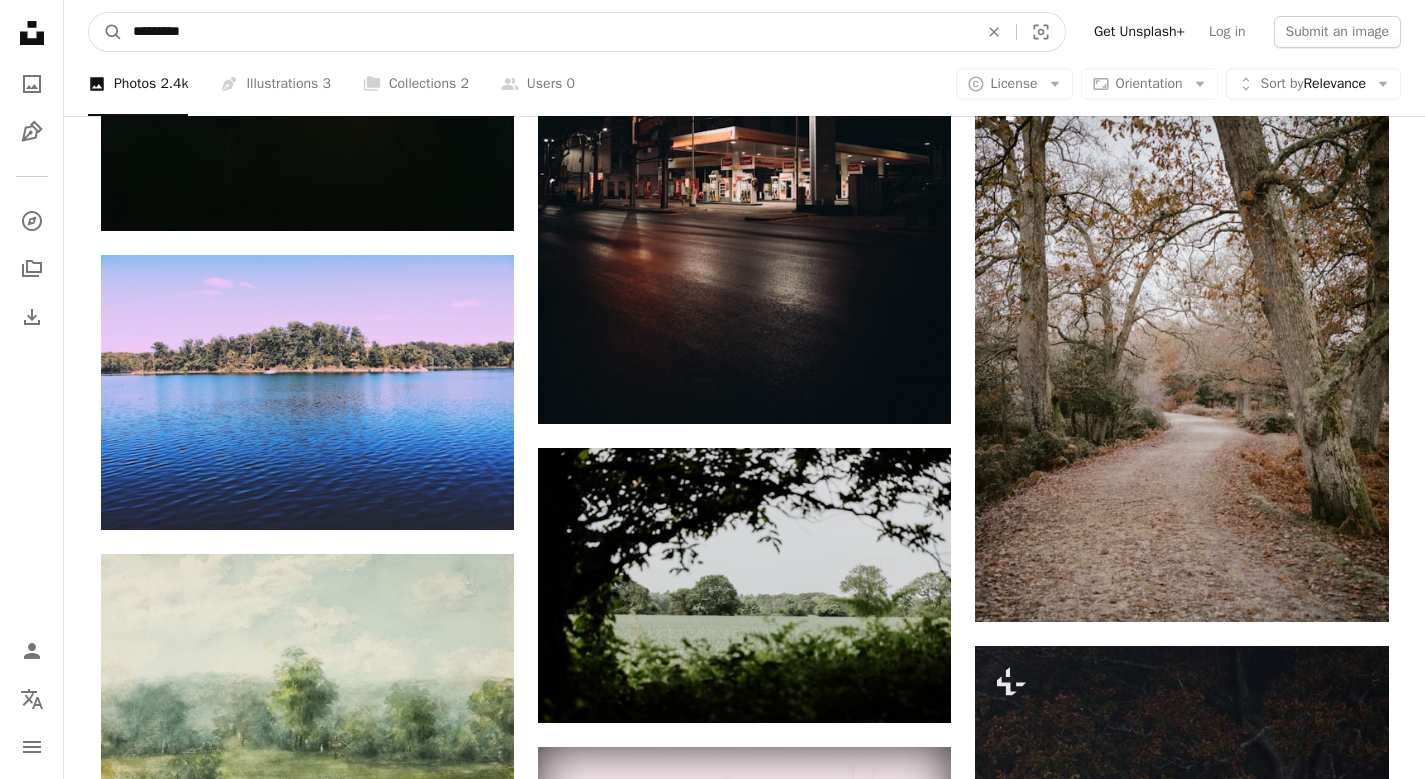 click on "*********" at bounding box center [547, 32] 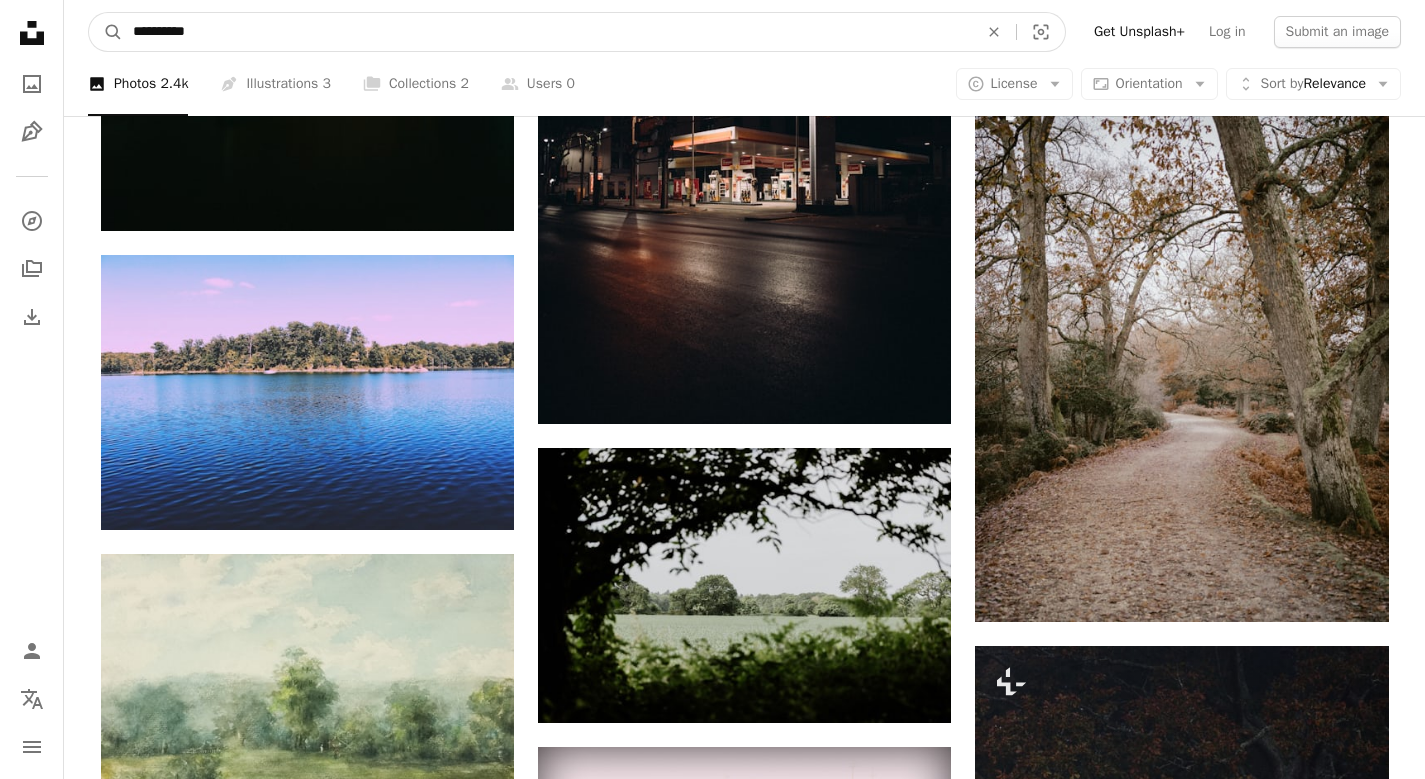 click on "A magnifying glass" at bounding box center [106, 32] 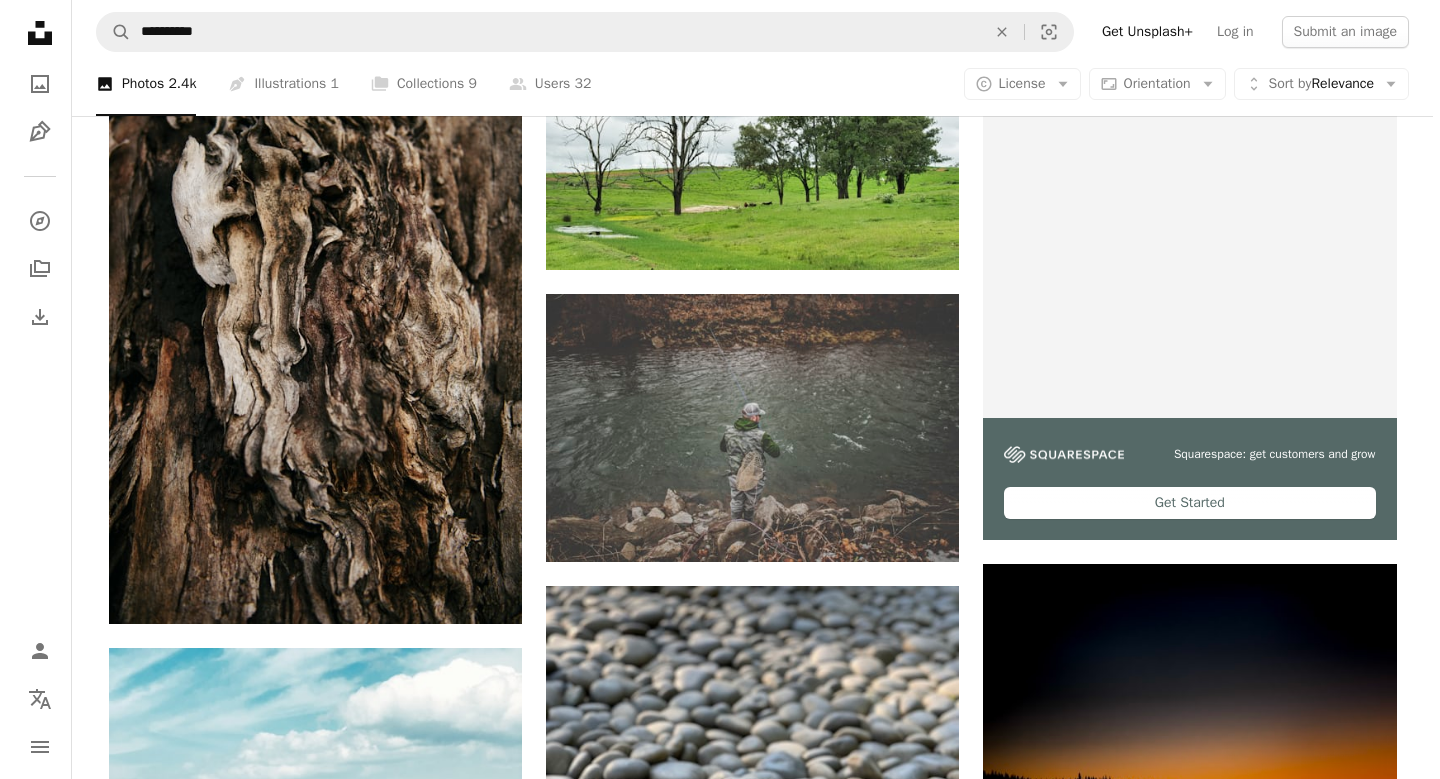 scroll, scrollTop: 149, scrollLeft: 0, axis: vertical 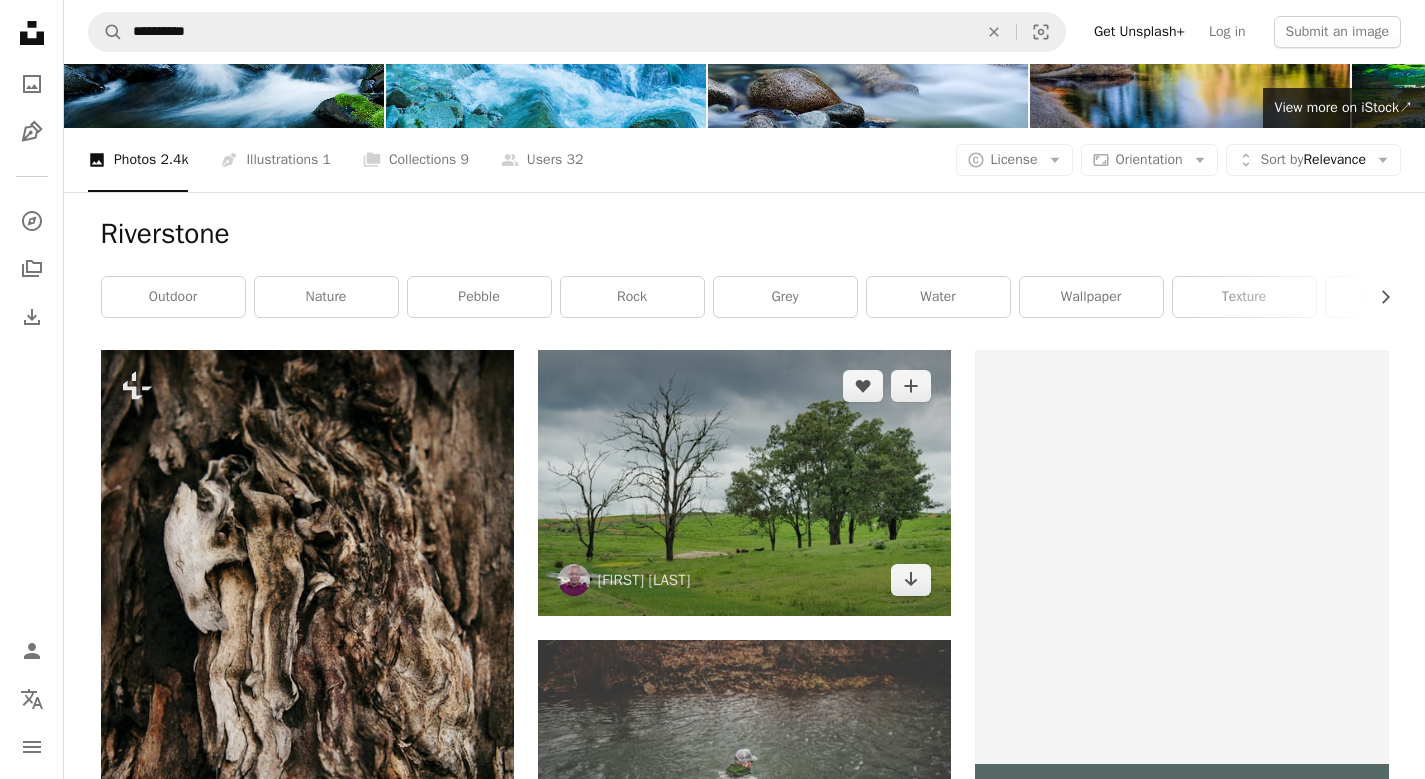 click at bounding box center [744, 483] 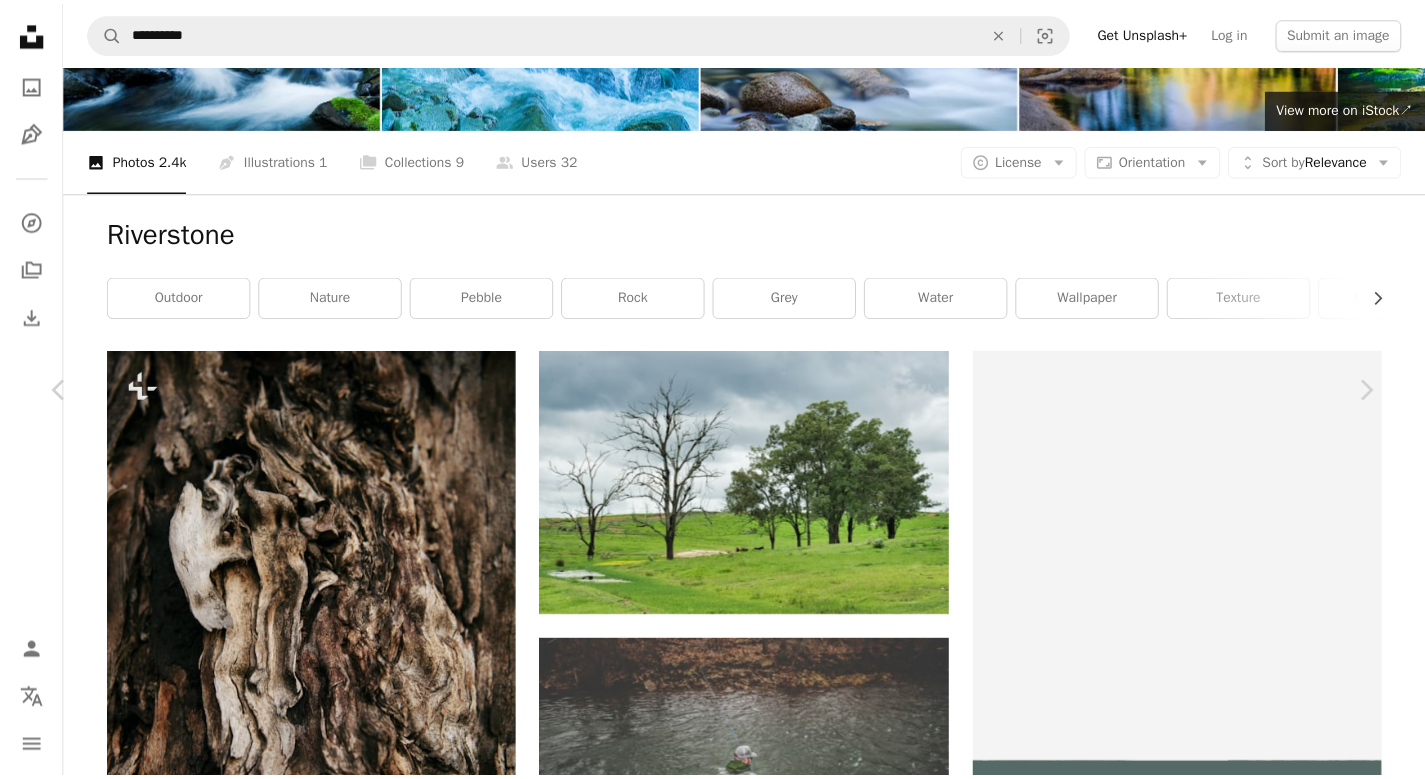 scroll, scrollTop: 275, scrollLeft: 0, axis: vertical 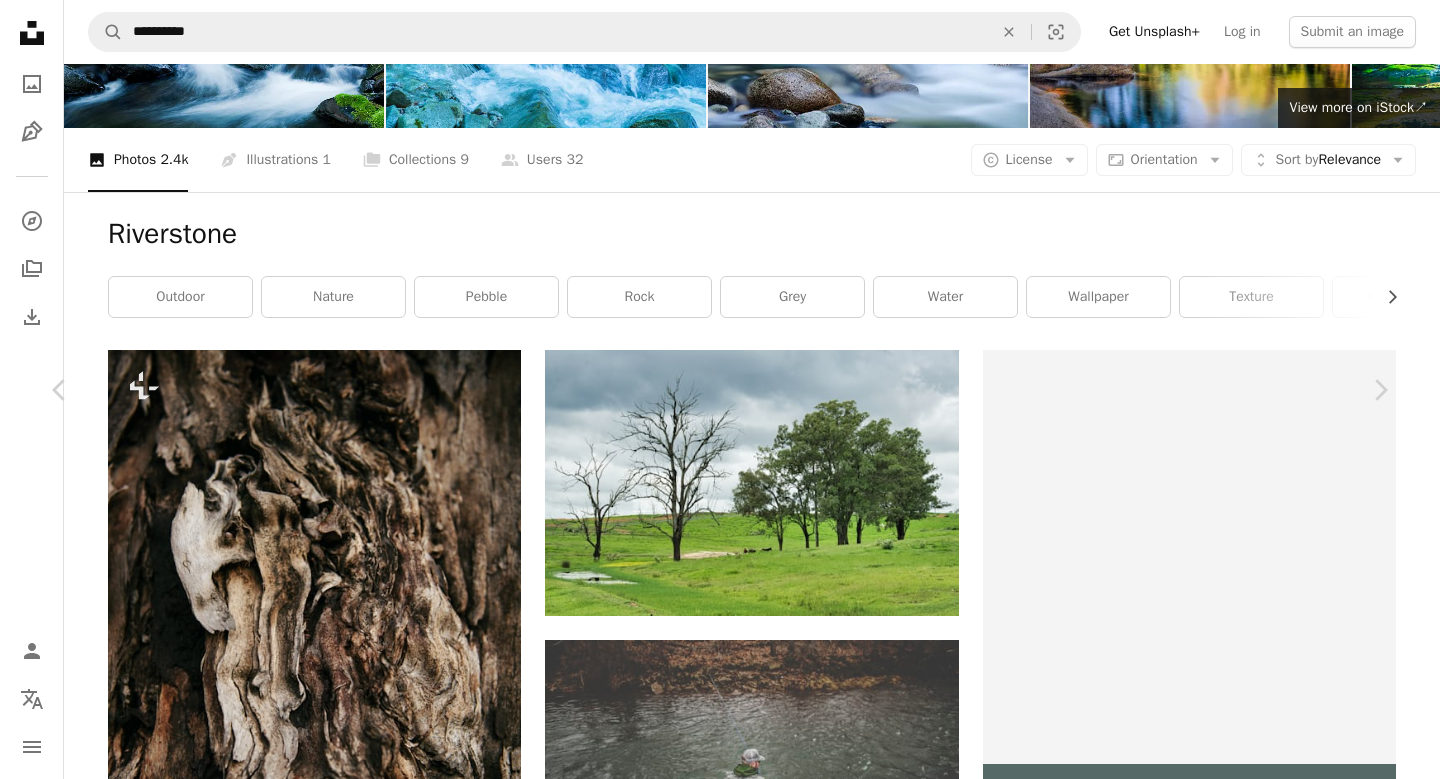 click on "An X shape Chevron left Chevron right Phillip Flores pflores A heart A plus sign Edit image   Plus sign for Unsplash+ Download free Chevron down Zoom in Views 24,291 Downloads 199 A forward-right arrow Share Info icon Info More Actions A map marker Riverstone [STATE], [COUNTRY] Calendar outlined Published on  June 5, 2020 Camera NIKON CORPORATION, NIKON D600 Safety Free to use under the  Unsplash License forest land animal green plant grass farm [COUNTRY] field park cow outdoors countryside meadow grassland cattle mammal vegetation woodland Free images Browse premium related images on iStock  |  Save 20% with code UNSPLASH20 View more on iStock  ↗ Related images A heart A plus sign Vito Natale Available for hire A checkmark inside of a circle Arrow pointing down Plus sign for Unsplash+ A heart A plus sign Sandra Seitamaa For  Unsplash+ A lock   Purchase Plus sign for Unsplash+ A heart A plus sign Wolfgang Hasselmann Arrow pointing down For" at bounding box center (720, 5466) 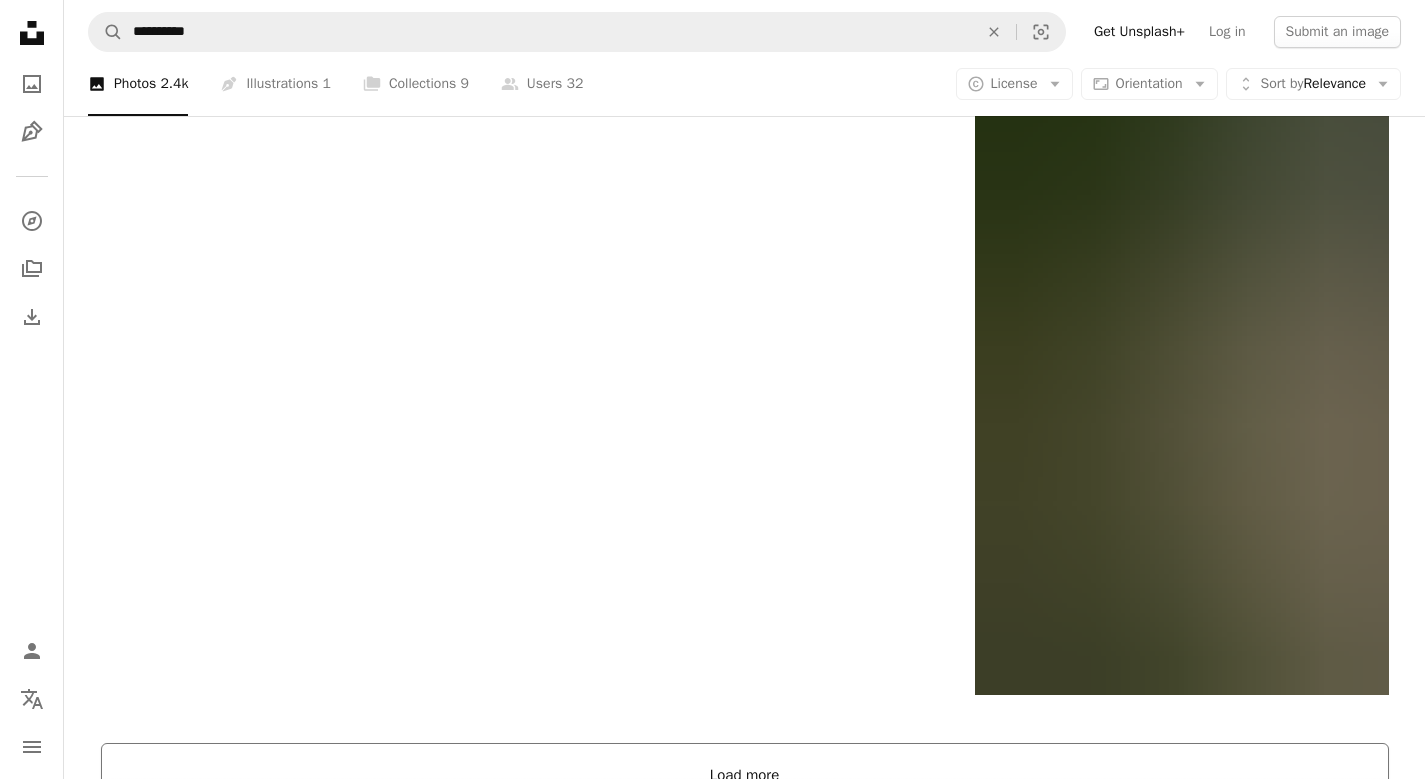 scroll, scrollTop: 3844, scrollLeft: 0, axis: vertical 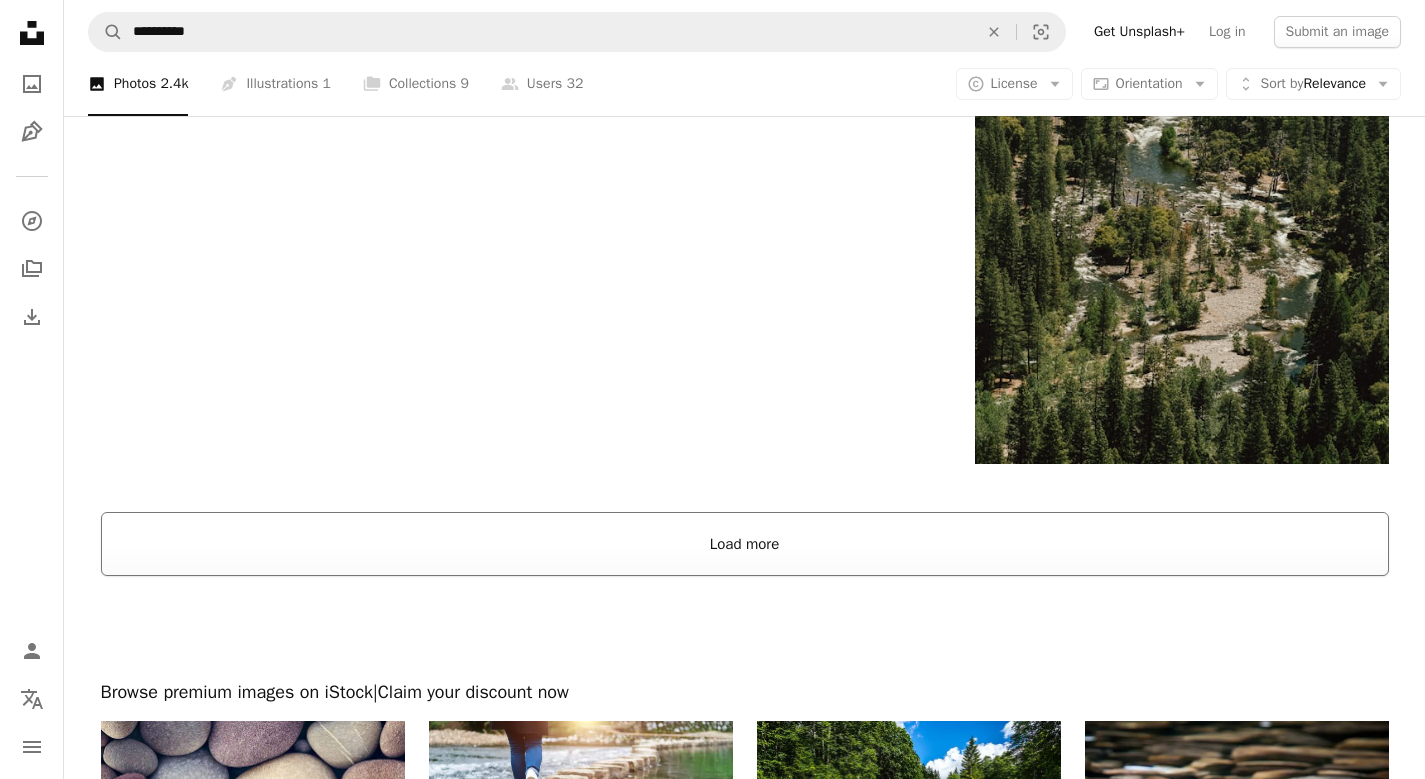 click on "Load more" at bounding box center (745, 544) 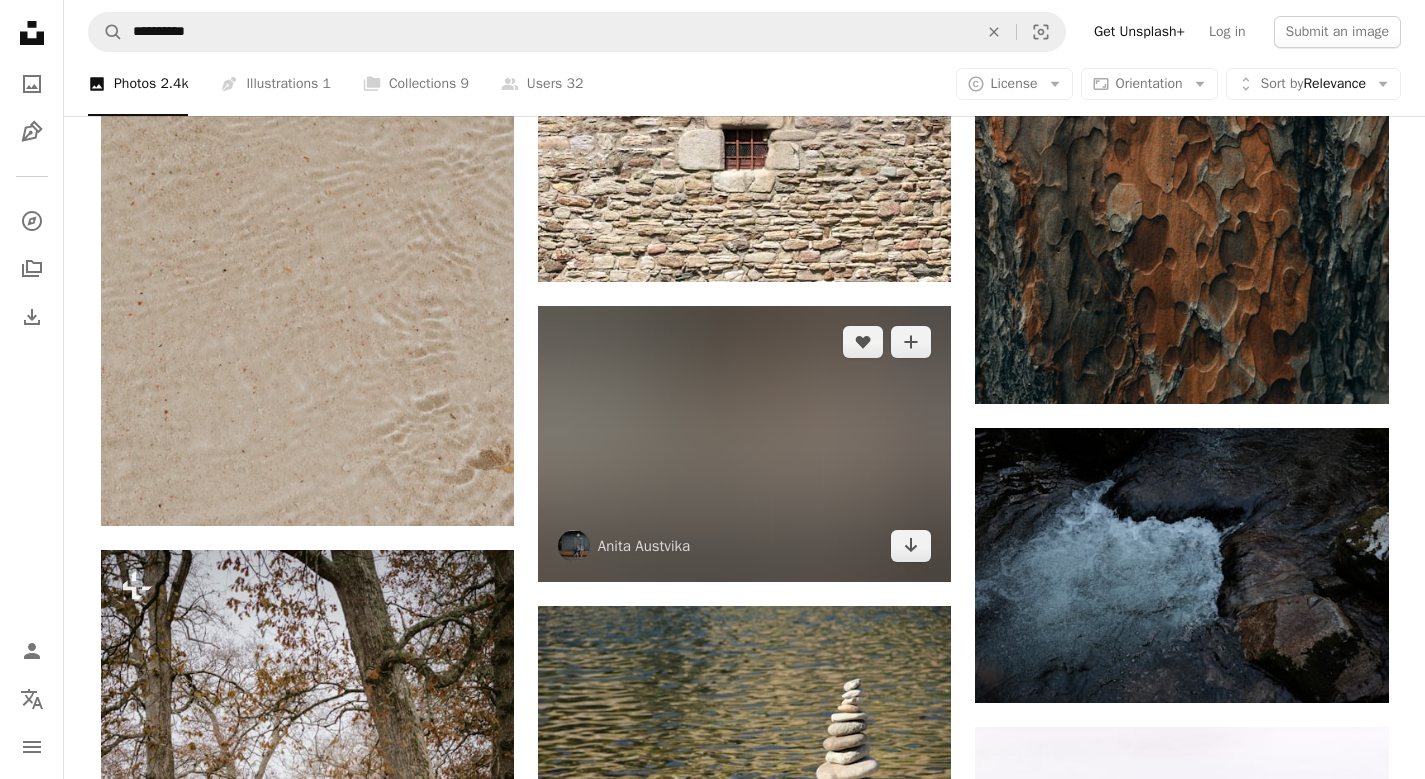 scroll, scrollTop: 8575, scrollLeft: 0, axis: vertical 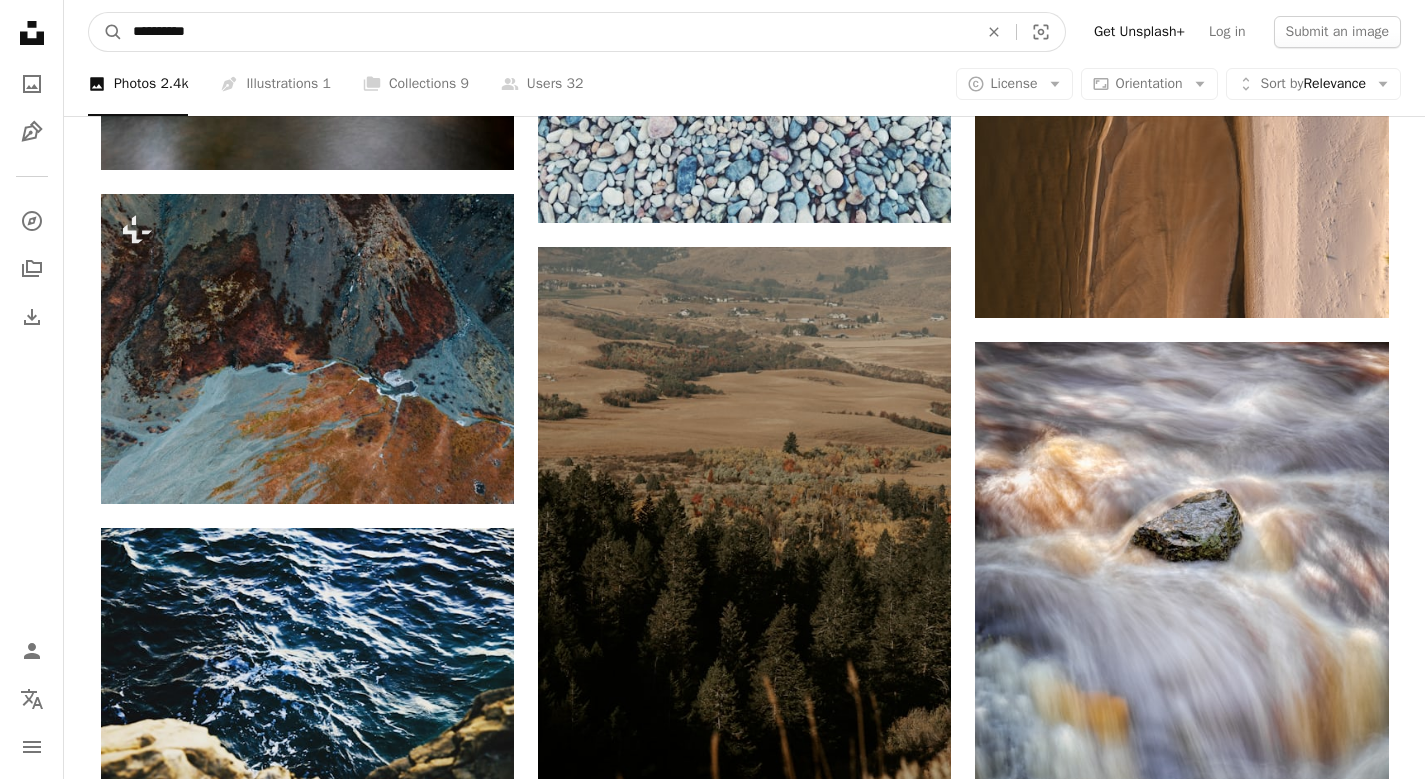 click on "**********" at bounding box center (547, 32) 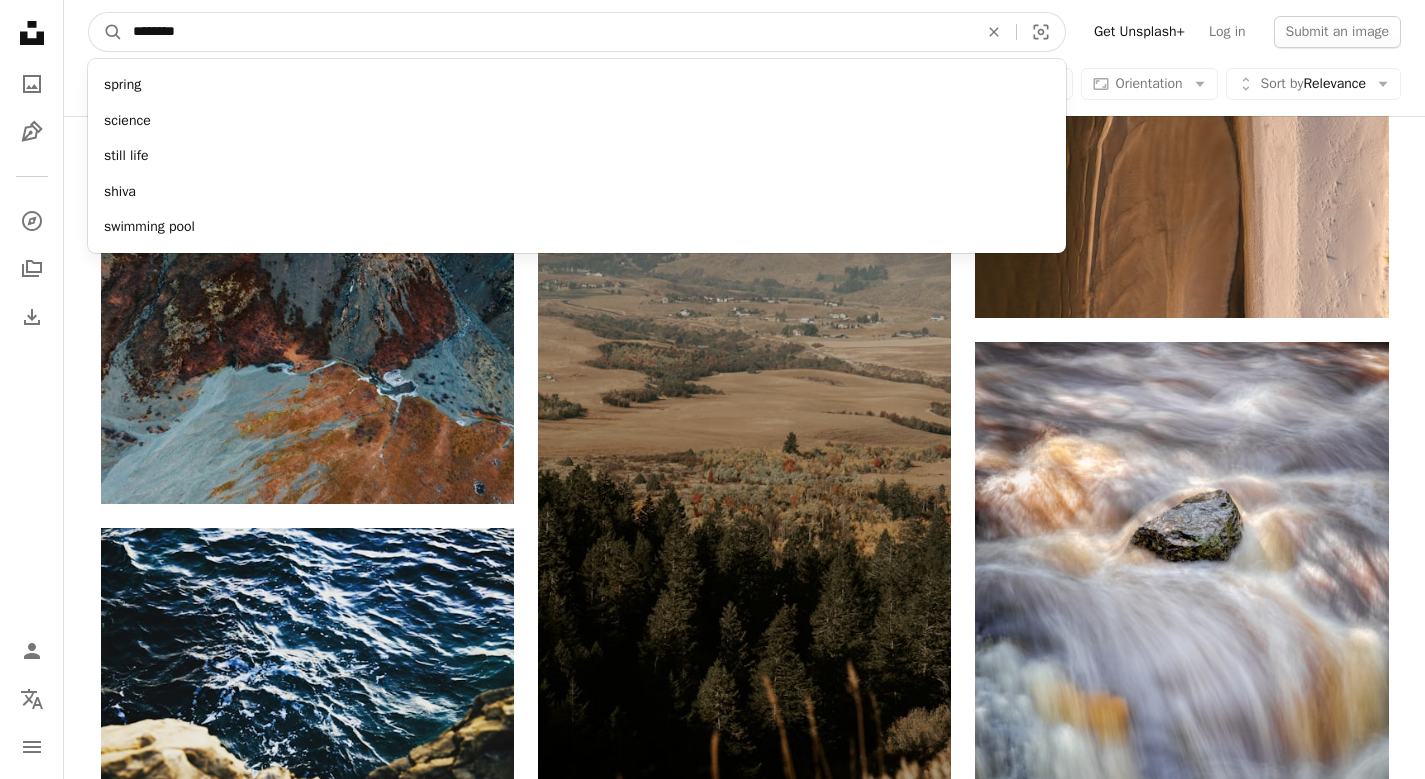 type on "*********" 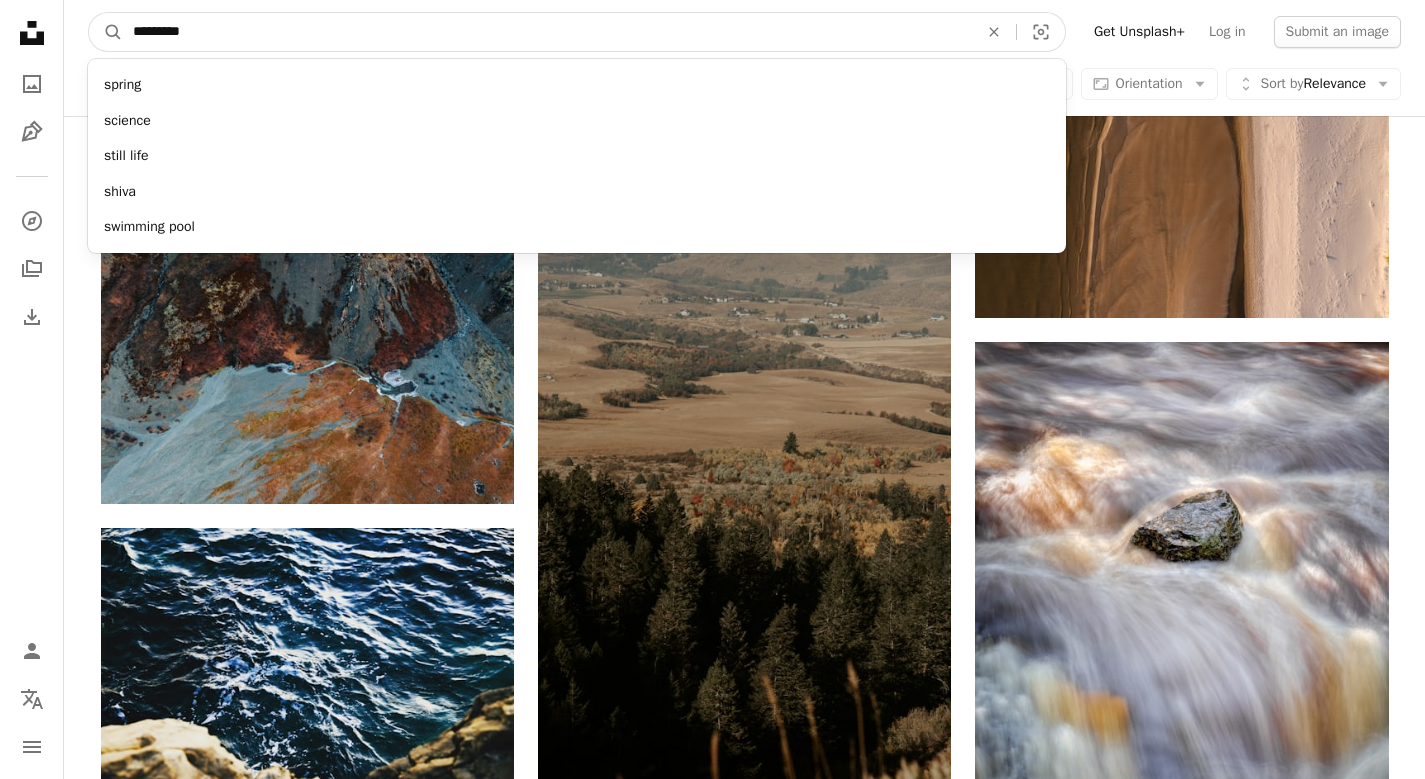 click on "A magnifying glass" at bounding box center (106, 32) 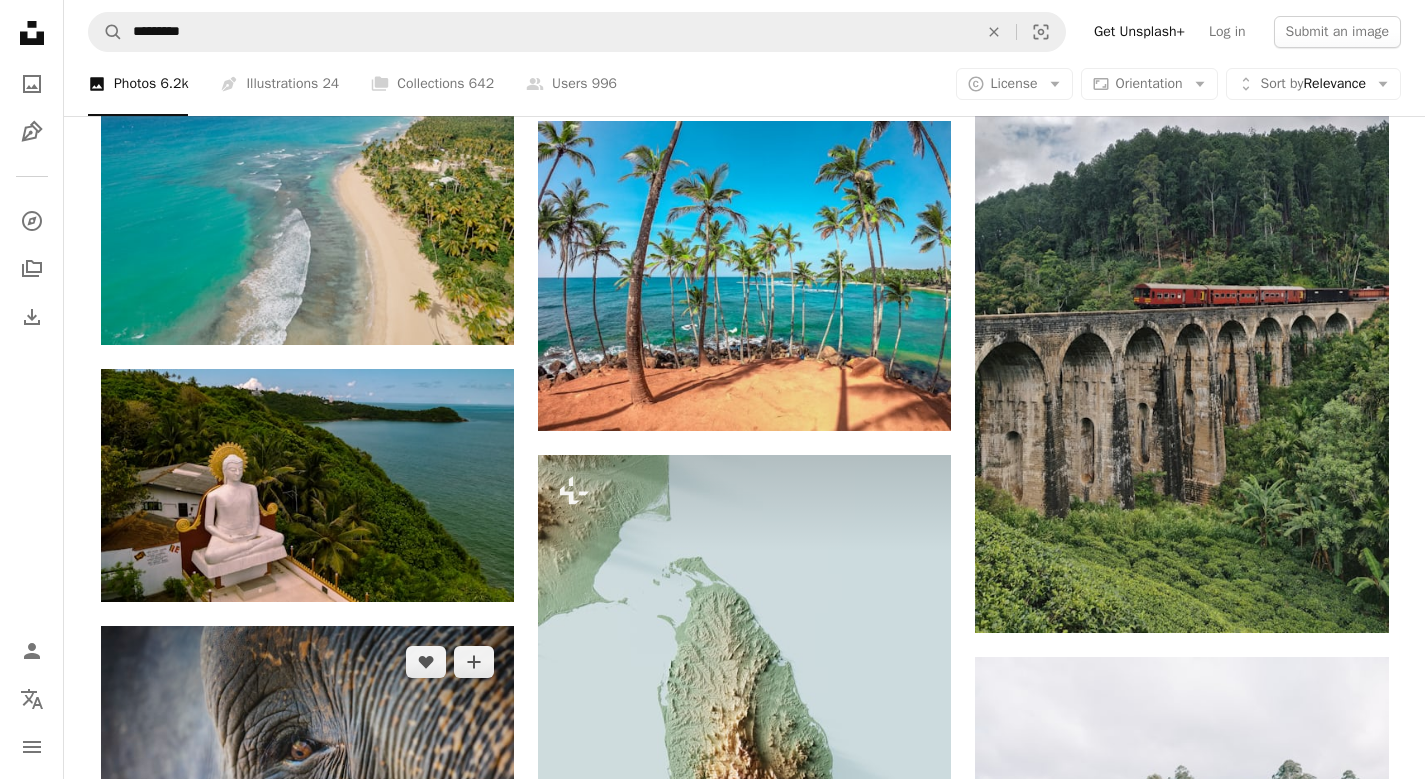 scroll, scrollTop: 700, scrollLeft: 0, axis: vertical 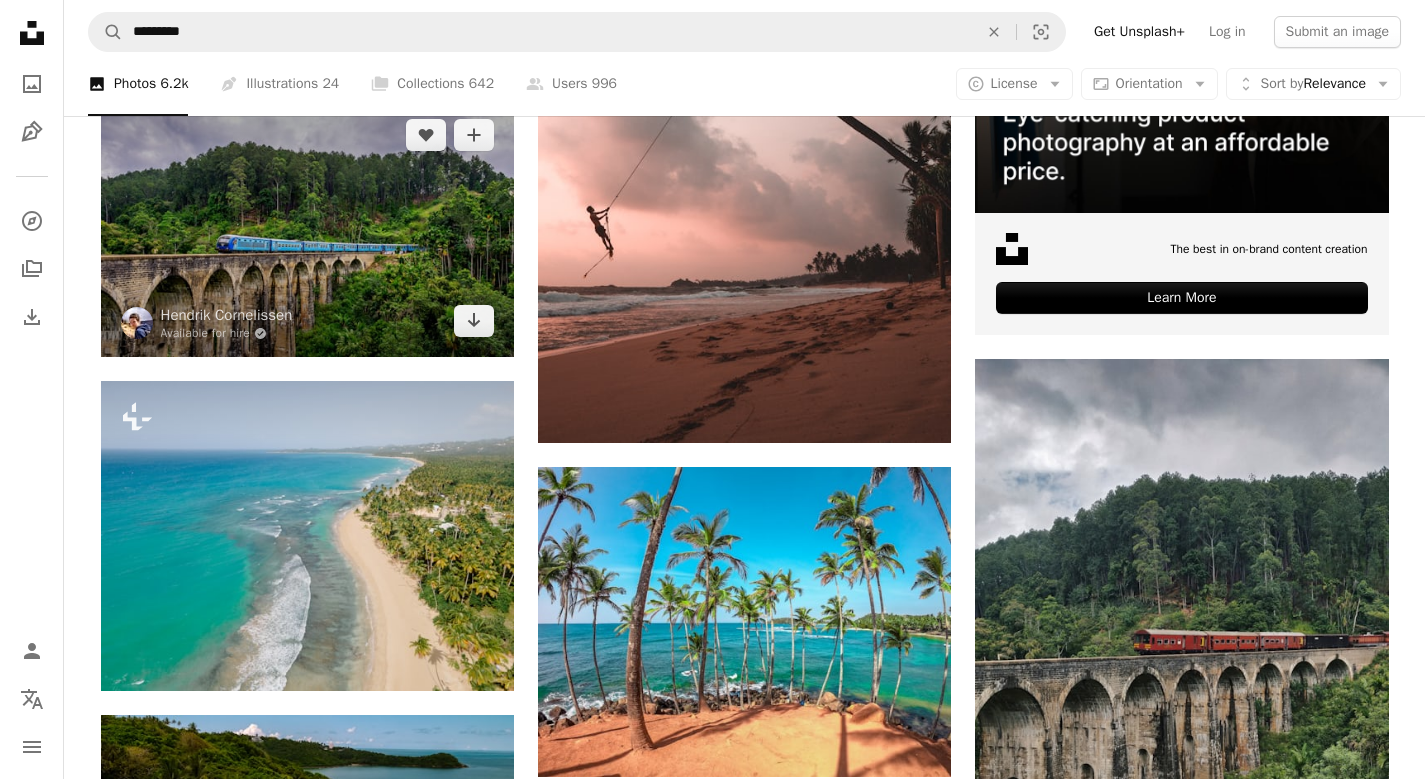 click at bounding box center (307, 228) 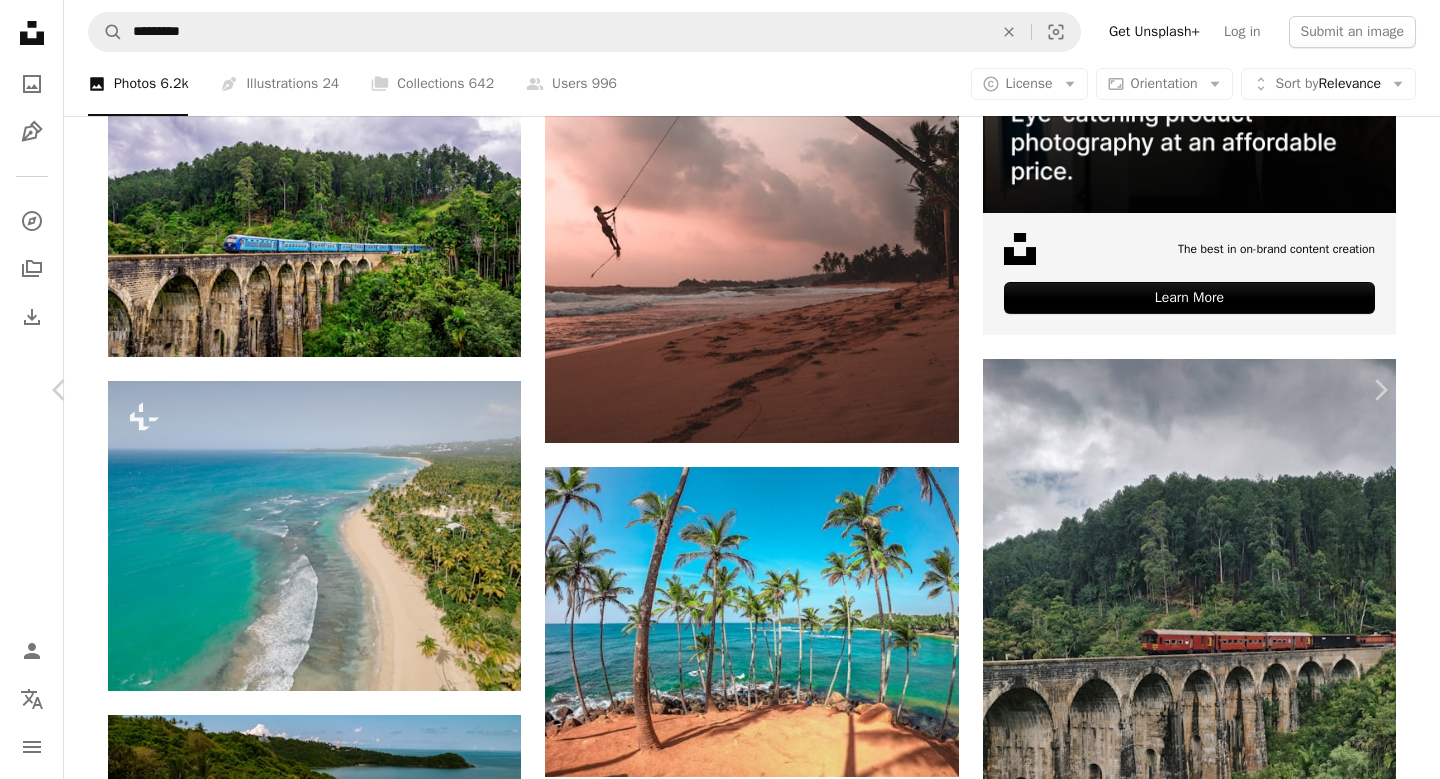 click 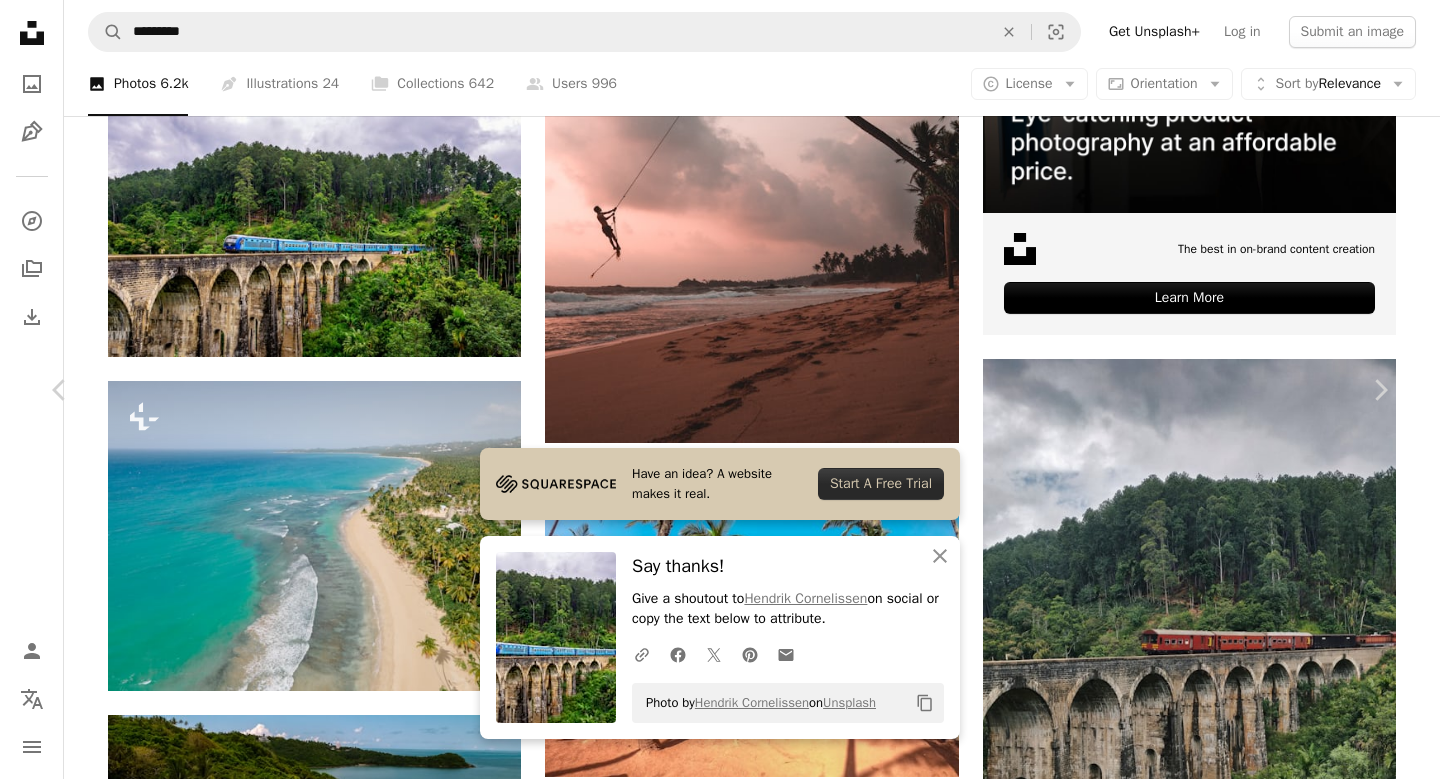 click on "An X shape" at bounding box center (20, 20) 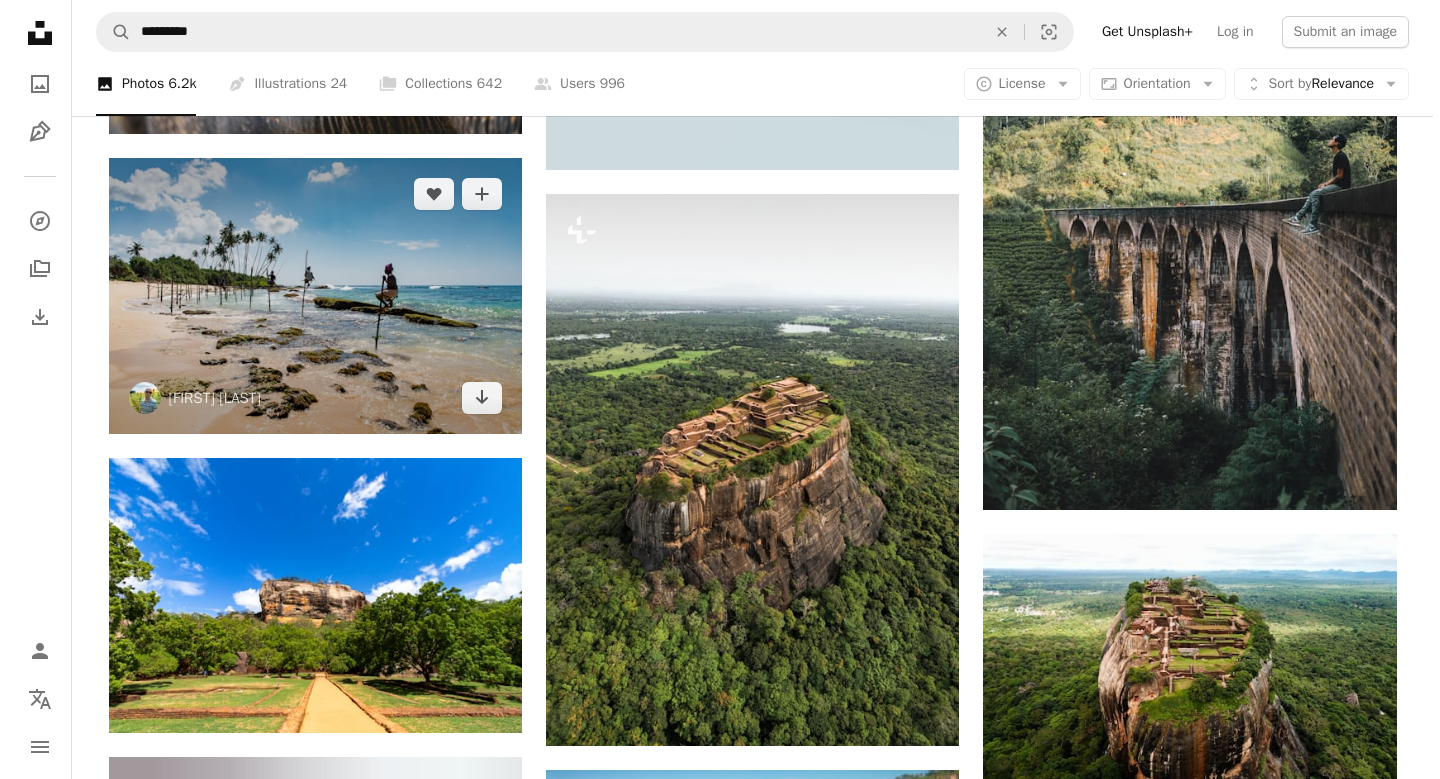 scroll, scrollTop: 1710, scrollLeft: 0, axis: vertical 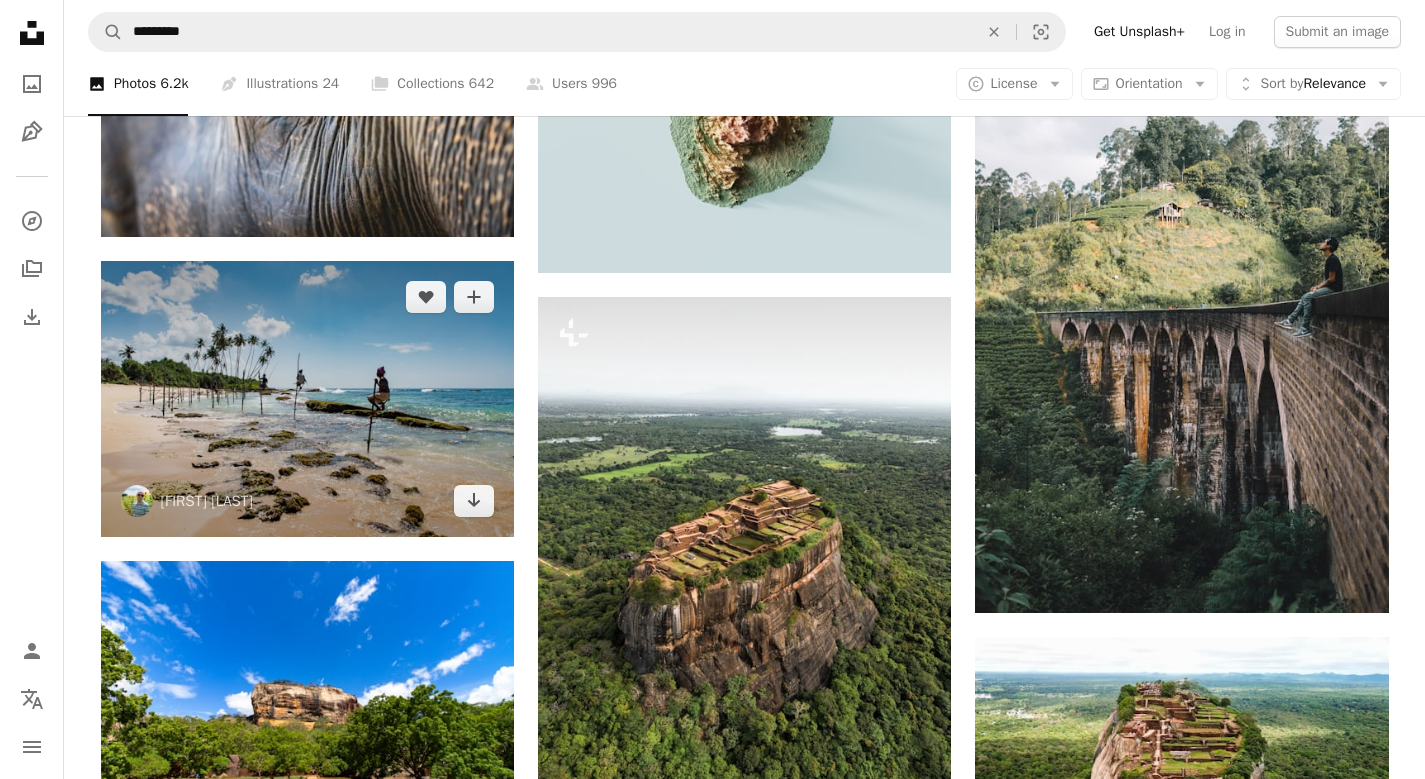 click at bounding box center [307, 399] 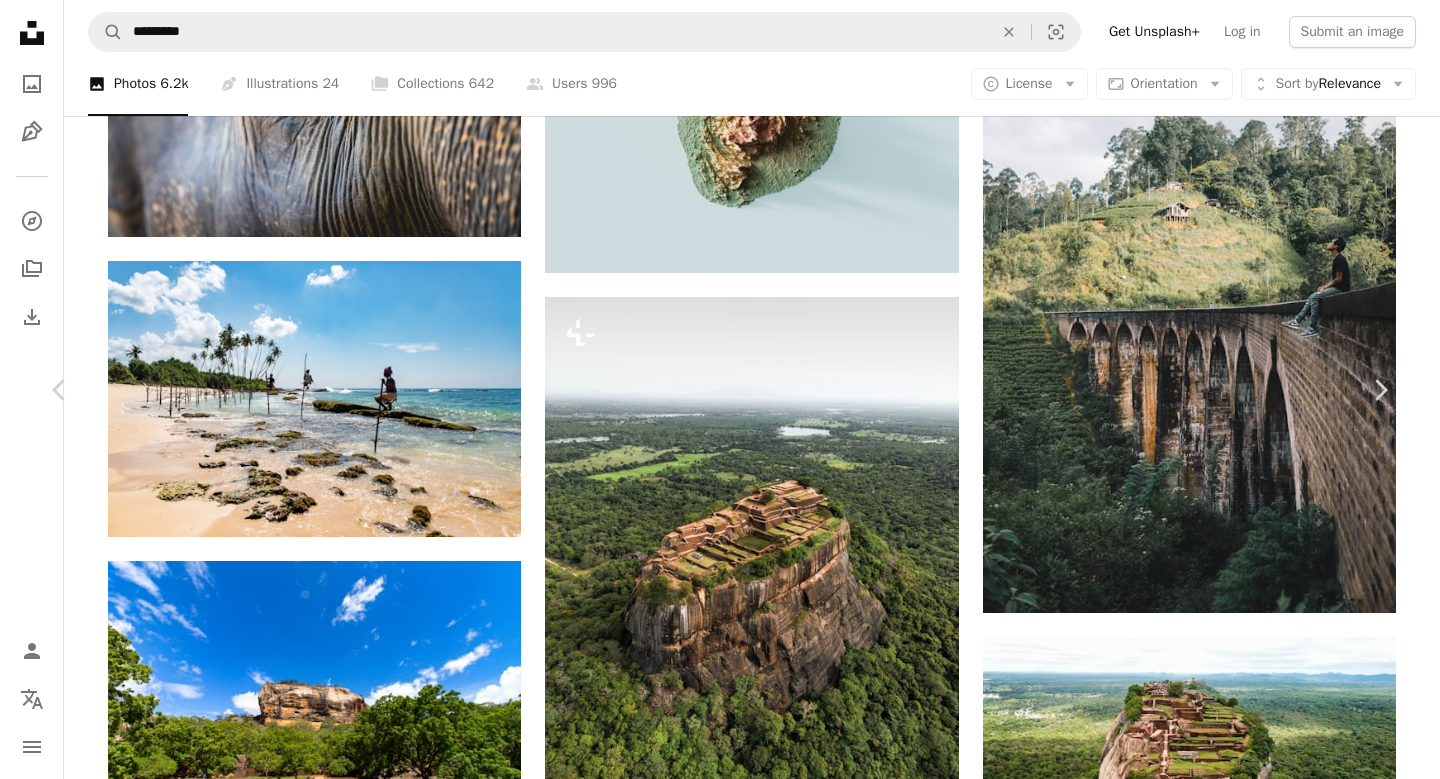 click on "An X shape Chevron left Chevron right Daniel Klein danielklein A heart A plus sign Edit image   Plus sign for Unsplash+ Download free Chevron down Zoom in Views 2,258,955 Downloads 20,645 A forward-right arrow Share Info icon Info More Actions A map marker Mirissa Beach, Mirissa, Sri Lanka Calendar outlined Published on  February 25, 2018 Camera NIKON CORPORATION, NIKON D810 Safety Free to use under the  Unsplash License beach sea sun clouds blue sky fishing sri lanka sunshine tropical rocks palm trees coast hot weather fisherman blue sea traditional catching fish grey outdoors mirissa Free images Browse premium related images on iStock  |  Save 20% with code UNSPLASH20 View more on iStock  ↗ Related images A heart A plus sign Silver Ringvee Arrow pointing down Plus sign for Unsplash+ A heart A plus sign JSB Co. For  Unsplash+ A lock   Purchase A heart A plus sign Mick Kirchman Available for hire A checkmark inside of a circle Arrow pointing down Plus sign for Unsplash+ A heart A plus sign Andy Quezada For" at bounding box center [720, 3397] 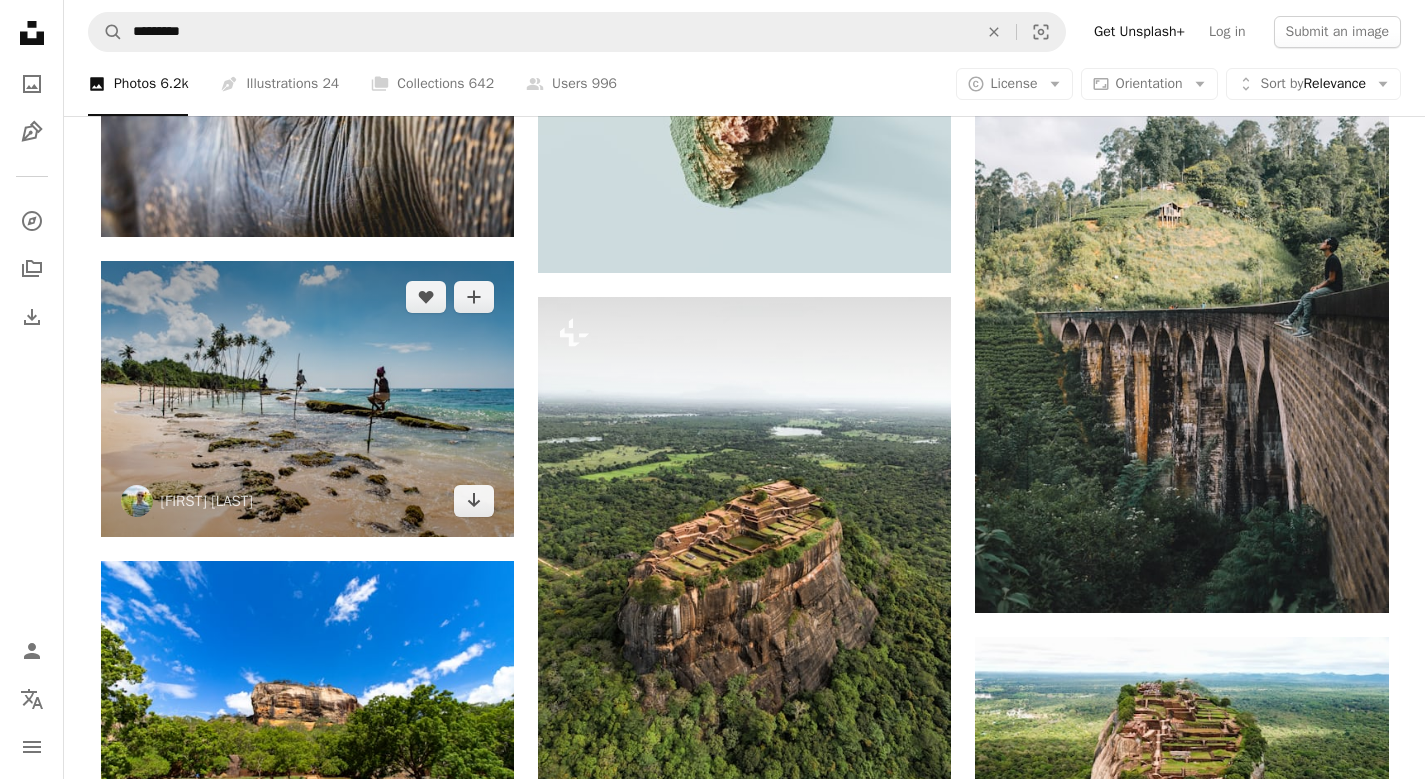 click at bounding box center [307, 399] 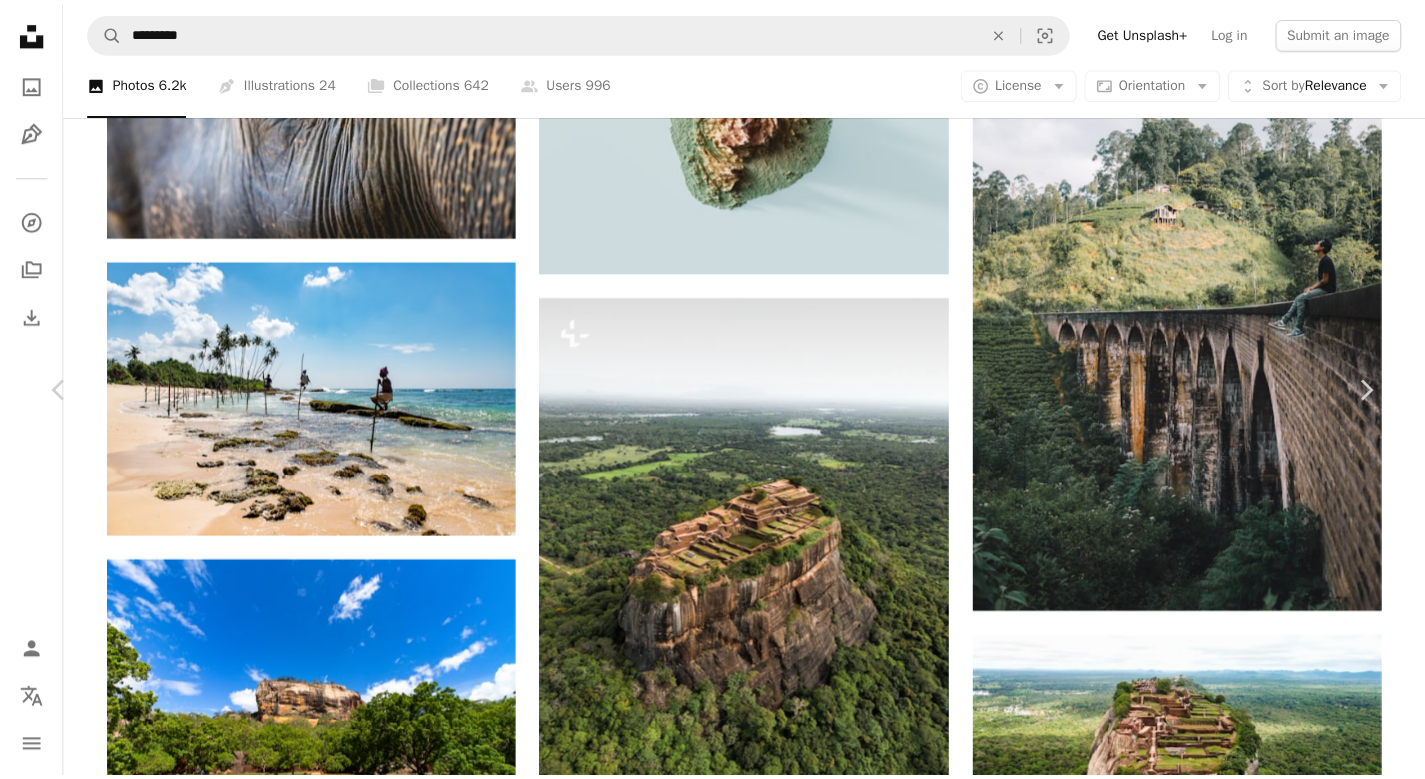 scroll, scrollTop: 3944, scrollLeft: 0, axis: vertical 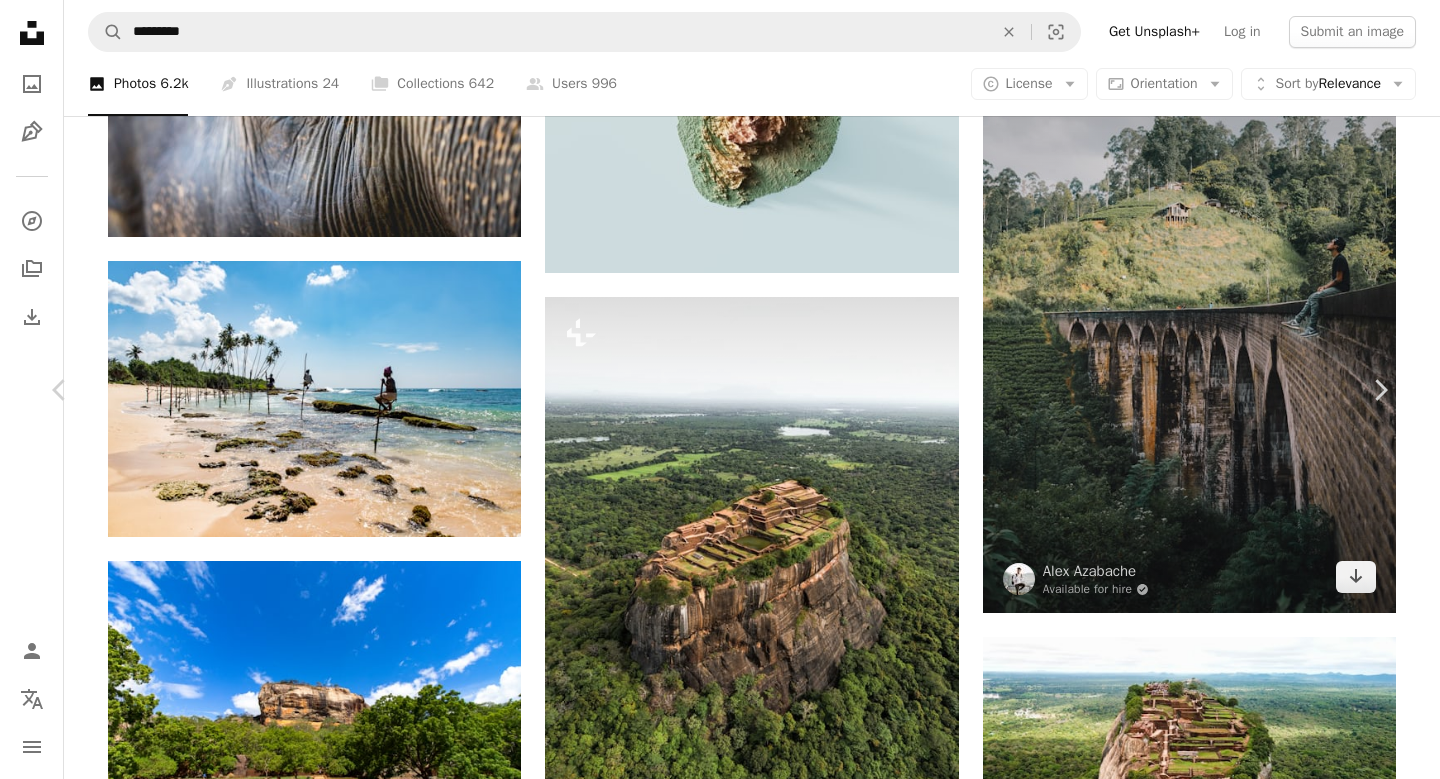 click on "An X shape Chevron left Chevron right Daniel Klein danielklein A heart A plus sign Edit image   Plus sign for Unsplash+ Download free Chevron down Zoom in Views 2,258,955 Downloads 20,645 A forward-right arrow Share Info icon Info More Actions A map marker Mirissa Beach, Mirissa, Sri Lanka Calendar outlined Published on  February 25, 2018 Camera NIKON CORPORATION, NIKON D810 Safety Free to use under the  Unsplash License beach sea sun clouds blue sky fishing sri lanka sunshine tropical rocks palm trees coast hot weather fisherman blue sea traditional catching fish grey outdoors mirissa Free images Browse premium related images on iStock  |  Save 20% with code UNSPLASH20 View more on iStock  ↗ Related images A heart A plus sign Silver Ringvee Arrow pointing down Plus sign for Unsplash+ A heart A plus sign JSB Co. For  Unsplash+ A lock   Purchase A heart A plus sign Mick Kirchman Available for hire A checkmark inside of a circle Arrow pointing down Plus sign for Unsplash+ A heart A plus sign Andy Quezada For" at bounding box center (720, 3397) 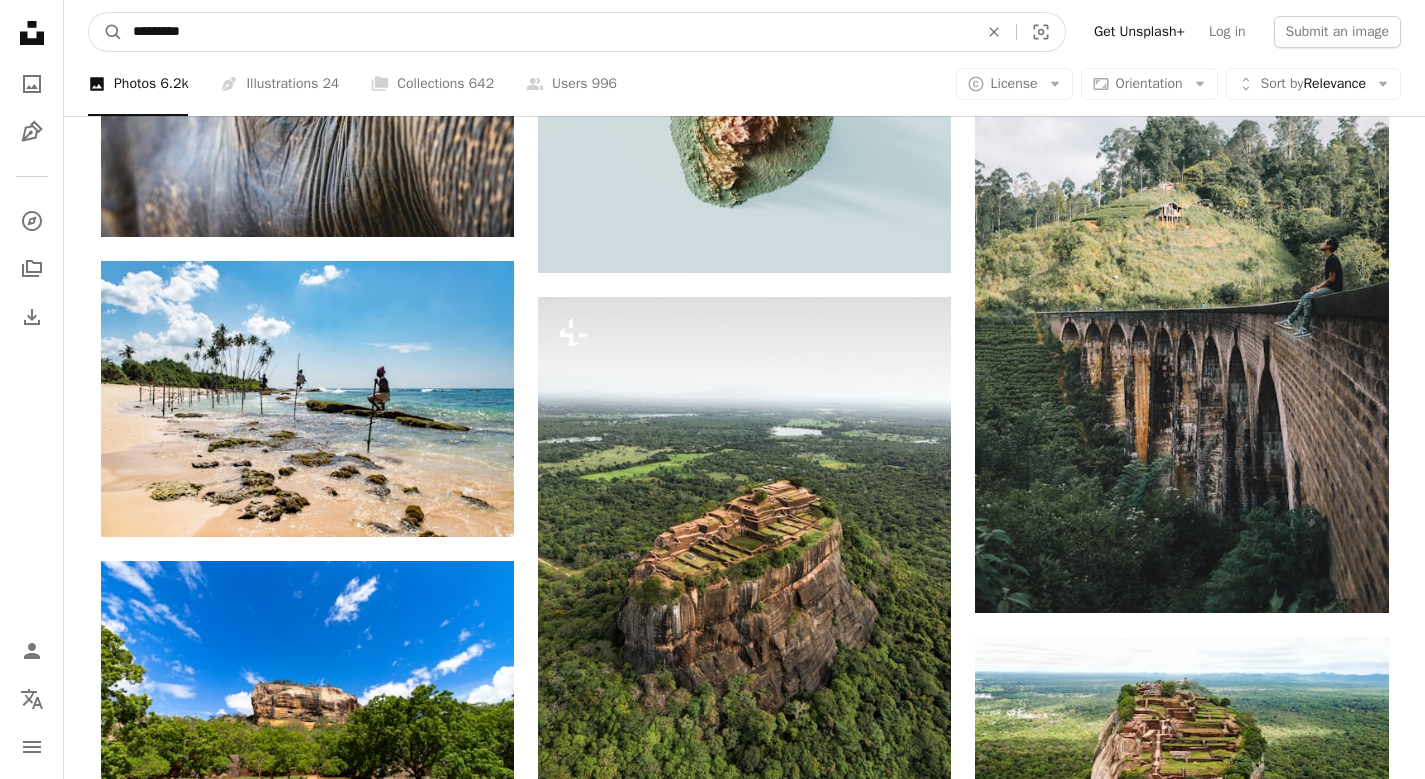 drag, startPoint x: 271, startPoint y: 30, endPoint x: 0, endPoint y: 29, distance: 271.00183 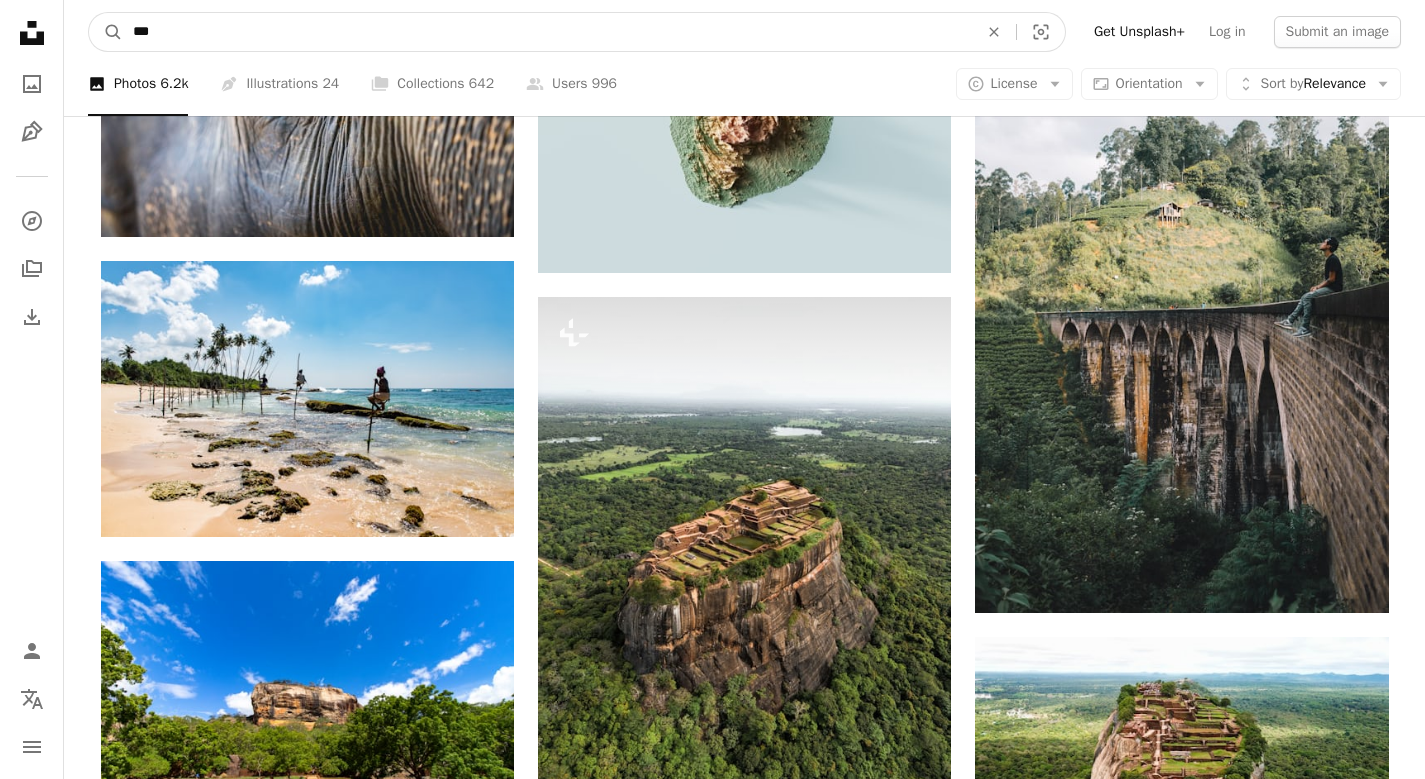 type on "****" 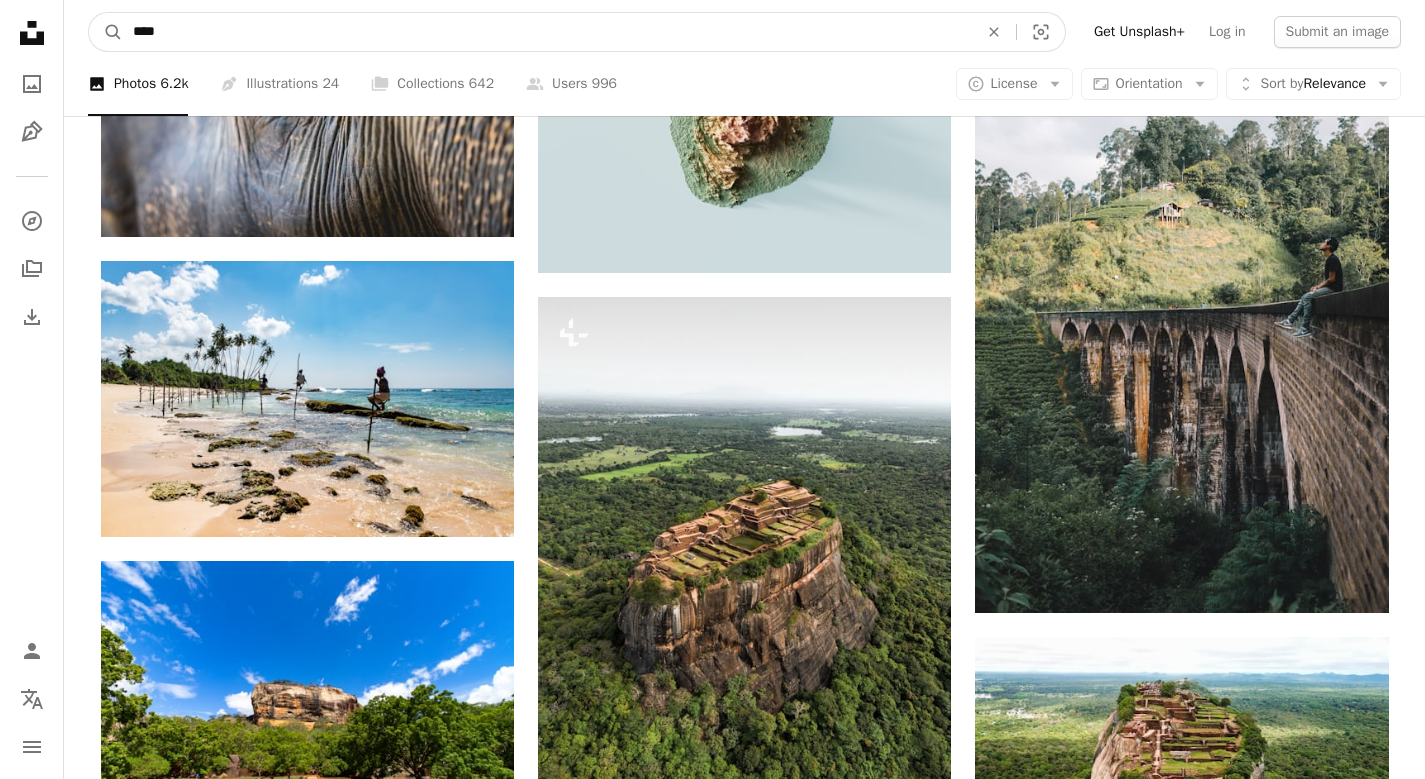 click on "A magnifying glass" at bounding box center [106, 32] 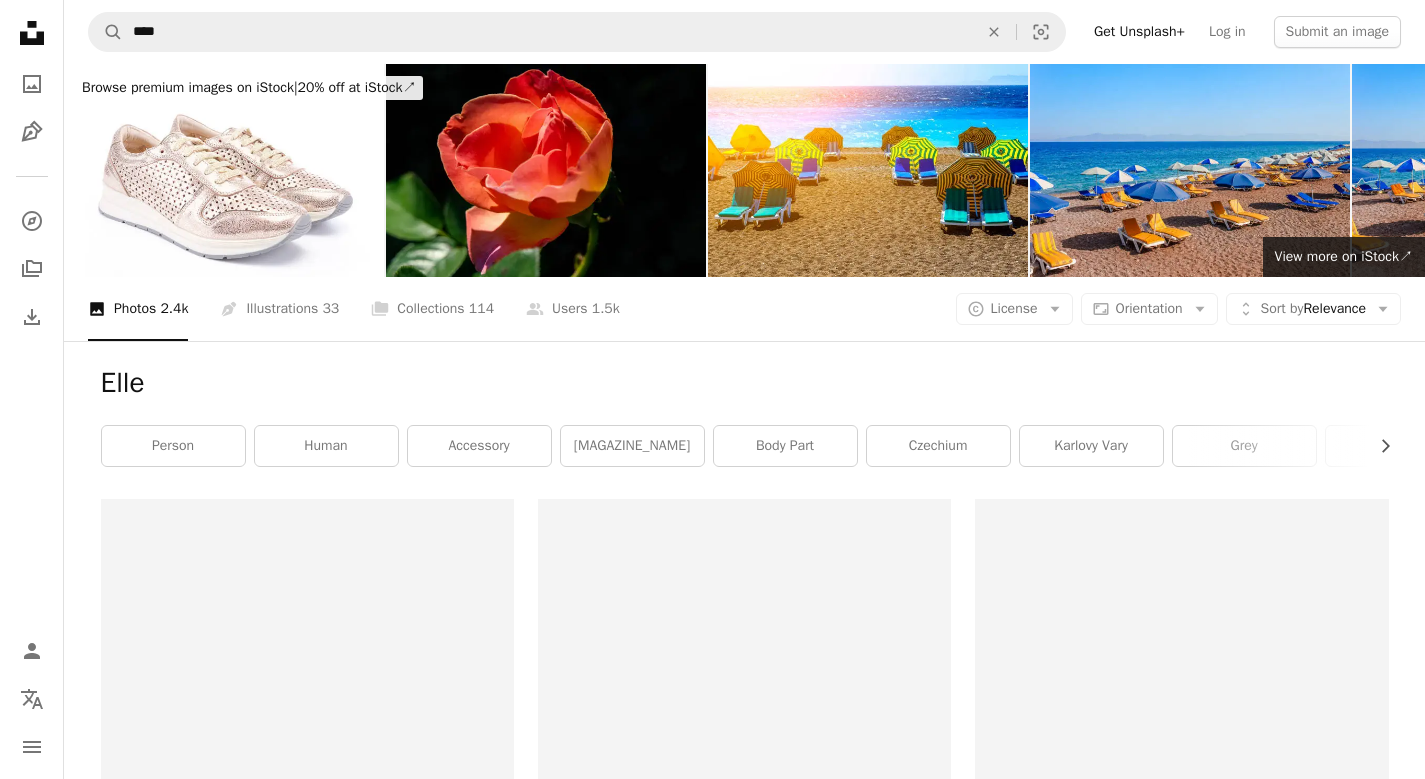 scroll, scrollTop: 277, scrollLeft: 0, axis: vertical 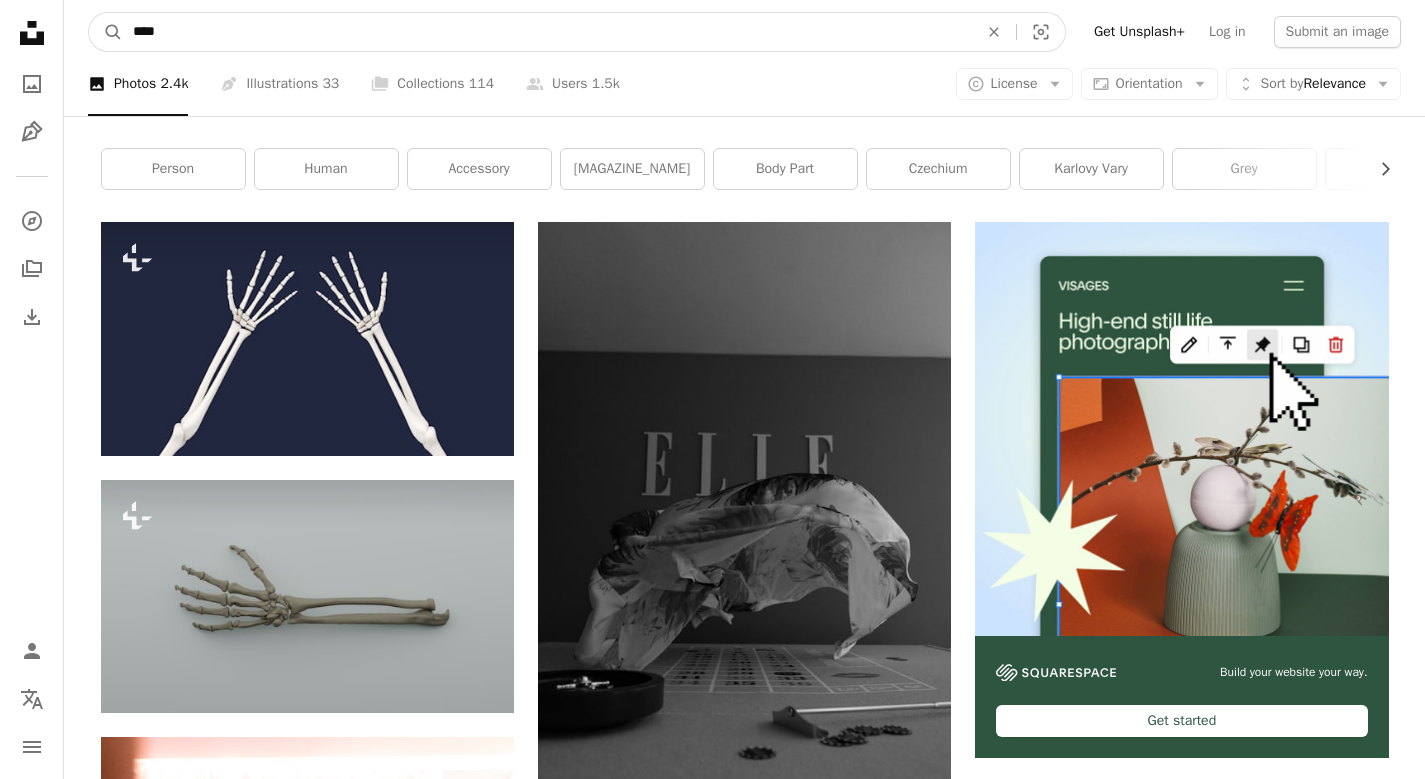 click on "****" at bounding box center (547, 32) 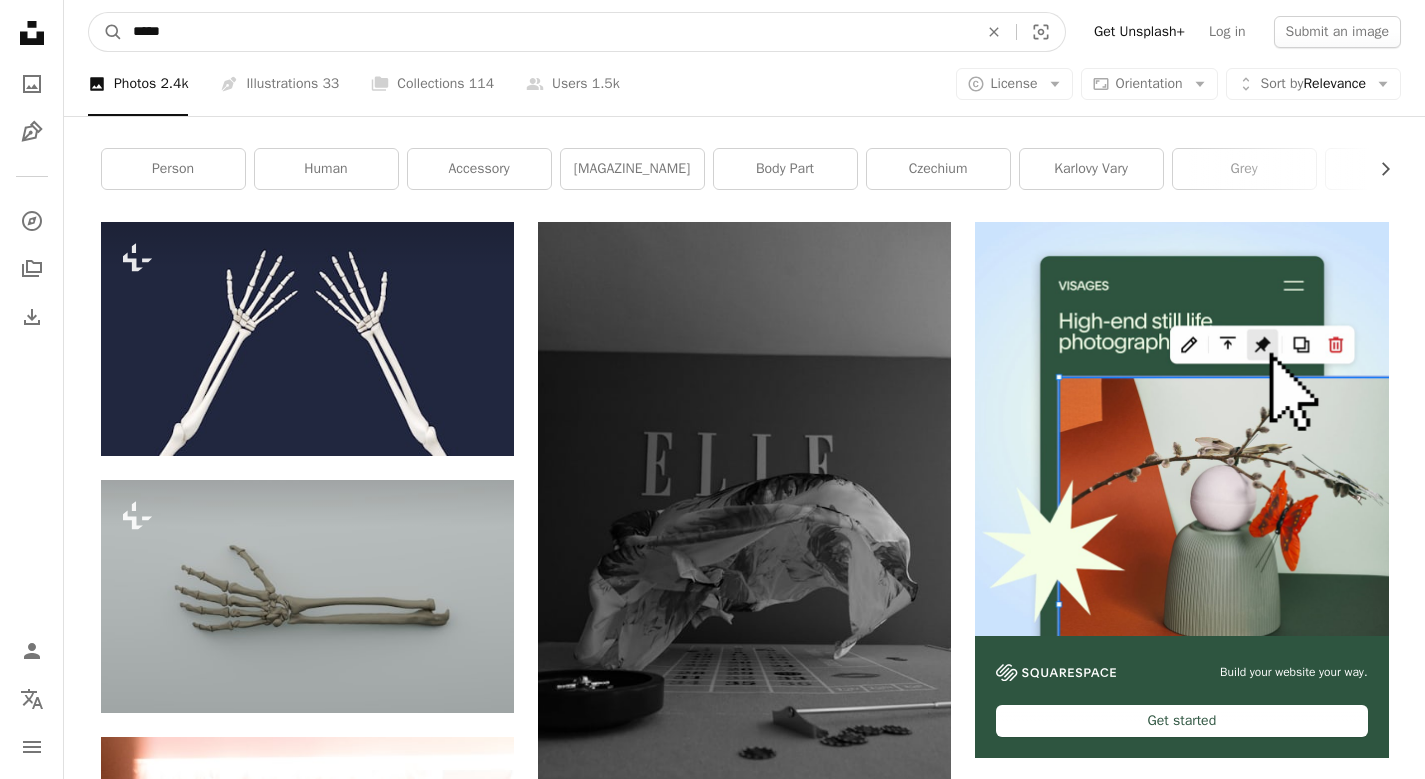 type on "****" 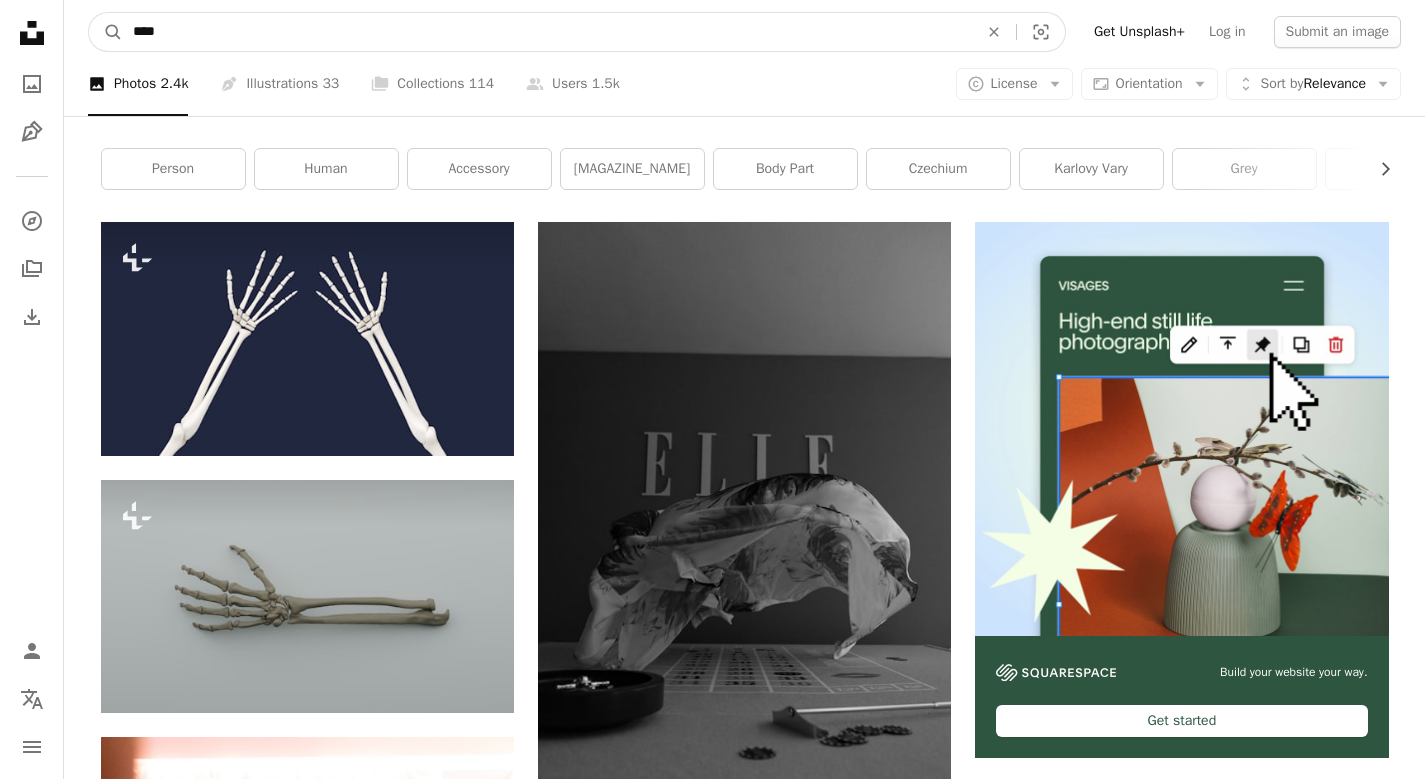 click on "A magnifying glass" at bounding box center [106, 32] 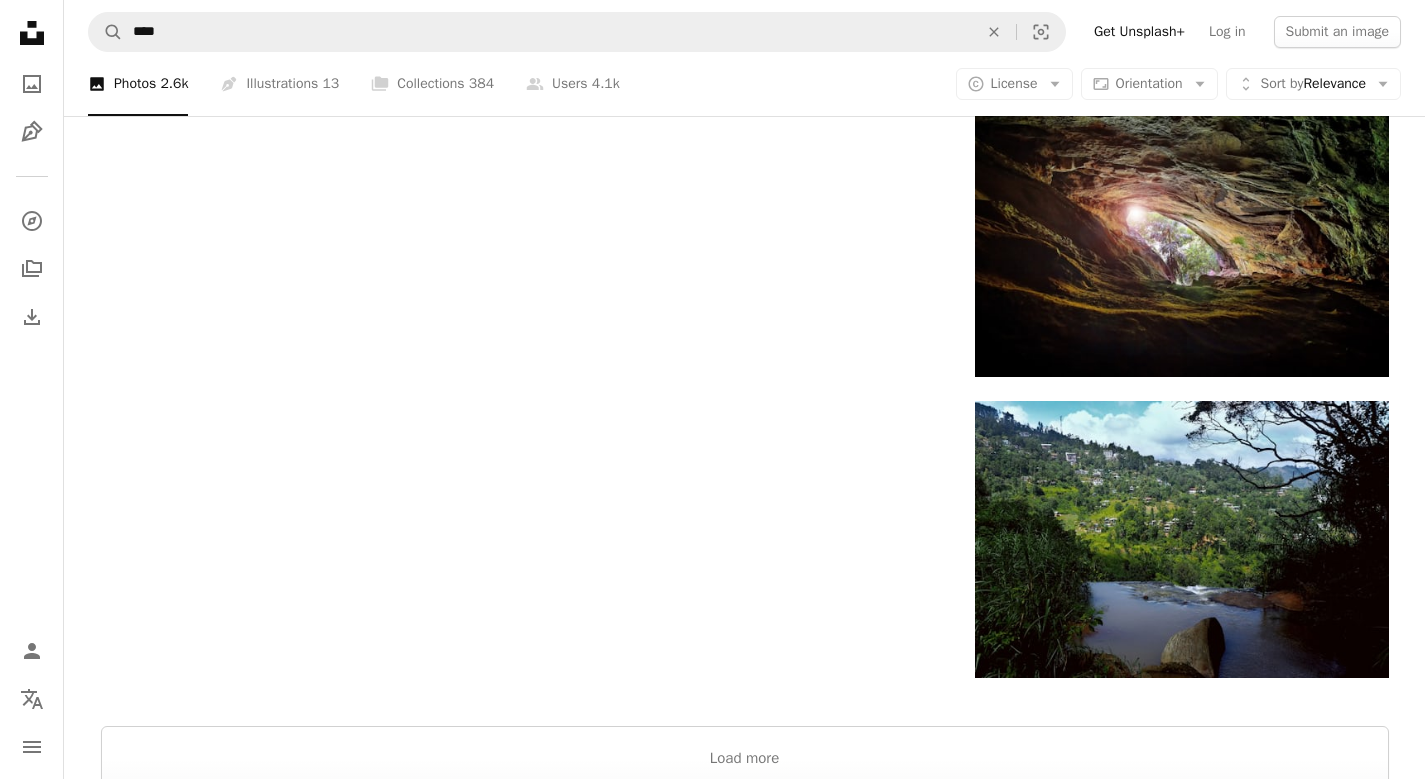 scroll, scrollTop: 3520, scrollLeft: 0, axis: vertical 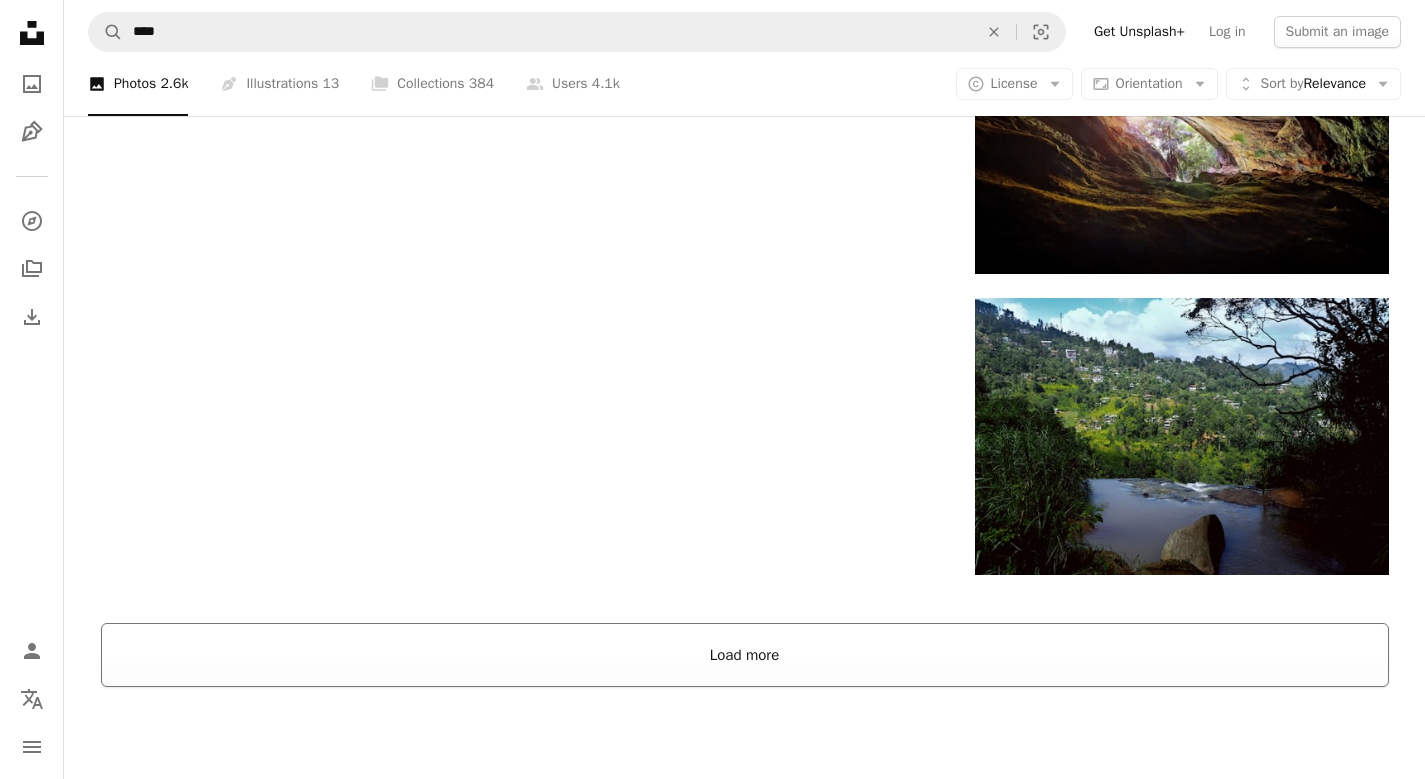 click on "Load more" at bounding box center (745, 655) 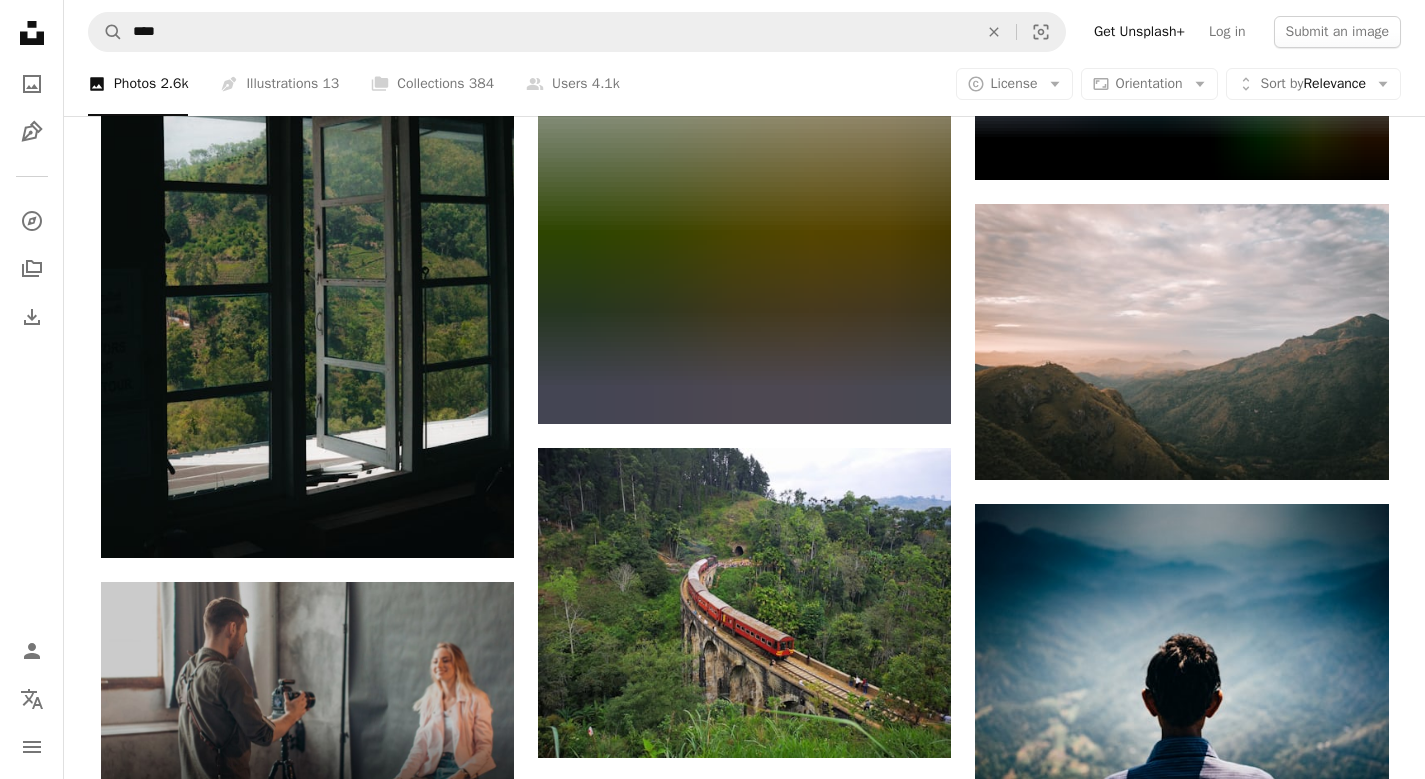scroll, scrollTop: 5807, scrollLeft: 0, axis: vertical 